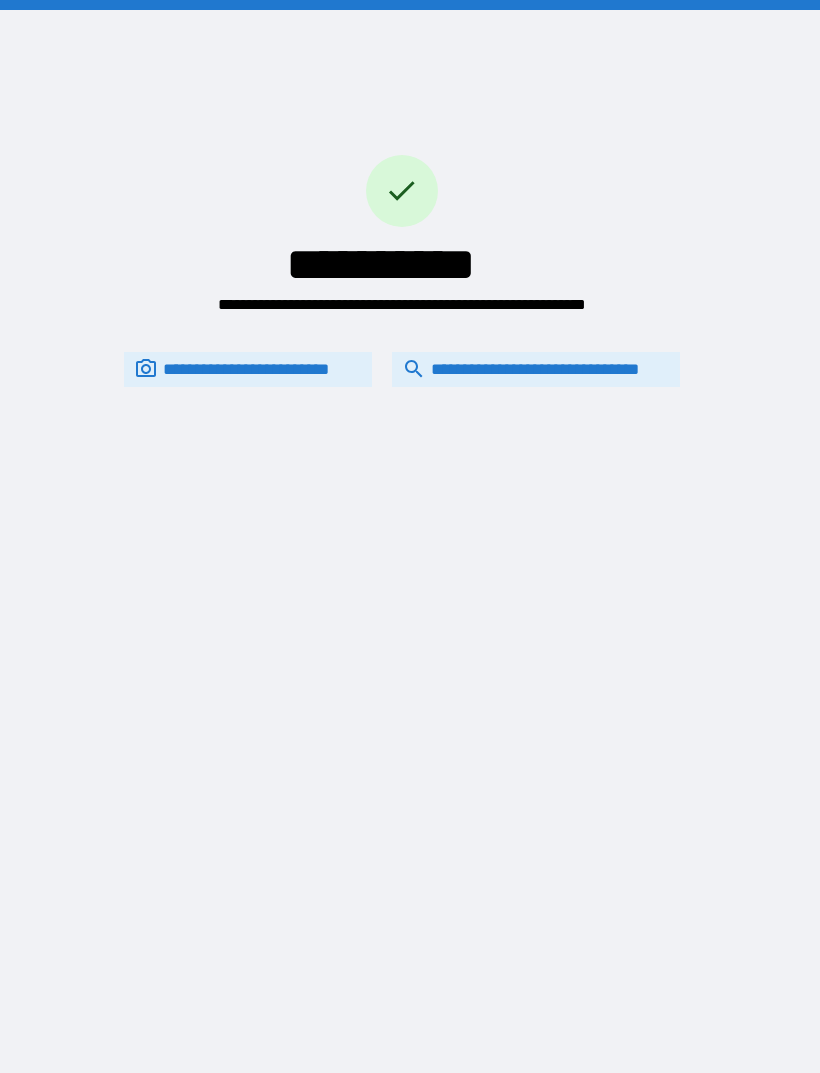 scroll, scrollTop: 64, scrollLeft: 0, axis: vertical 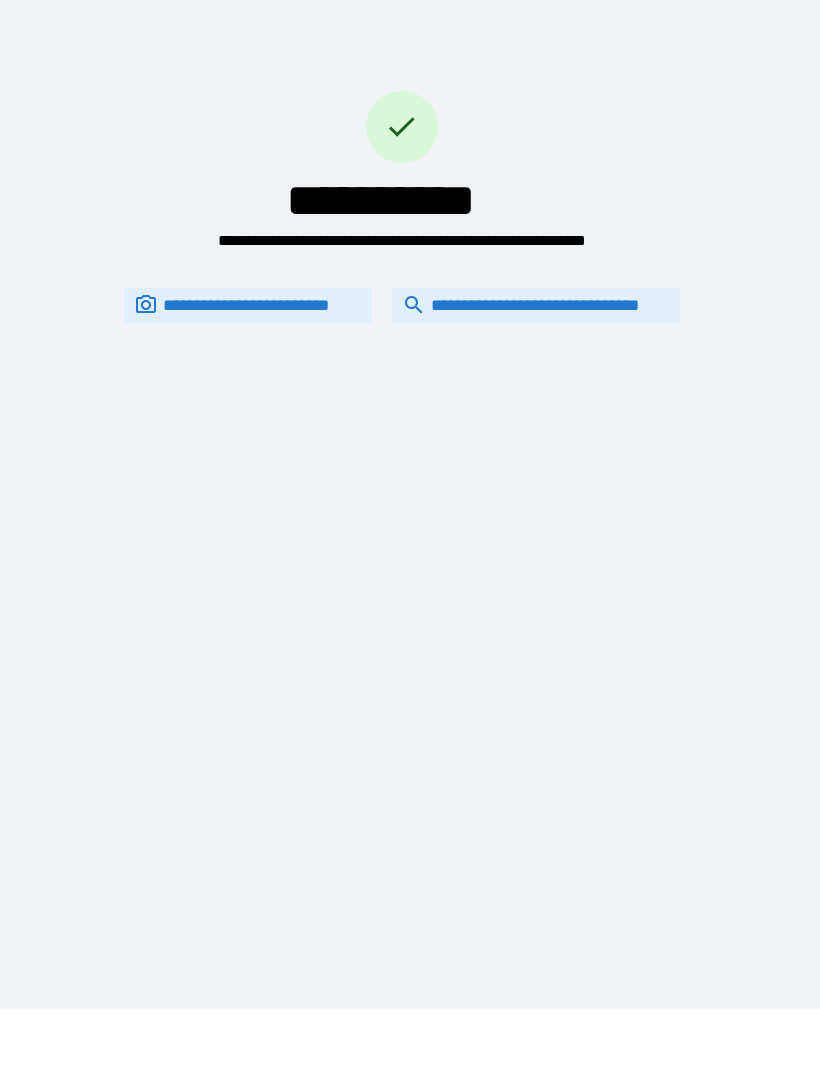 click on "**********" at bounding box center [536, 305] 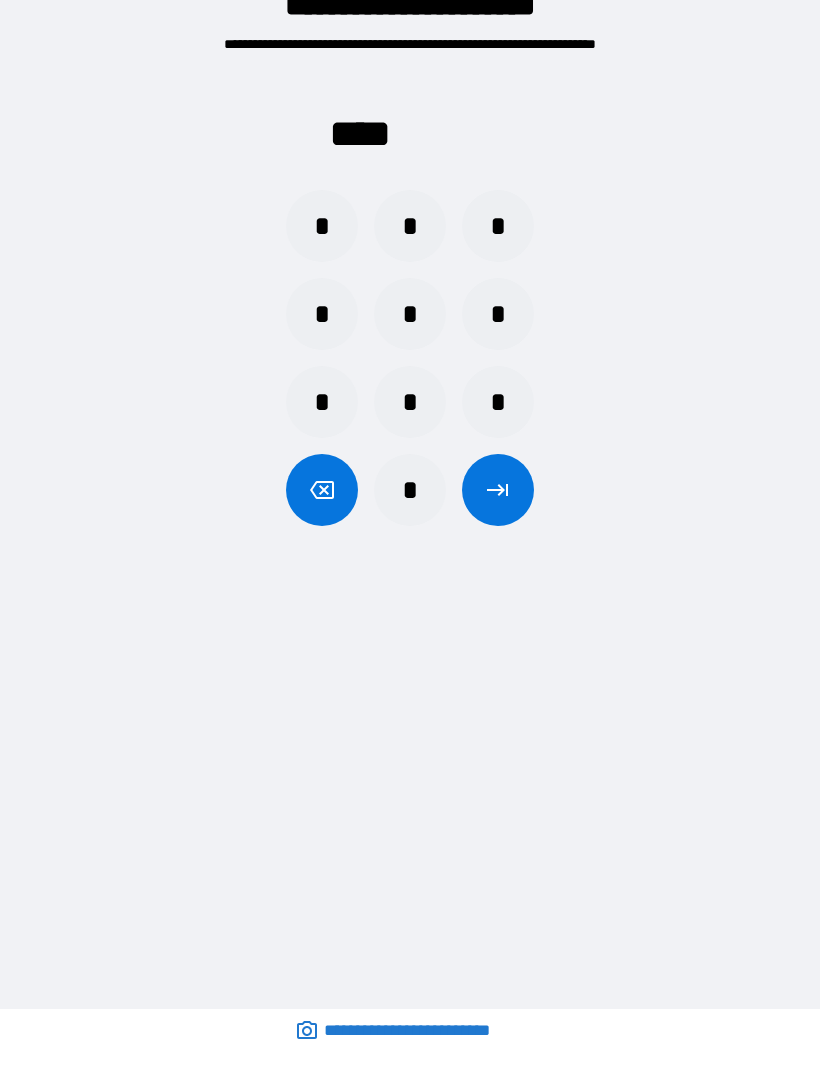 click on "*" at bounding box center (322, 226) 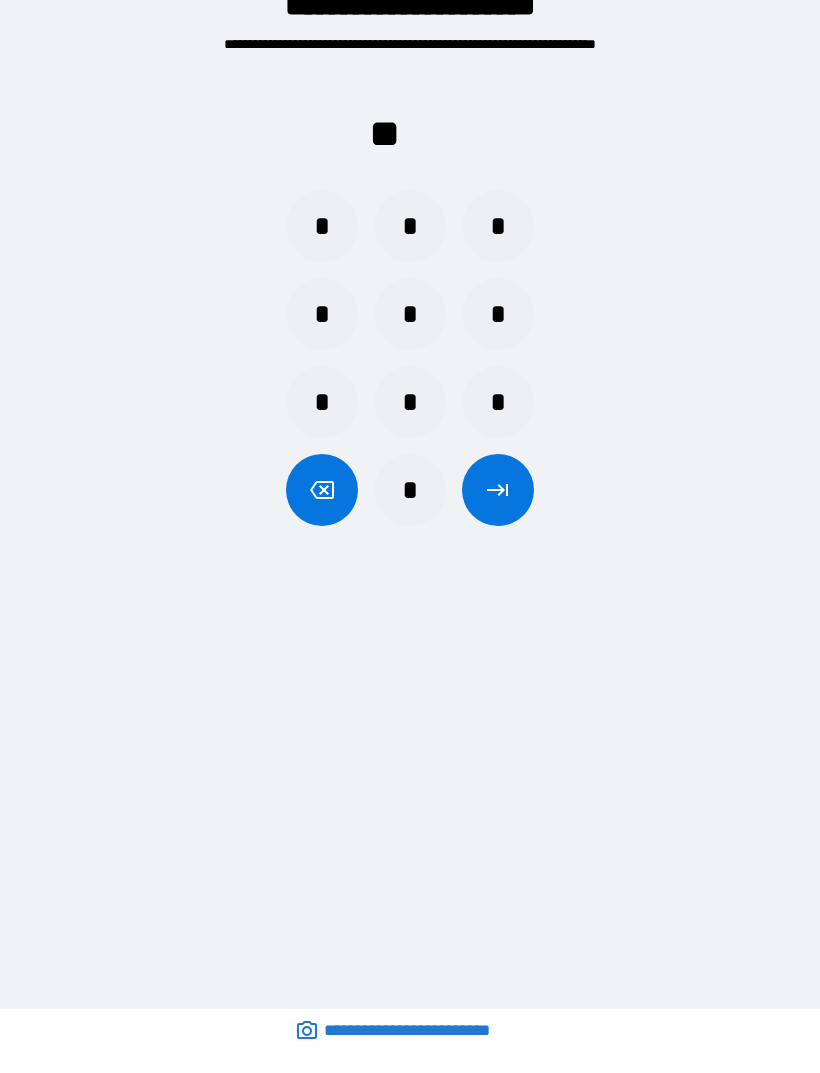 click on "*" at bounding box center (322, 226) 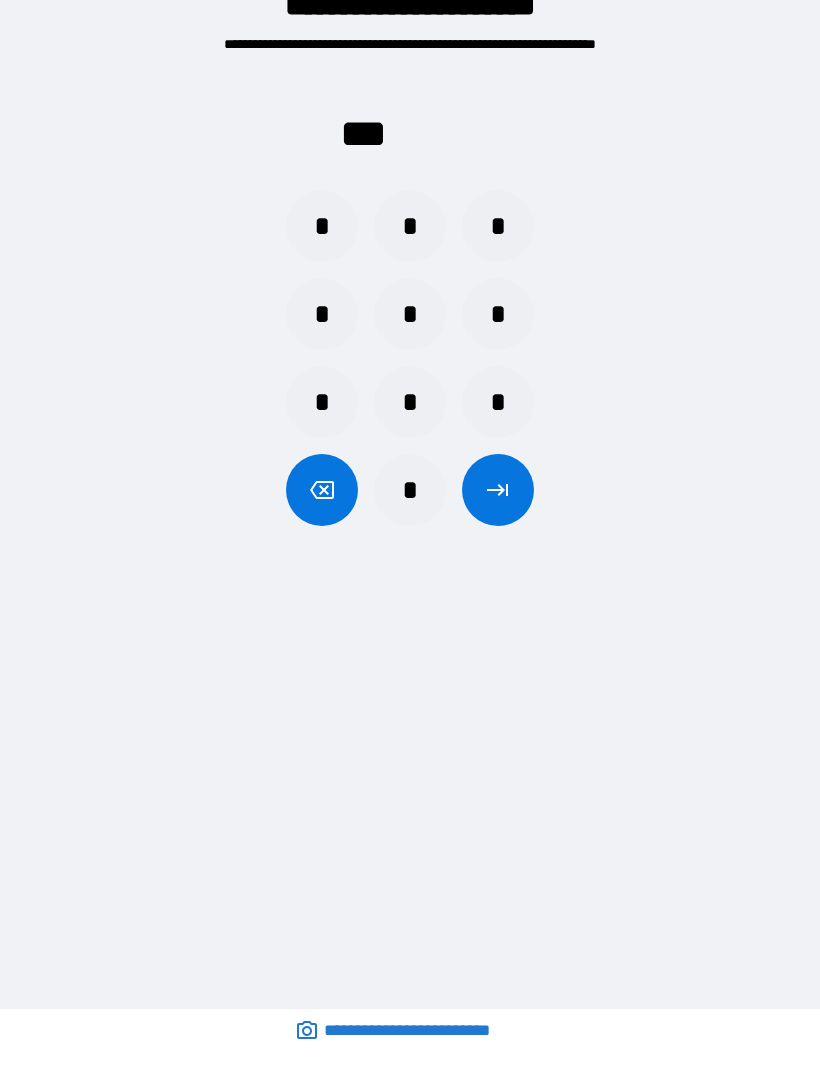 click on "*" at bounding box center (322, 226) 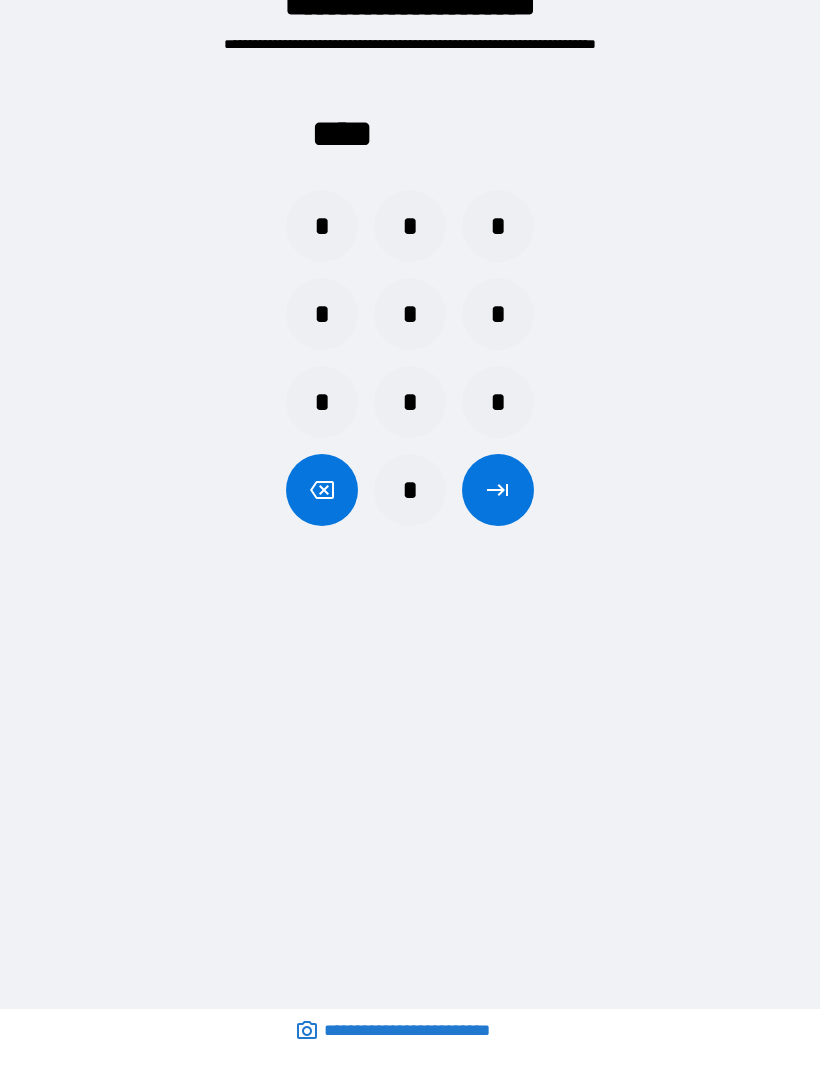 click at bounding box center (498, 490) 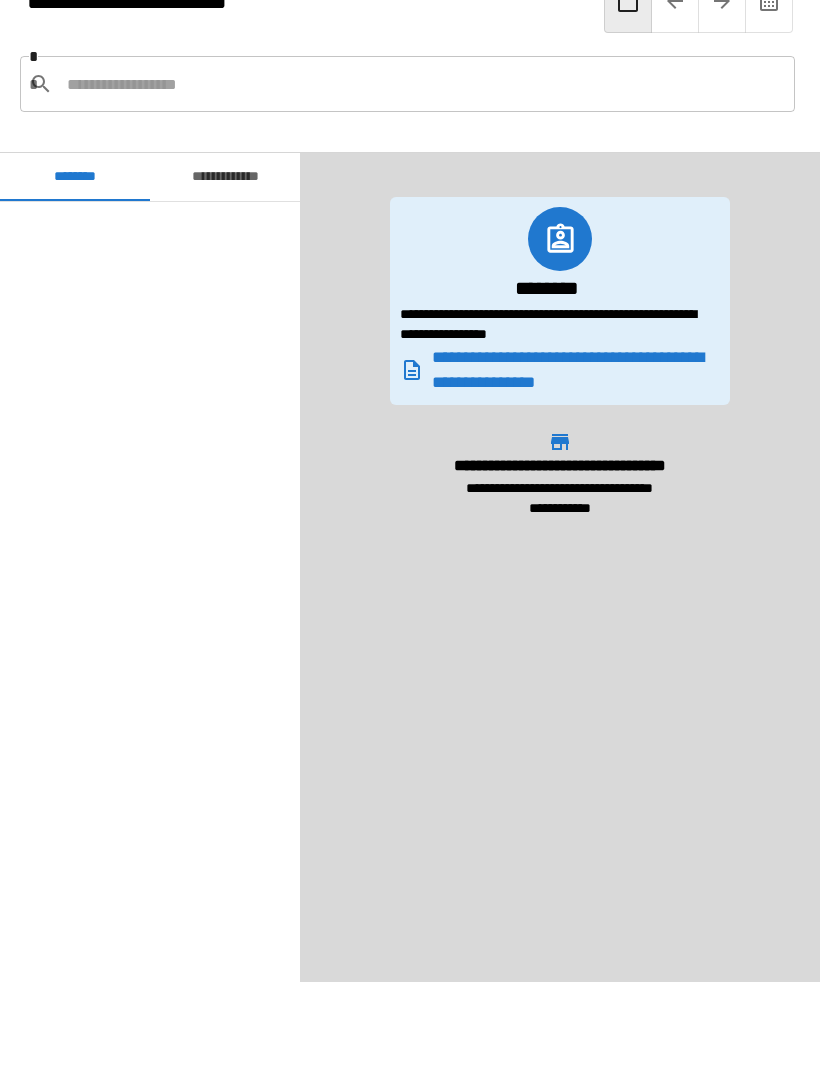 scroll, scrollTop: 1140, scrollLeft: 0, axis: vertical 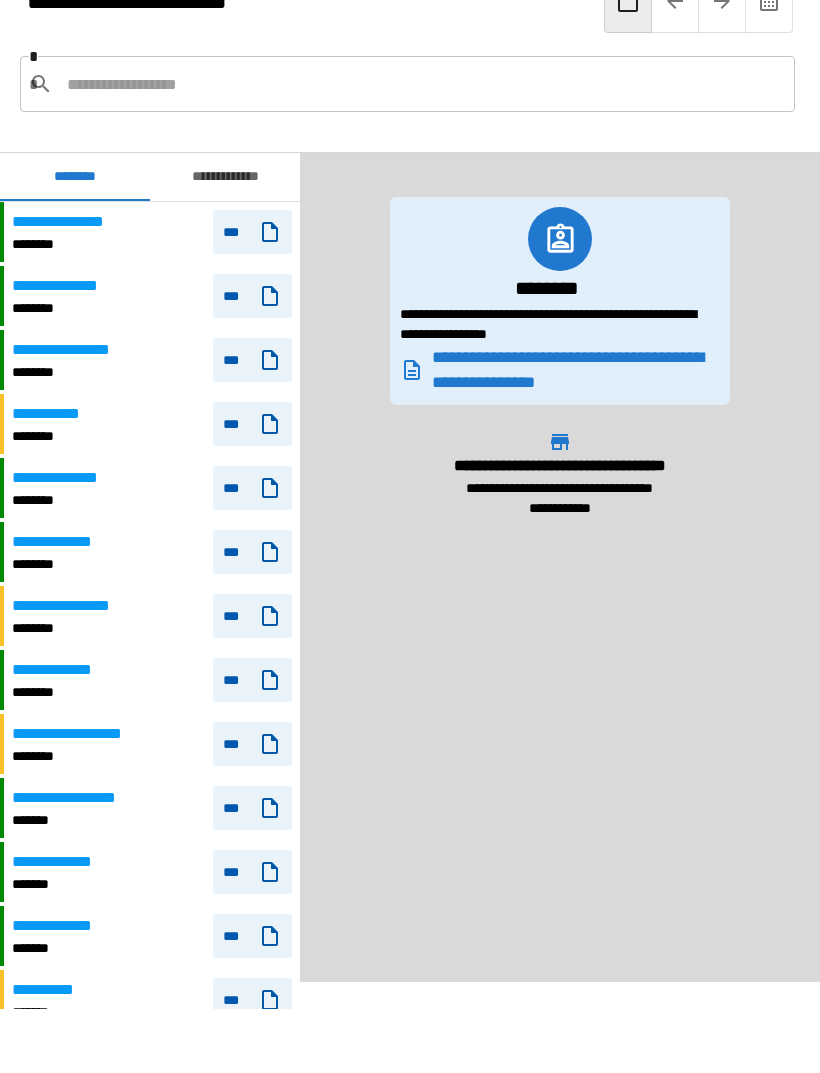 click on "**********" at bounding box center [152, 424] 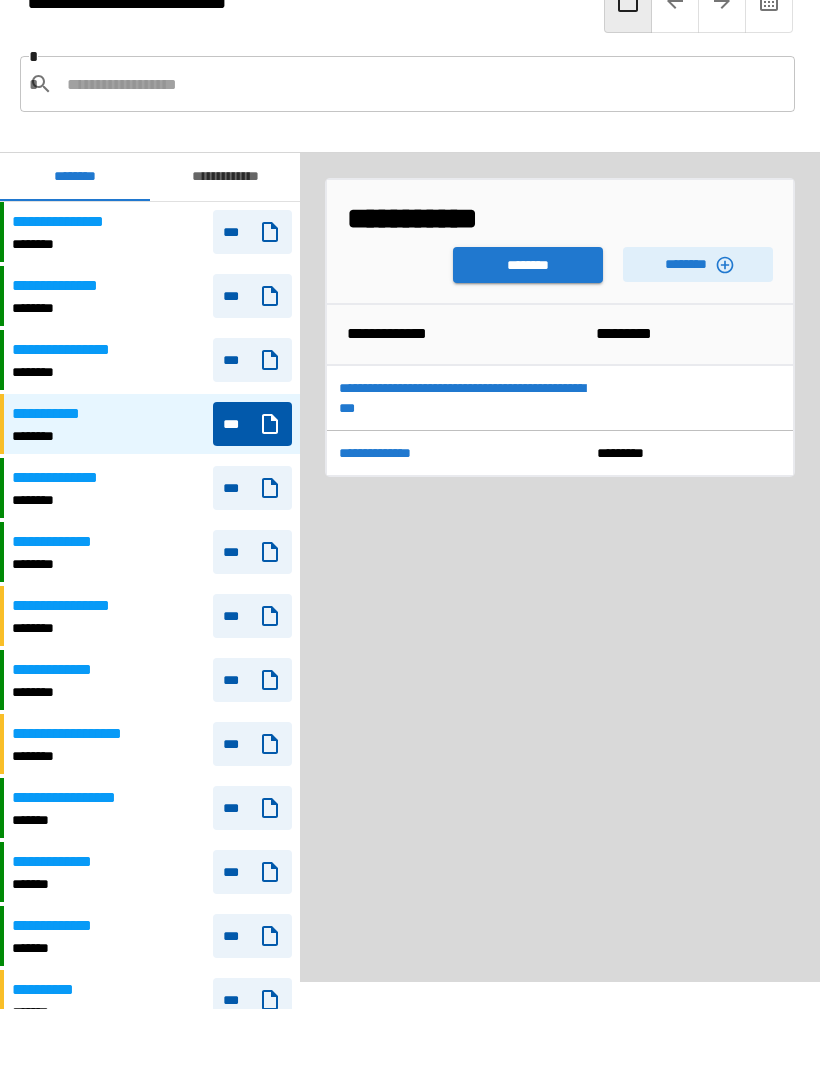 click on "********" at bounding box center [528, 265] 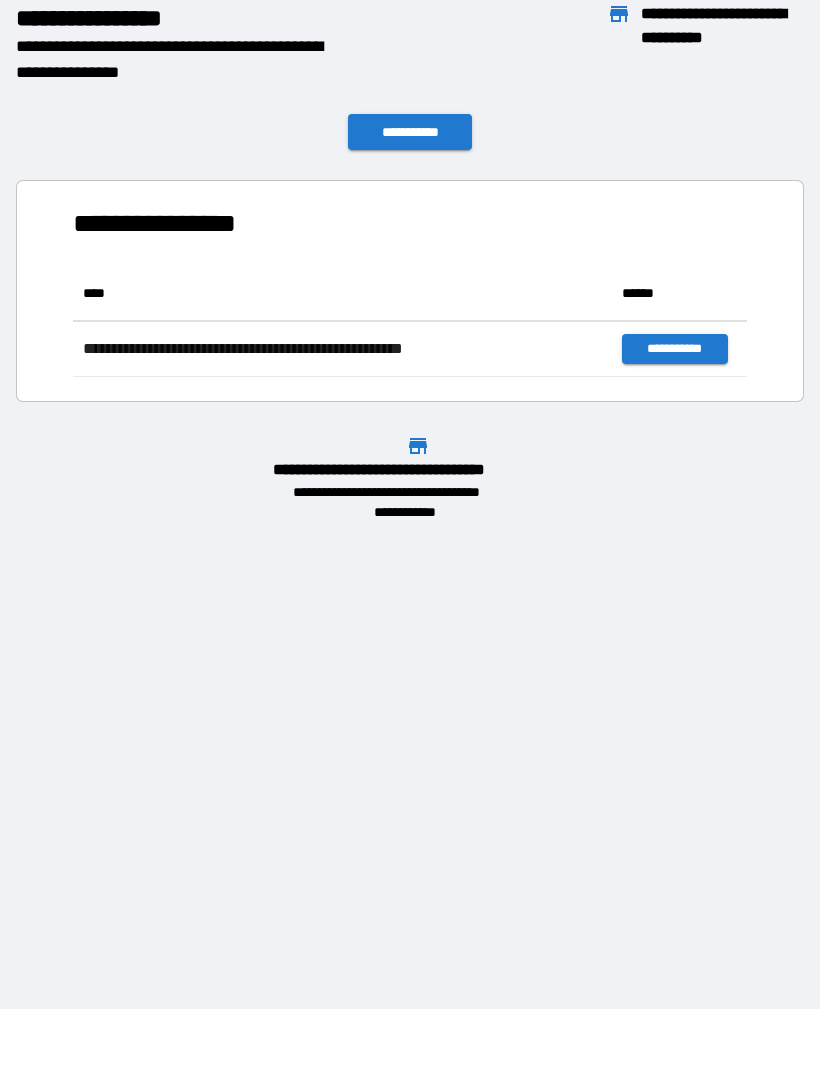 scroll, scrollTop: 111, scrollLeft: 674, axis: both 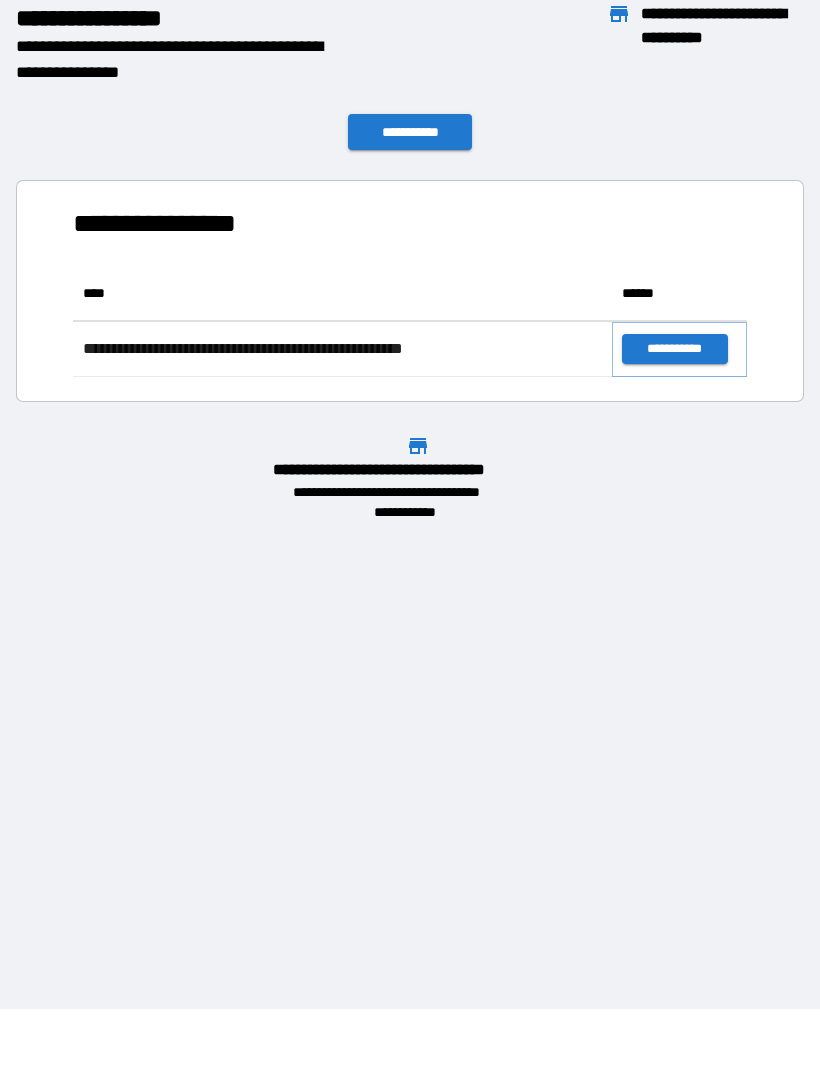 click on "**********" at bounding box center (674, 349) 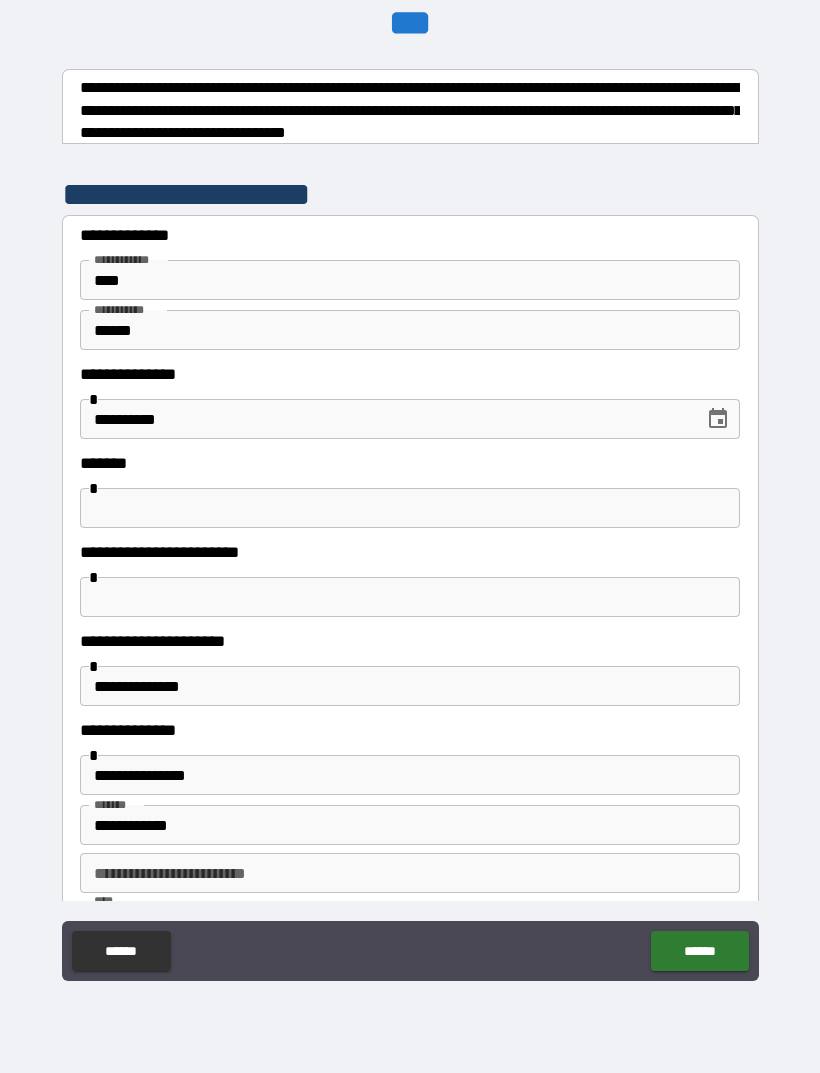 click at bounding box center [410, 597] 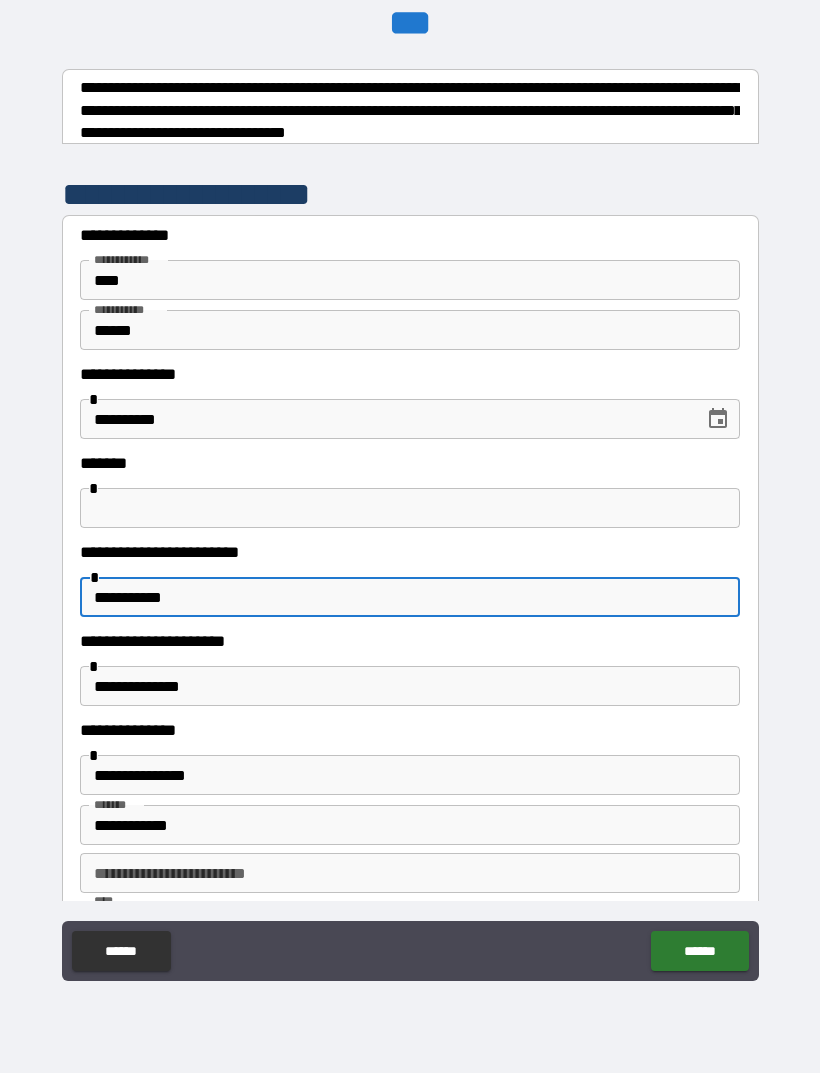 type on "**********" 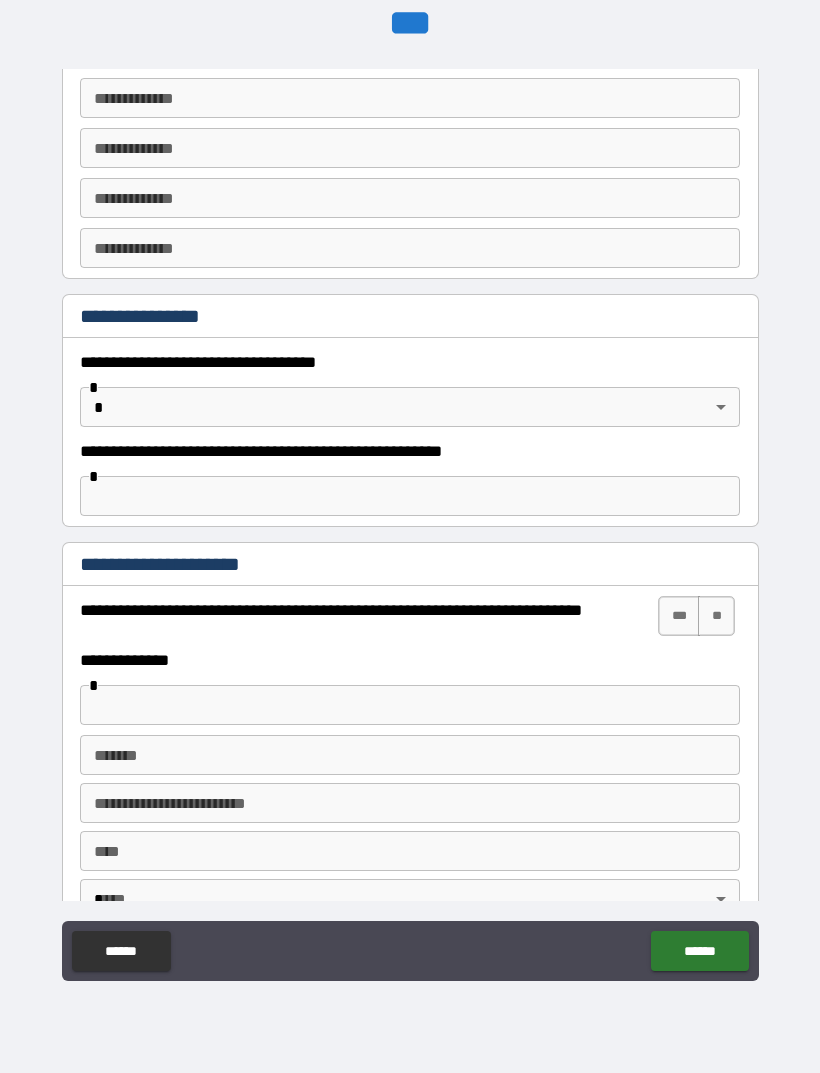 type on "****" 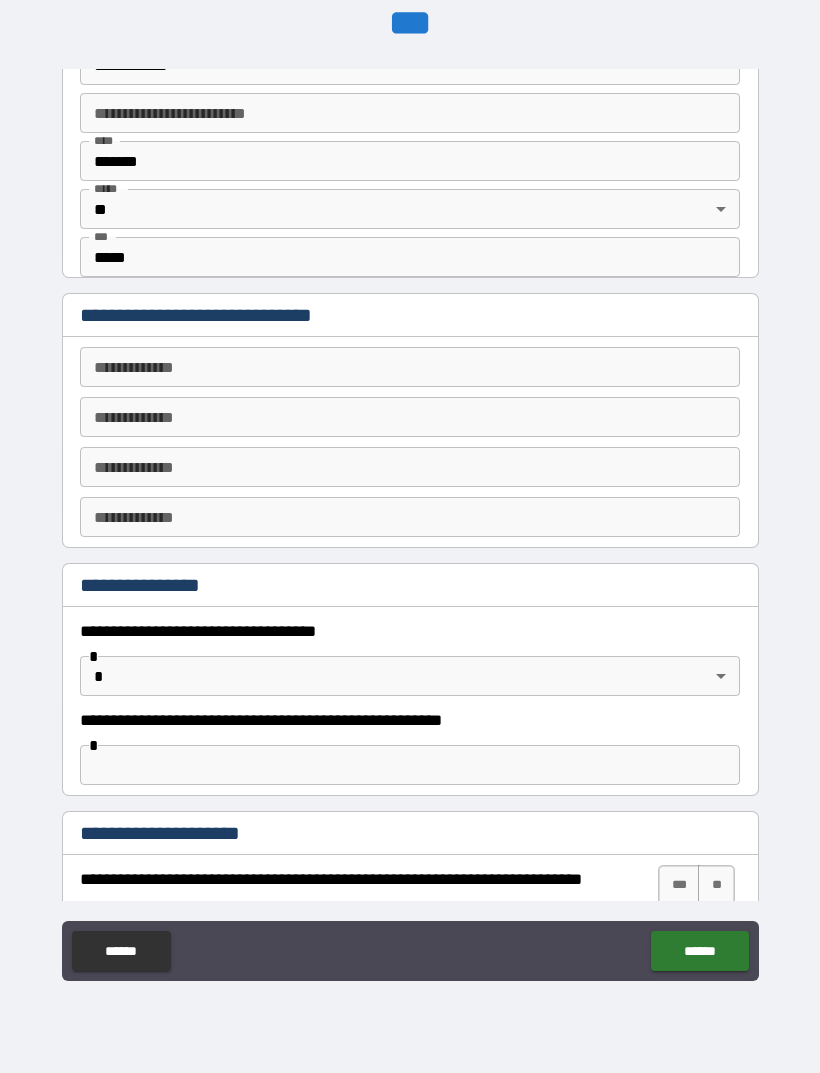 click on "**********" at bounding box center (410, 507) 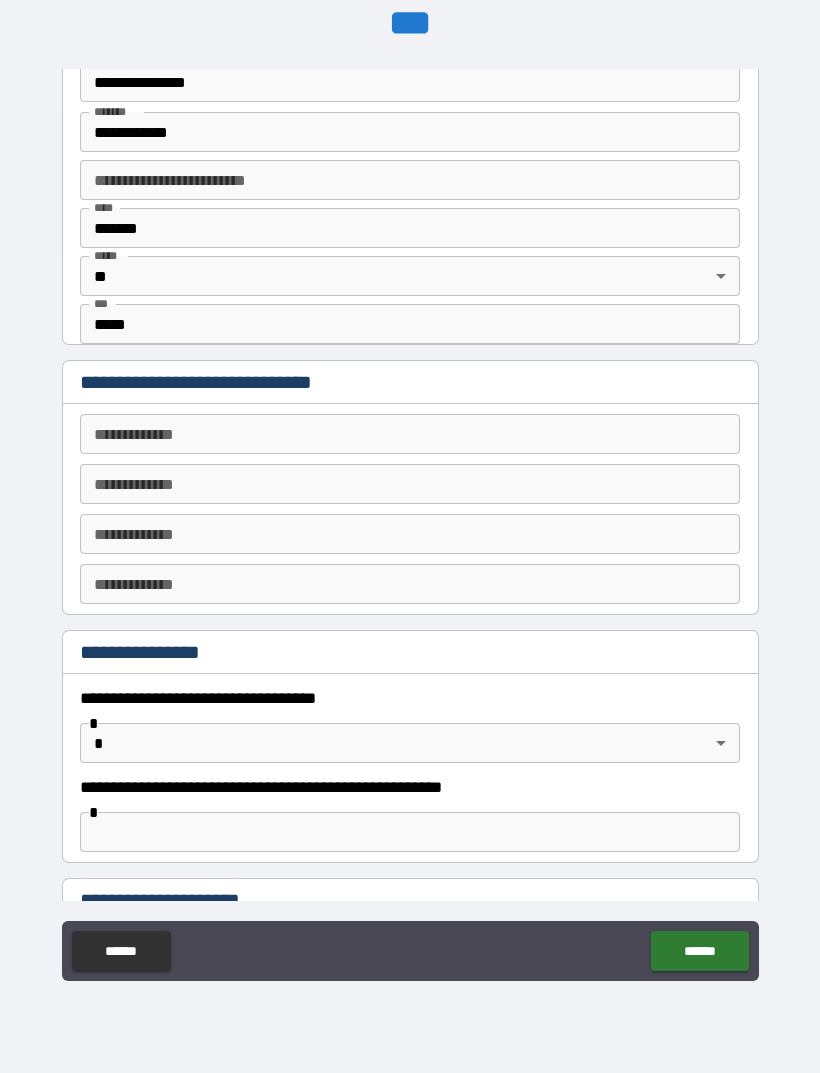 scroll, scrollTop: 661, scrollLeft: 0, axis: vertical 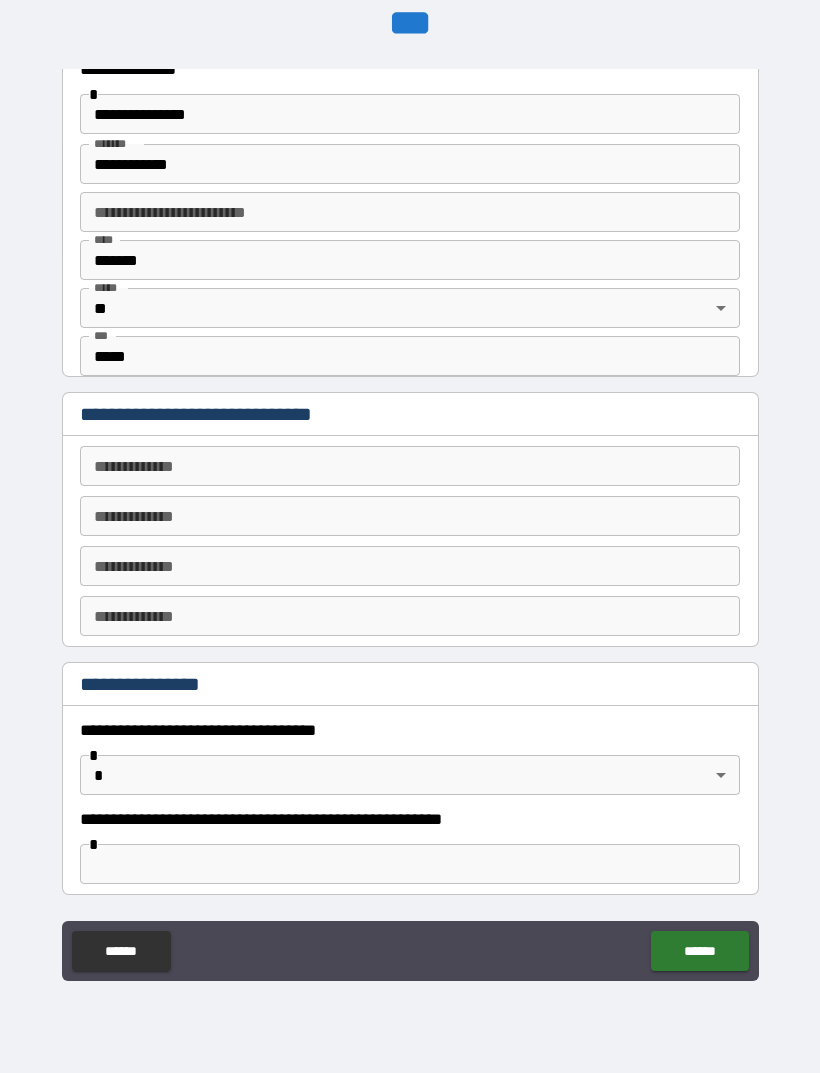 click on "**********" at bounding box center [410, 466] 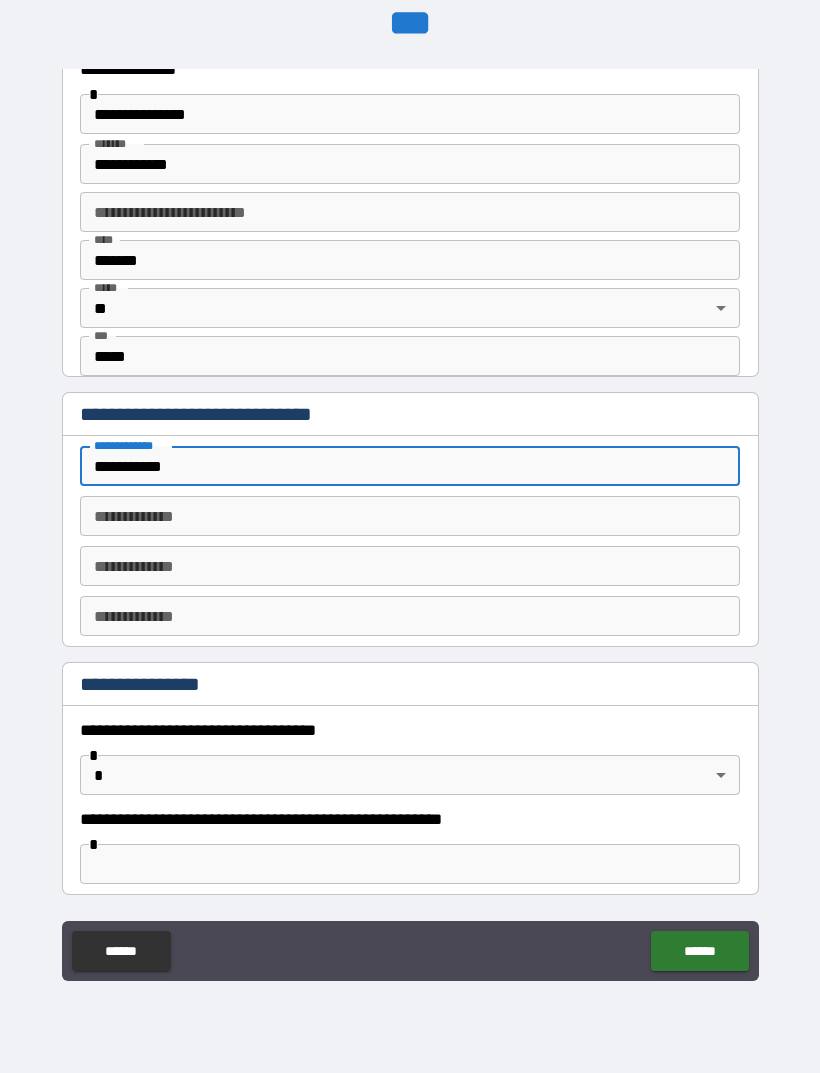 type on "**********" 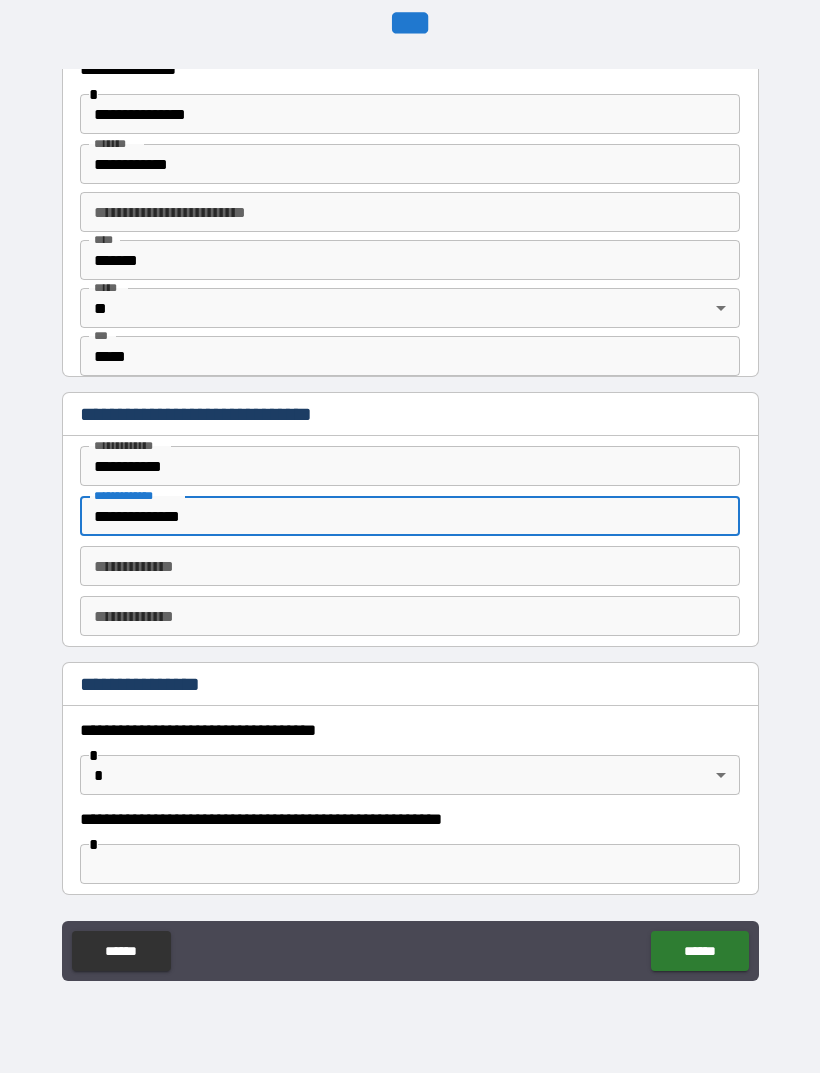 type on "**********" 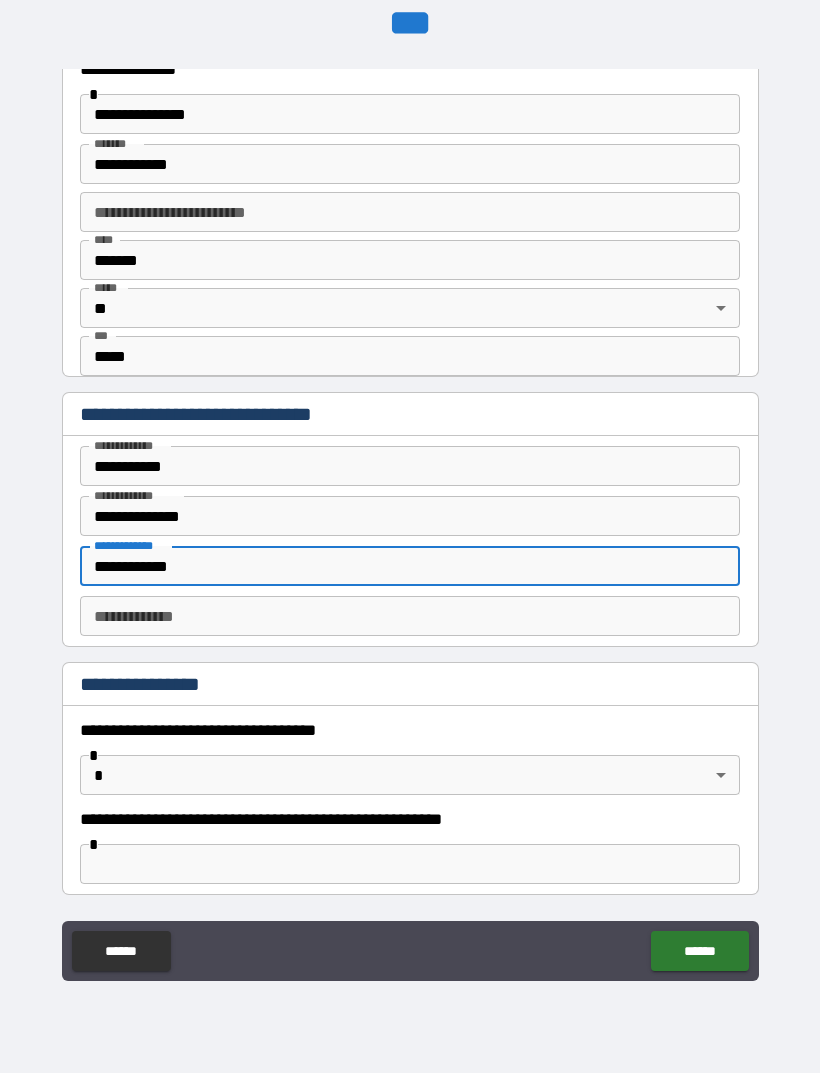 type on "**********" 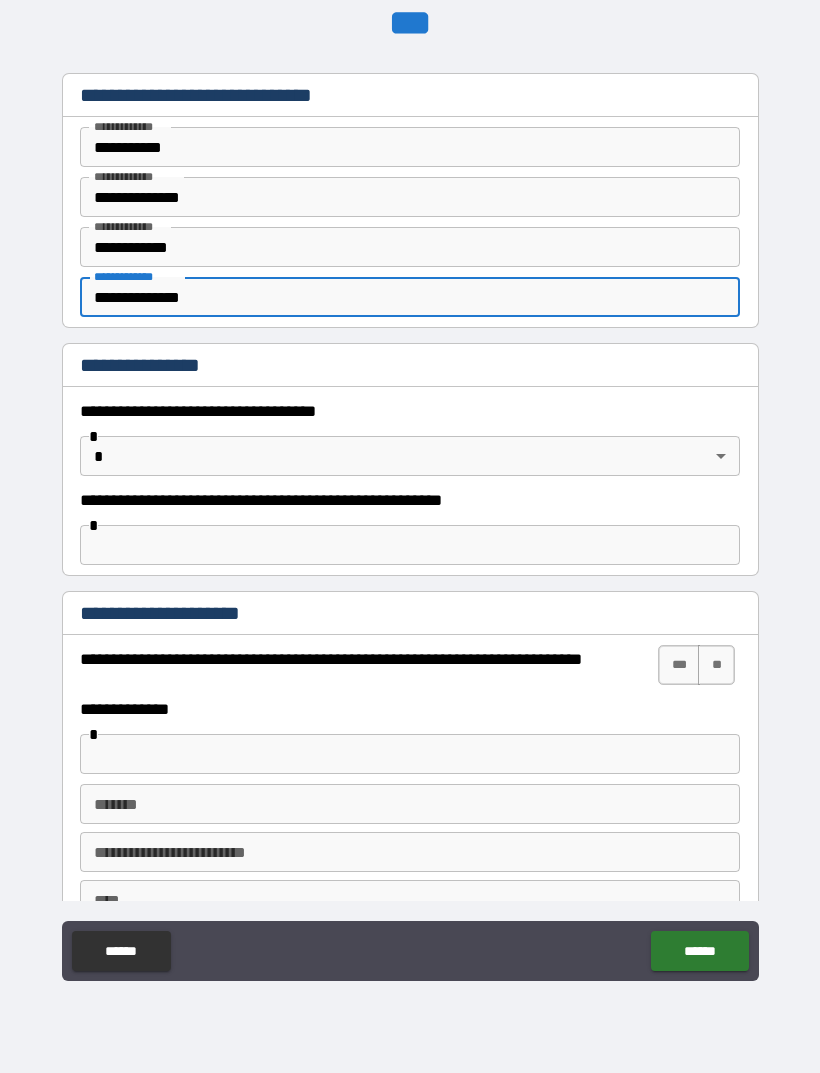 scroll, scrollTop: 998, scrollLeft: 0, axis: vertical 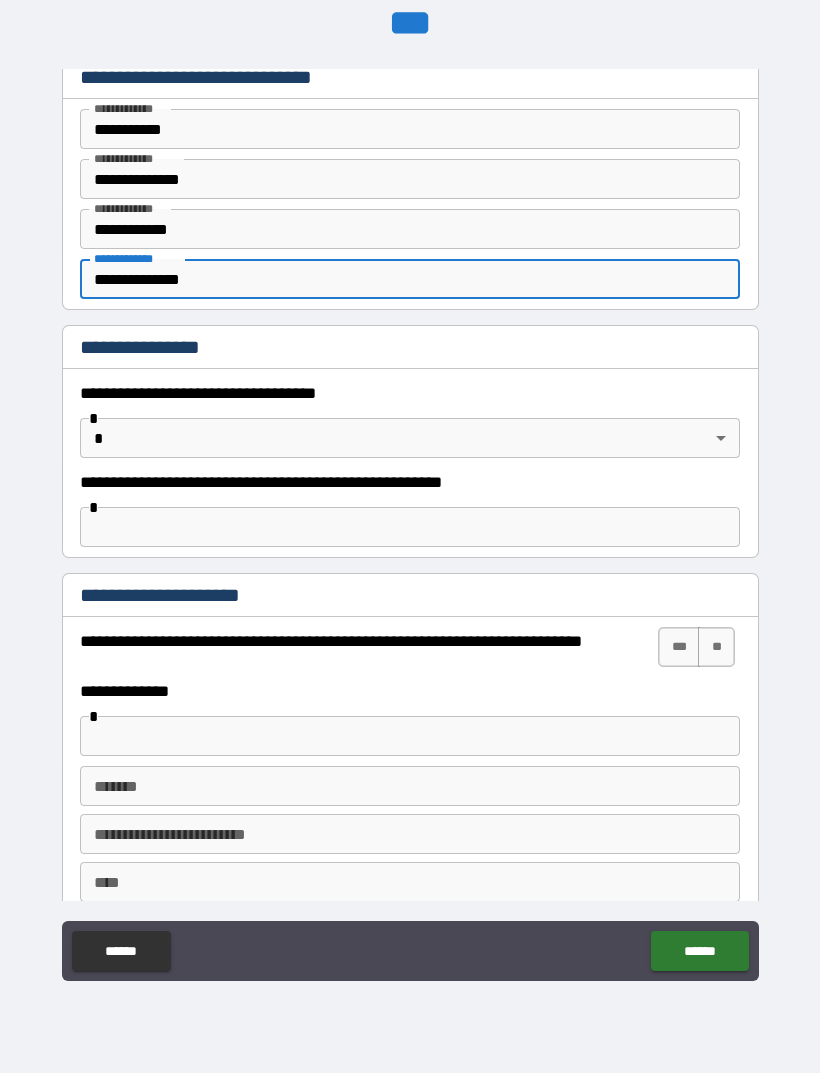 type on "**********" 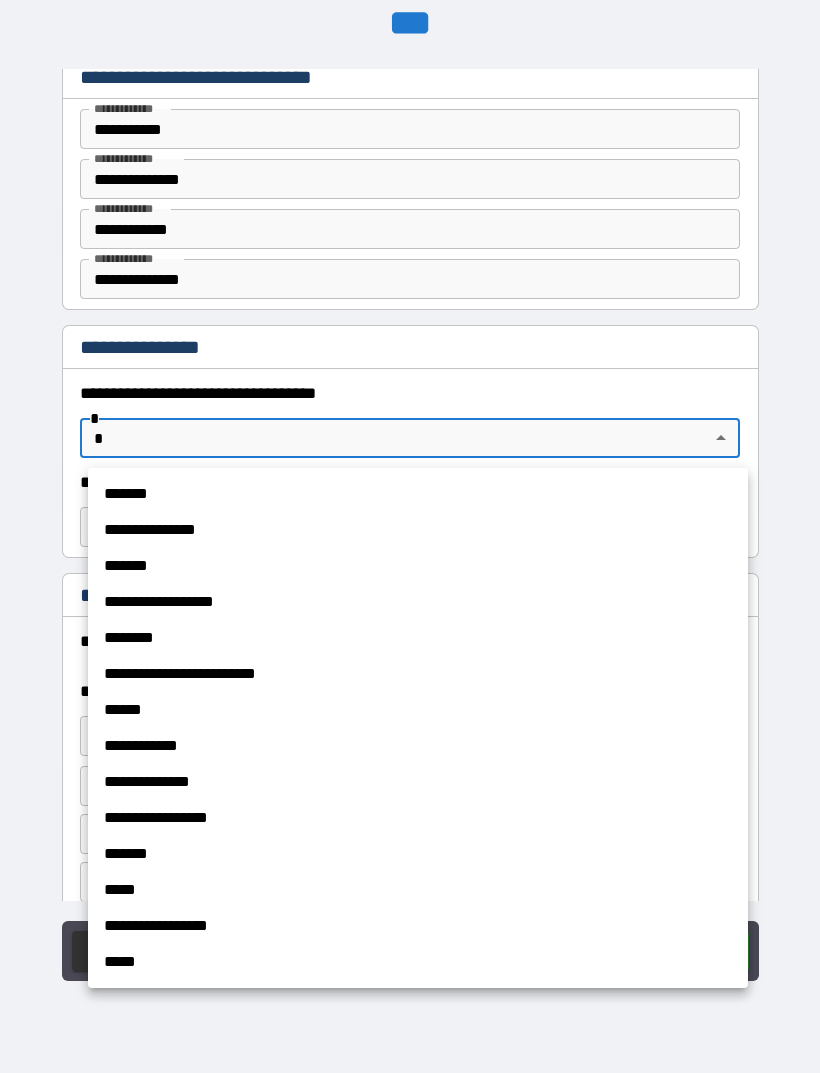click on "*******" at bounding box center [418, 494] 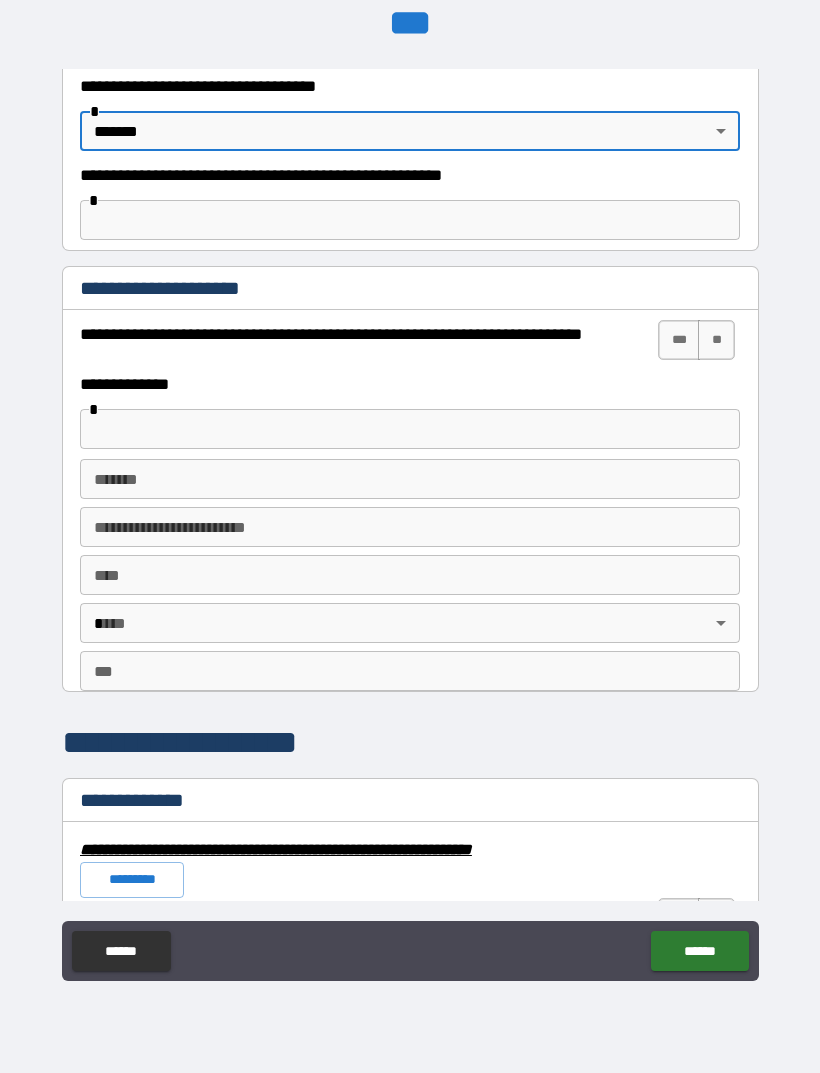 scroll, scrollTop: 1306, scrollLeft: 0, axis: vertical 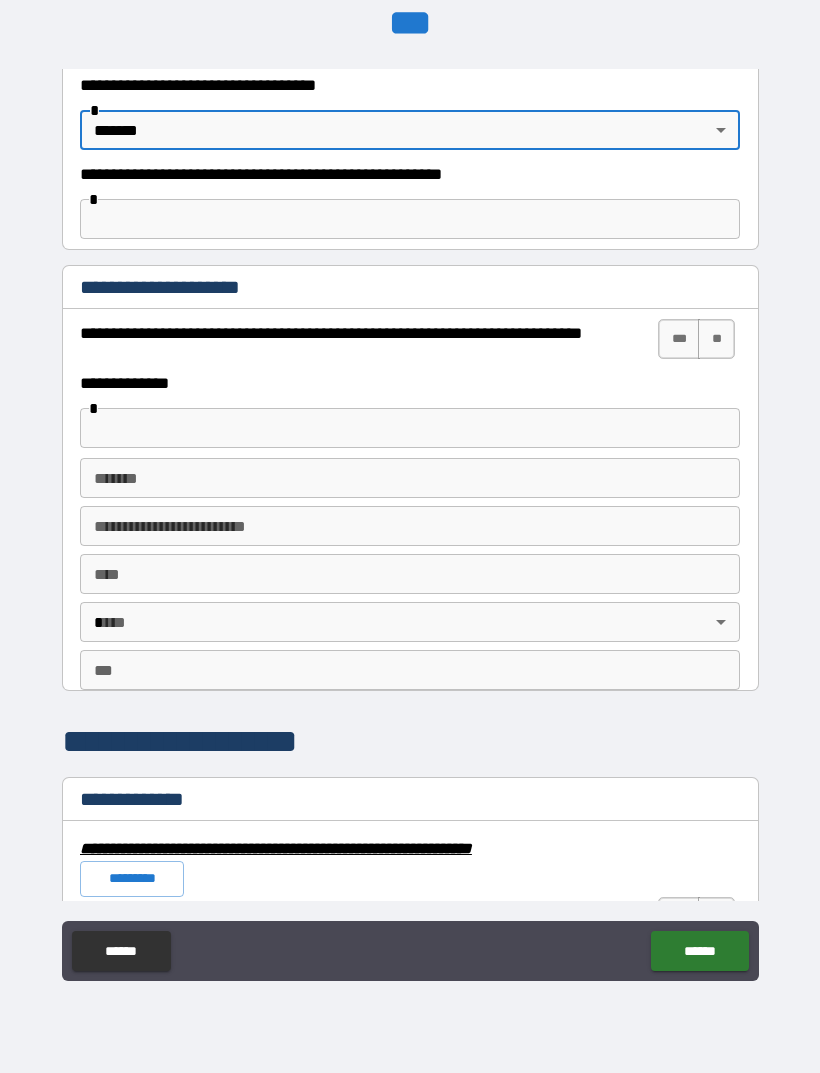 click on "**" at bounding box center [716, 339] 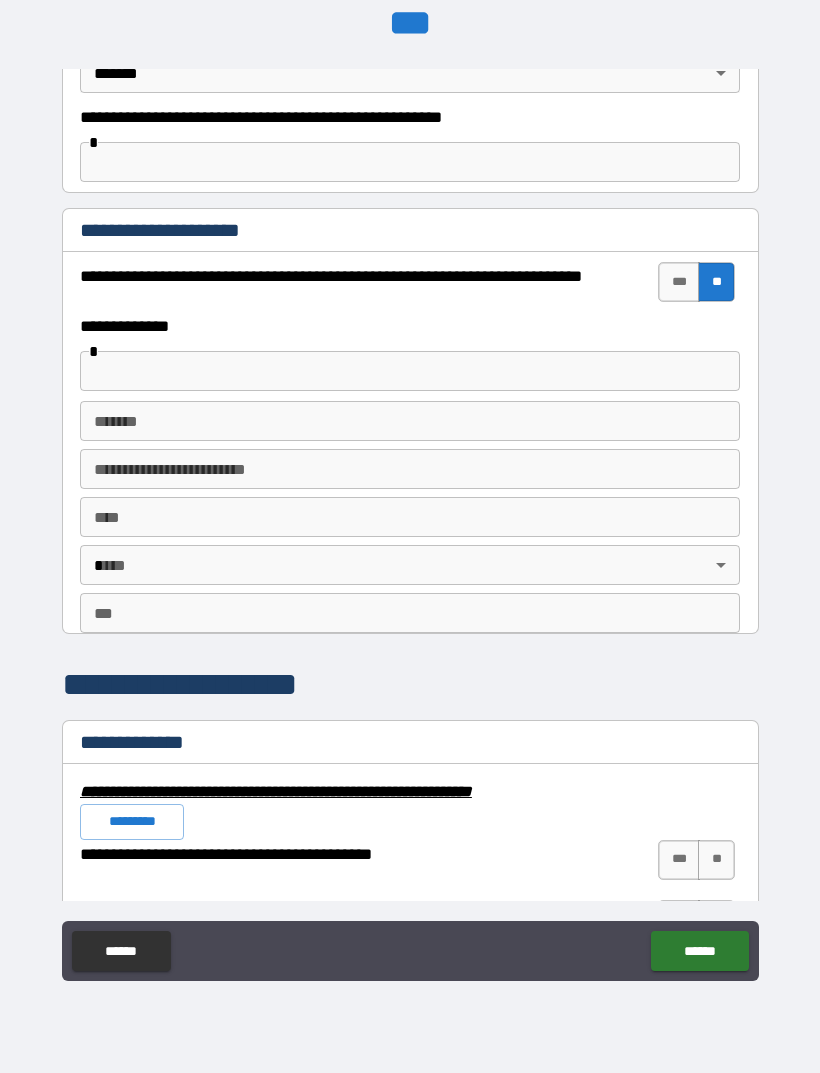 scroll, scrollTop: 1333, scrollLeft: 0, axis: vertical 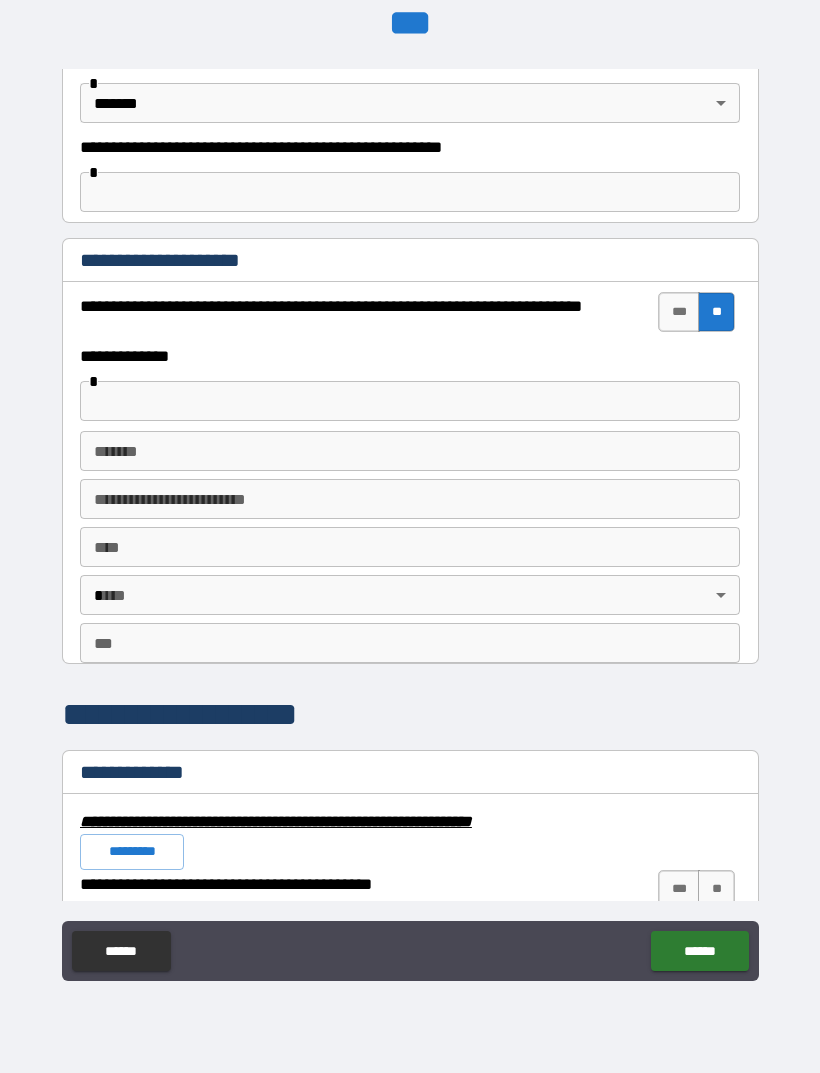 click on "***" at bounding box center [679, 312] 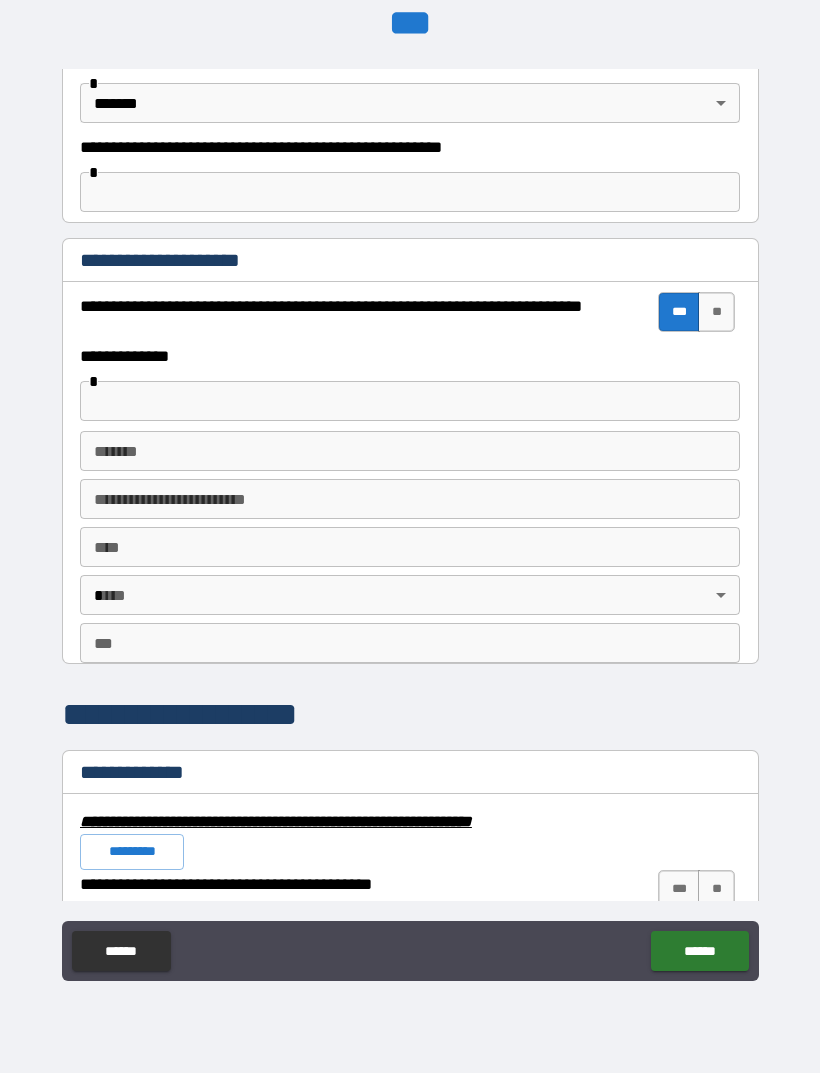 click at bounding box center (410, 401) 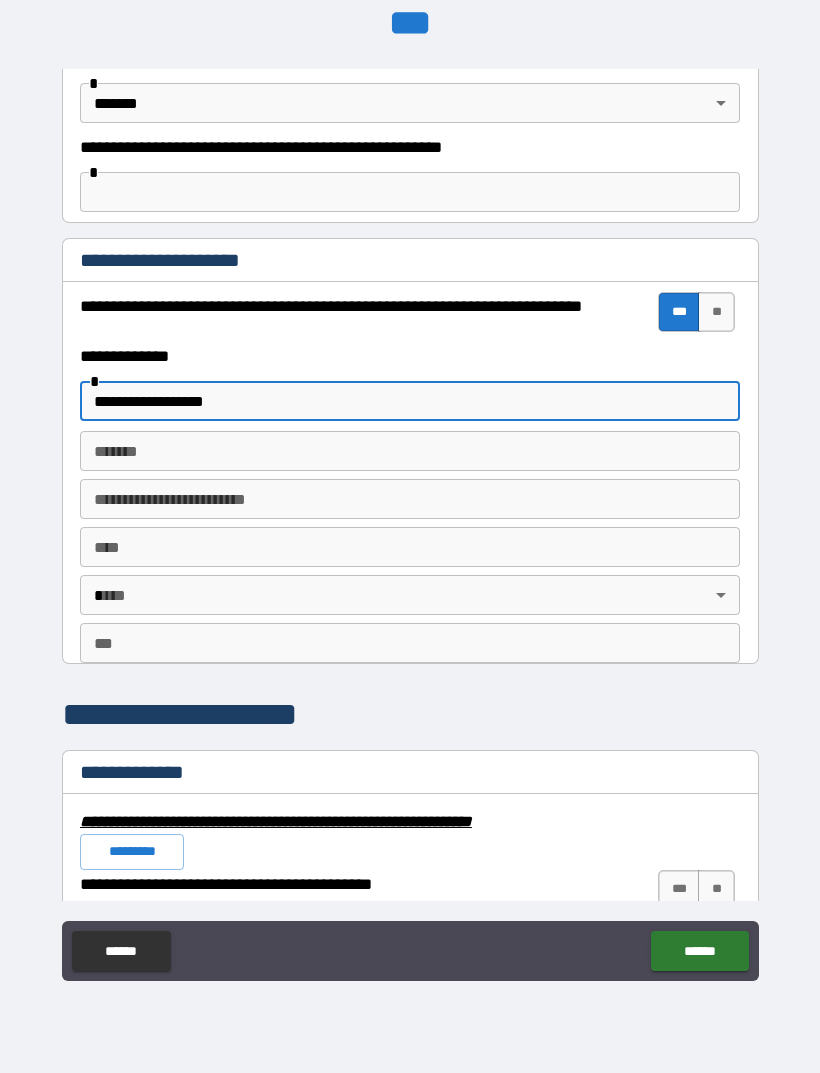 type on "**********" 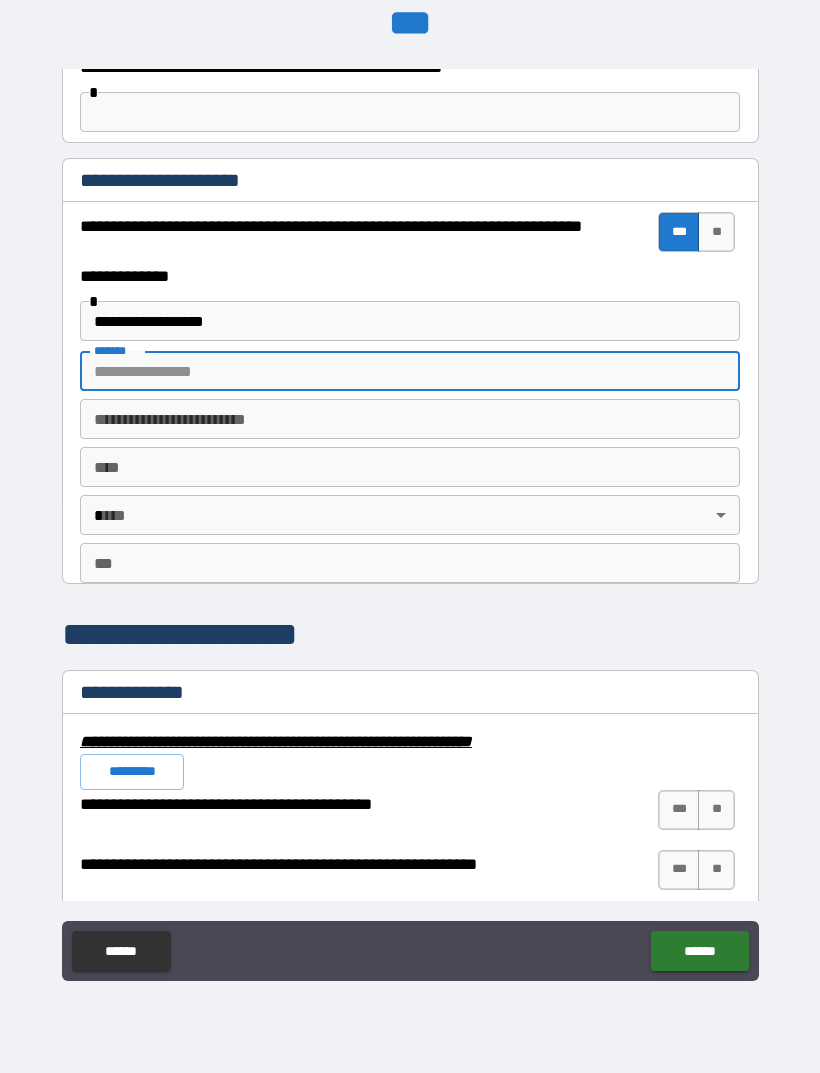 scroll, scrollTop: 1325, scrollLeft: 0, axis: vertical 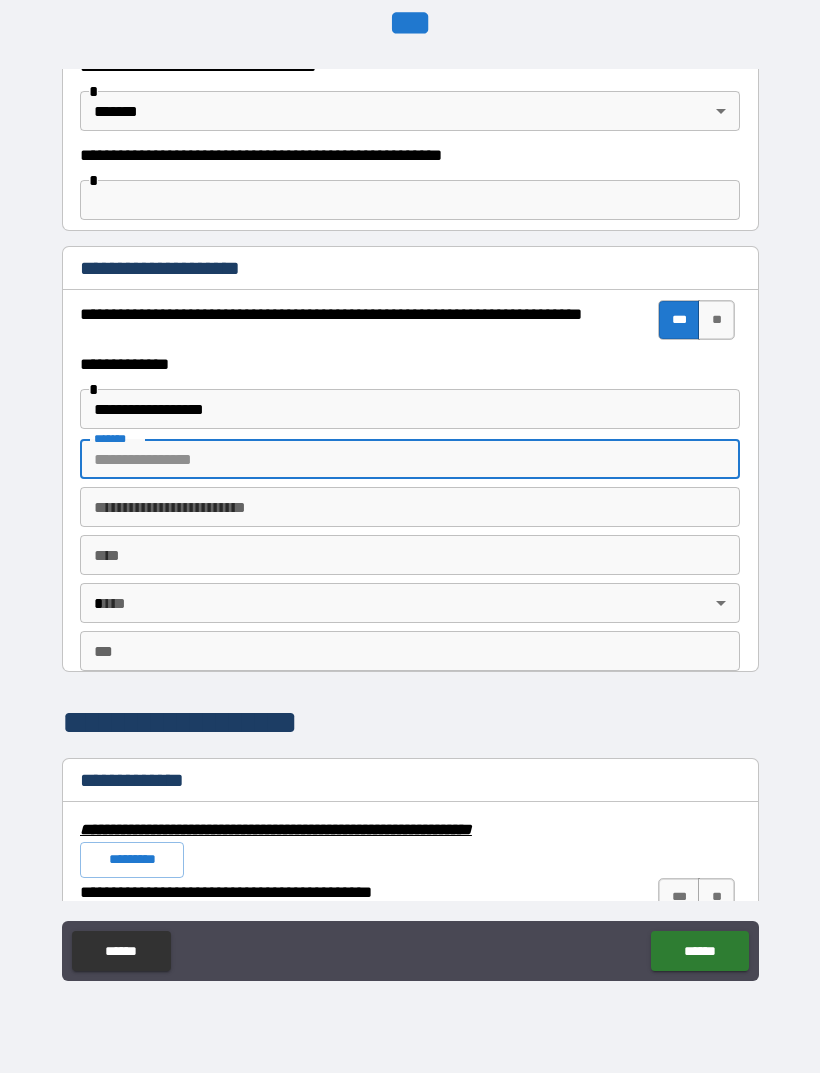 click on "*******" at bounding box center [410, 459] 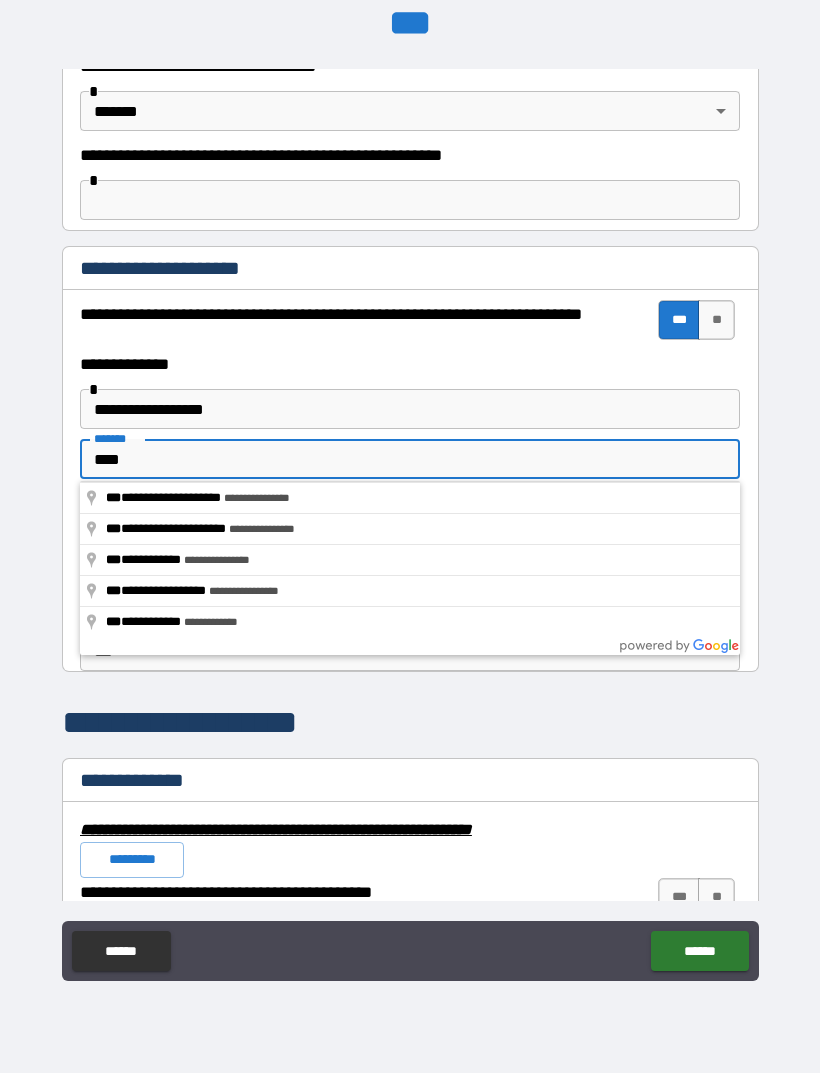 type on "**********" 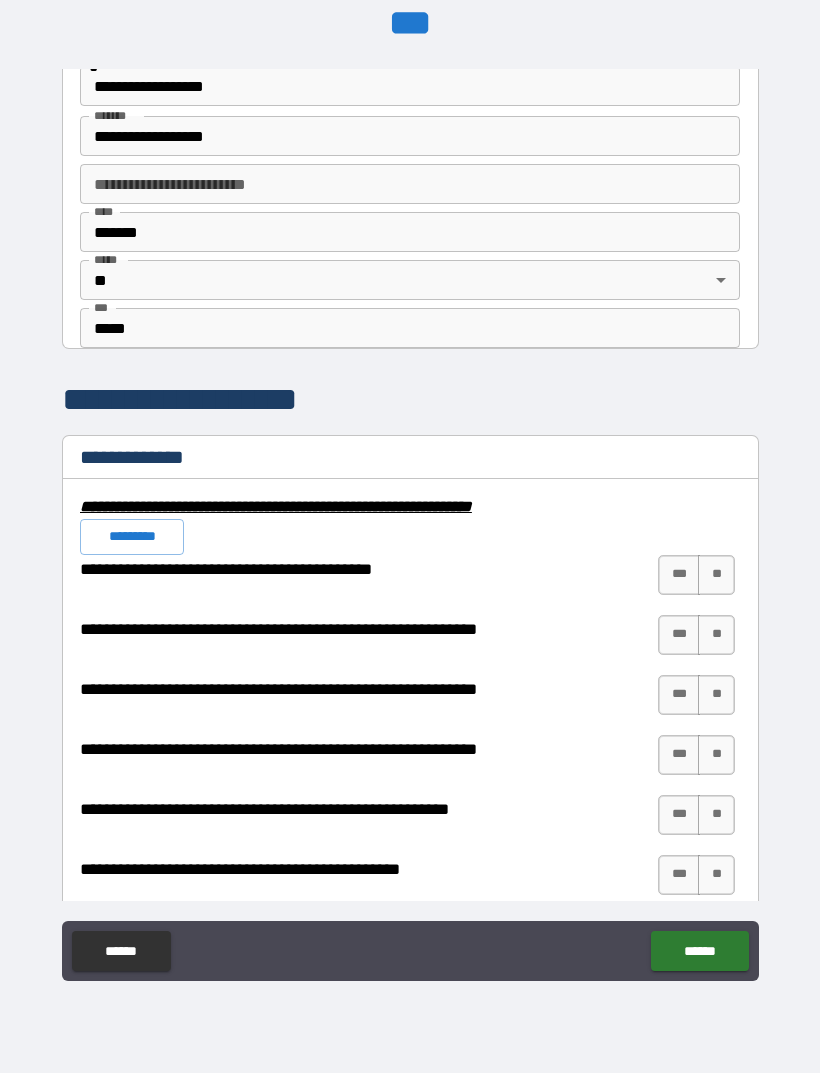 scroll, scrollTop: 1747, scrollLeft: 0, axis: vertical 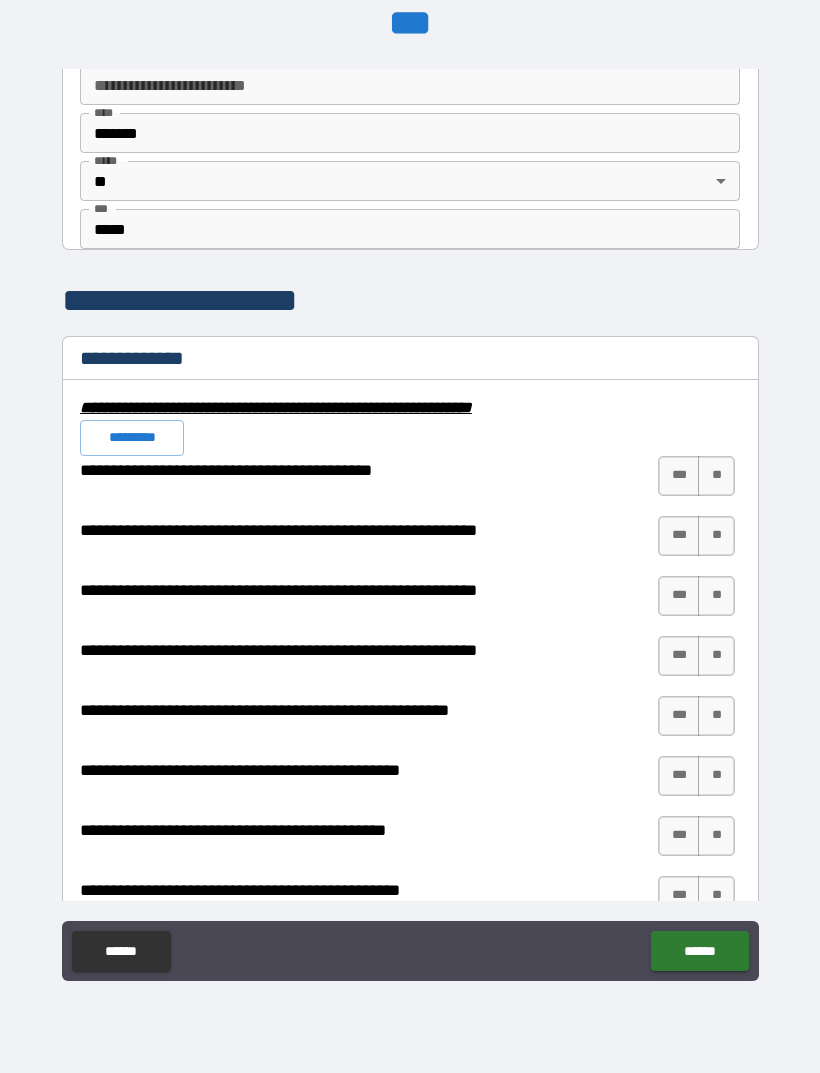 click on "***" at bounding box center [679, 476] 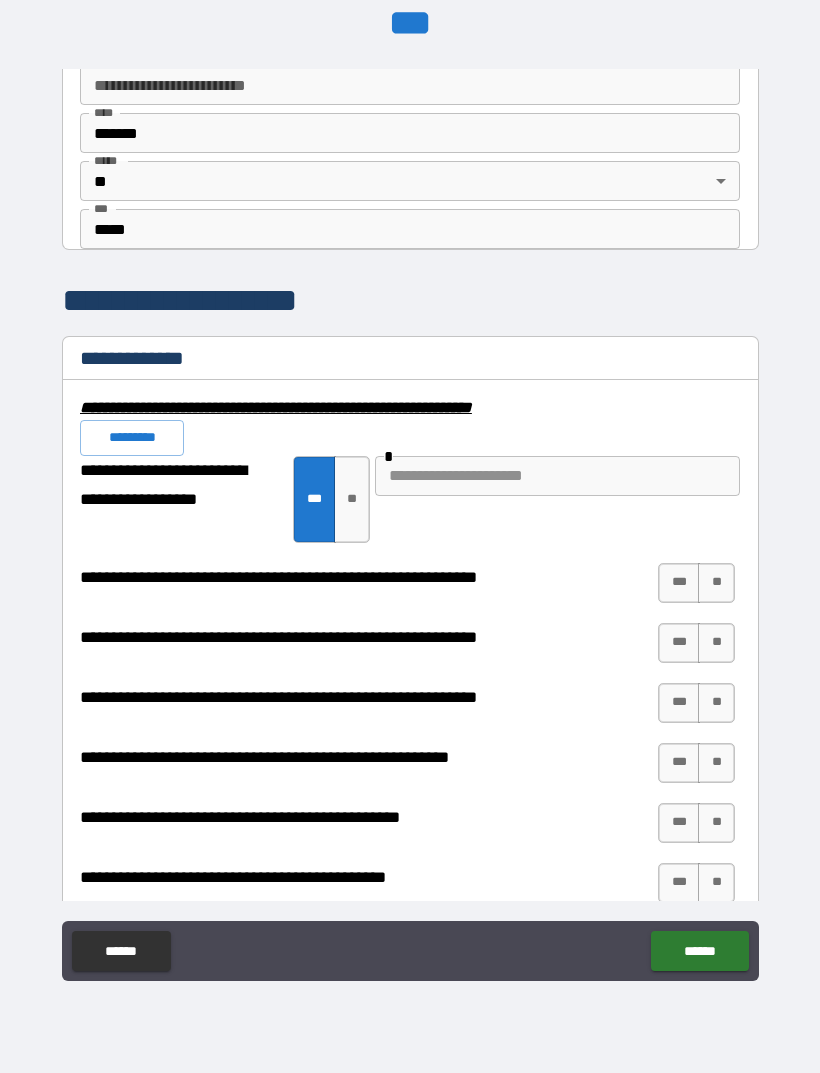 click at bounding box center [557, 476] 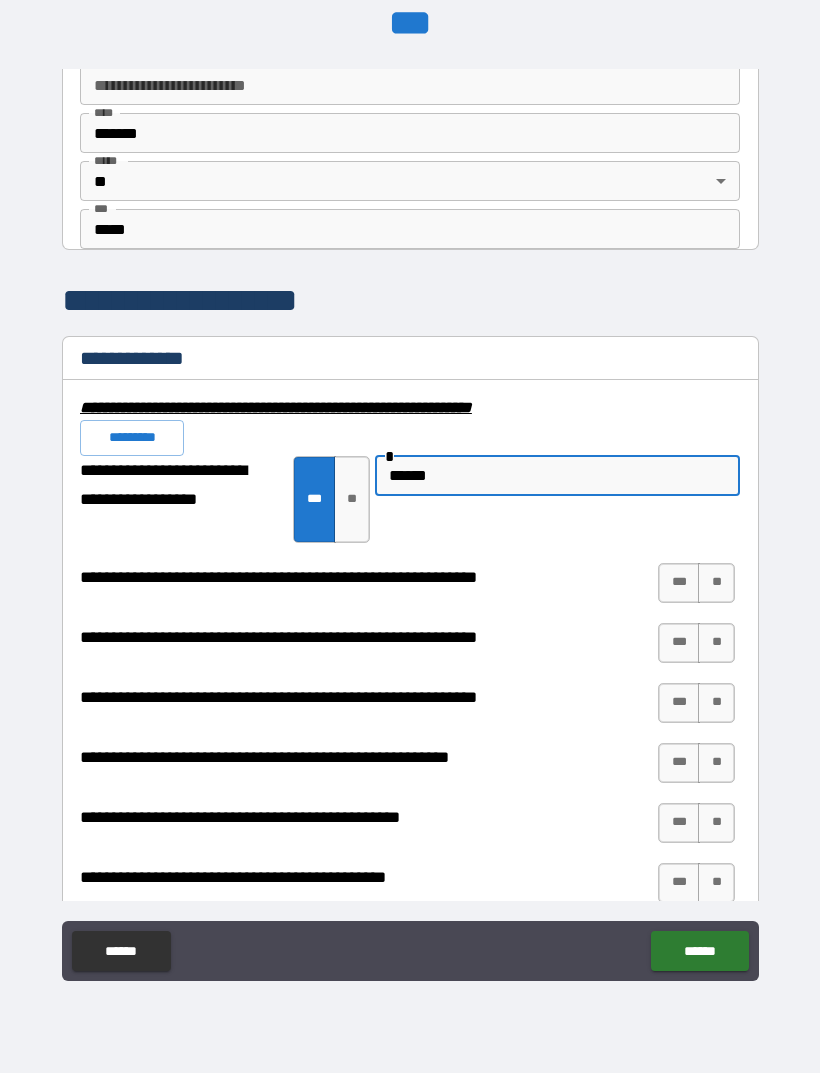 type on "******" 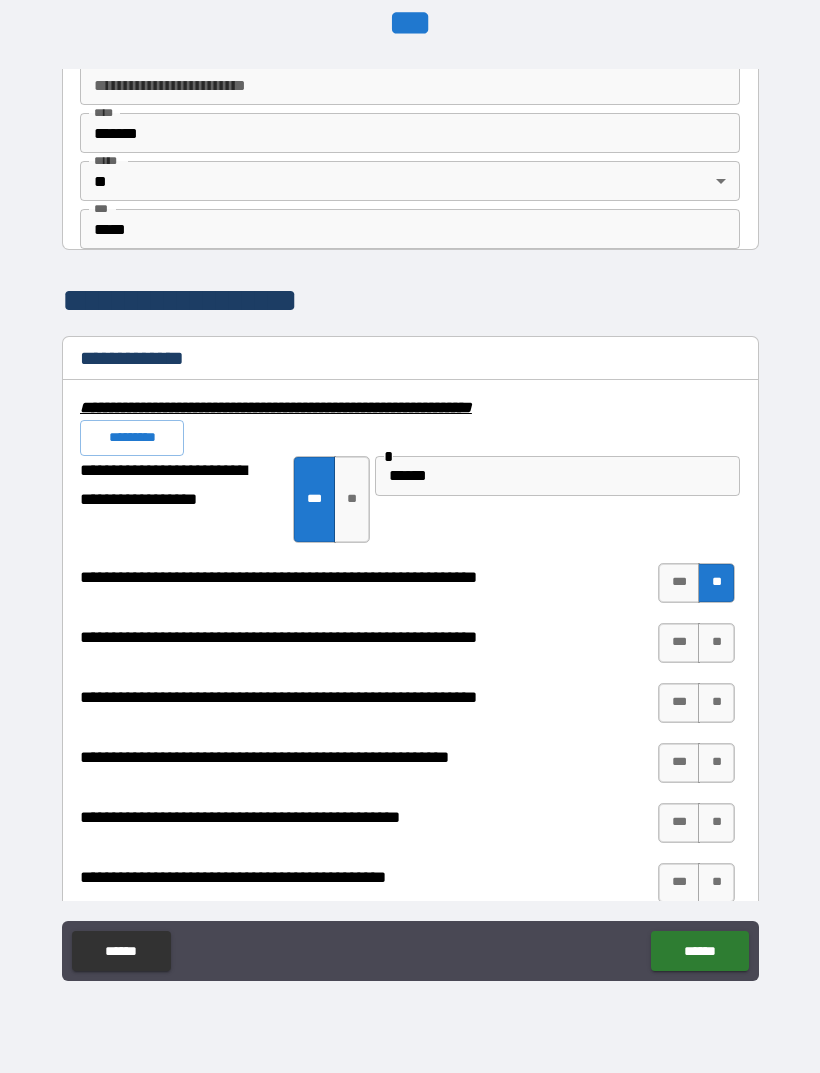 click on "**" at bounding box center (716, 643) 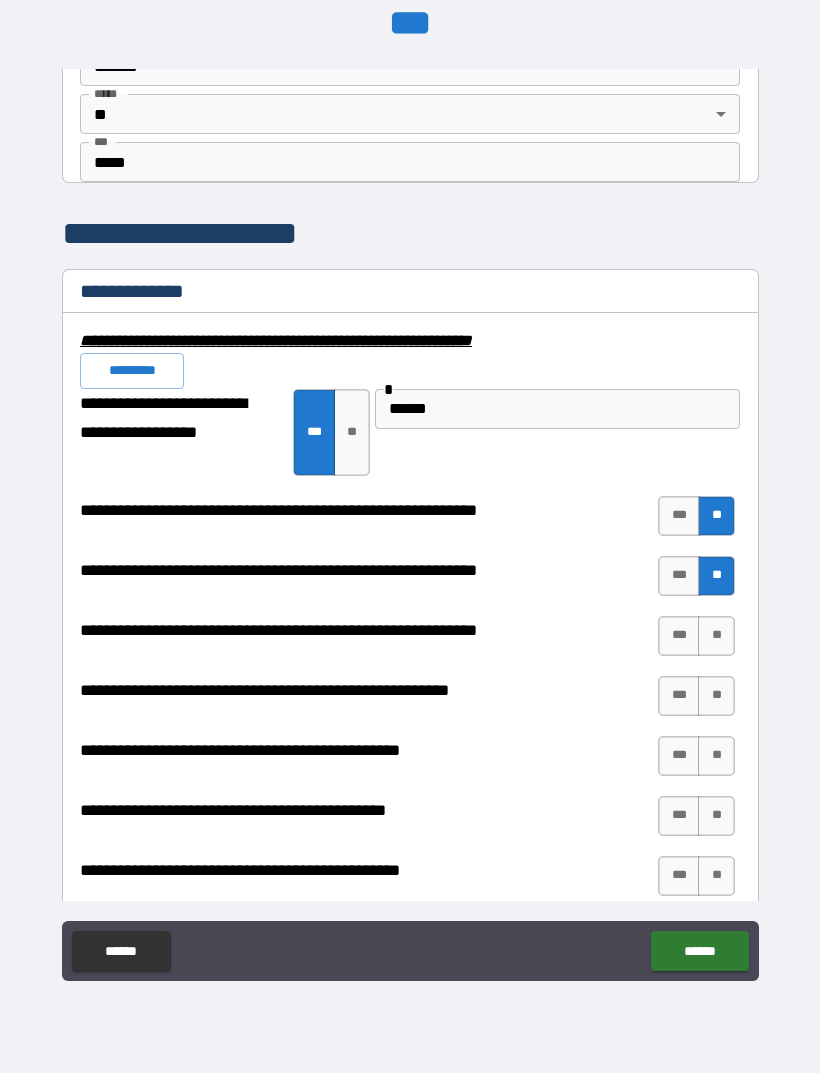 scroll, scrollTop: 1831, scrollLeft: 0, axis: vertical 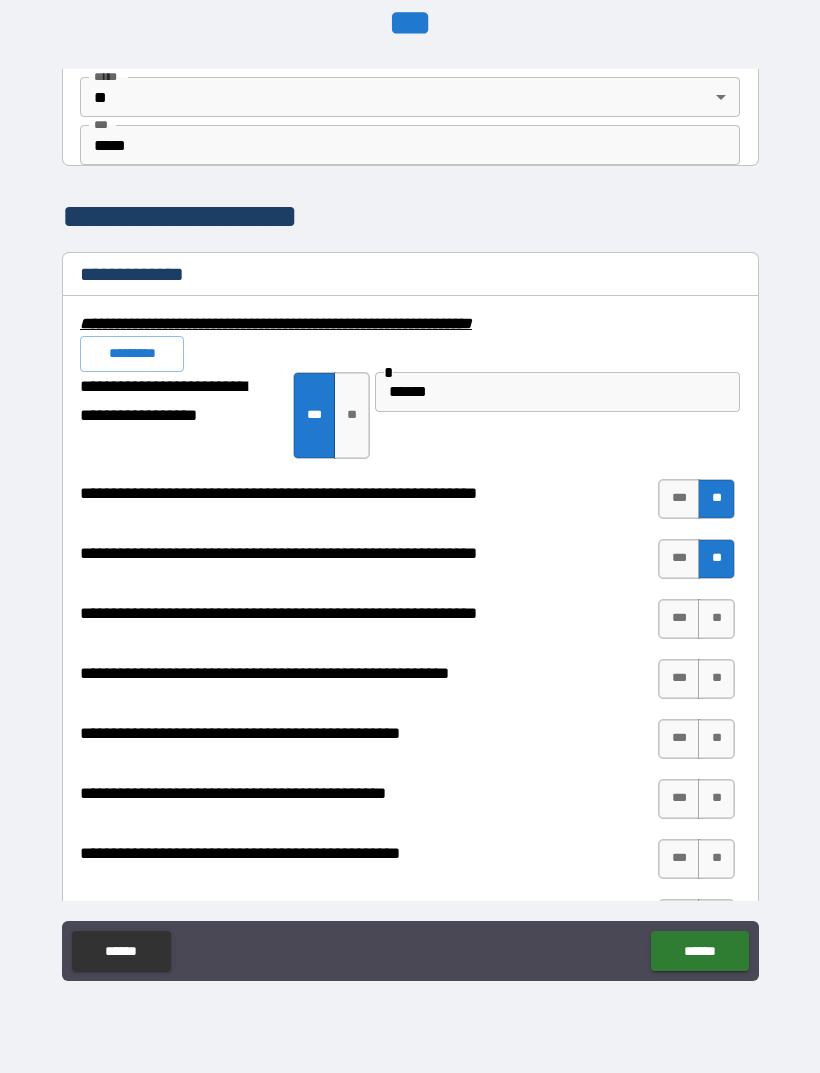 click on "**" at bounding box center [716, 619] 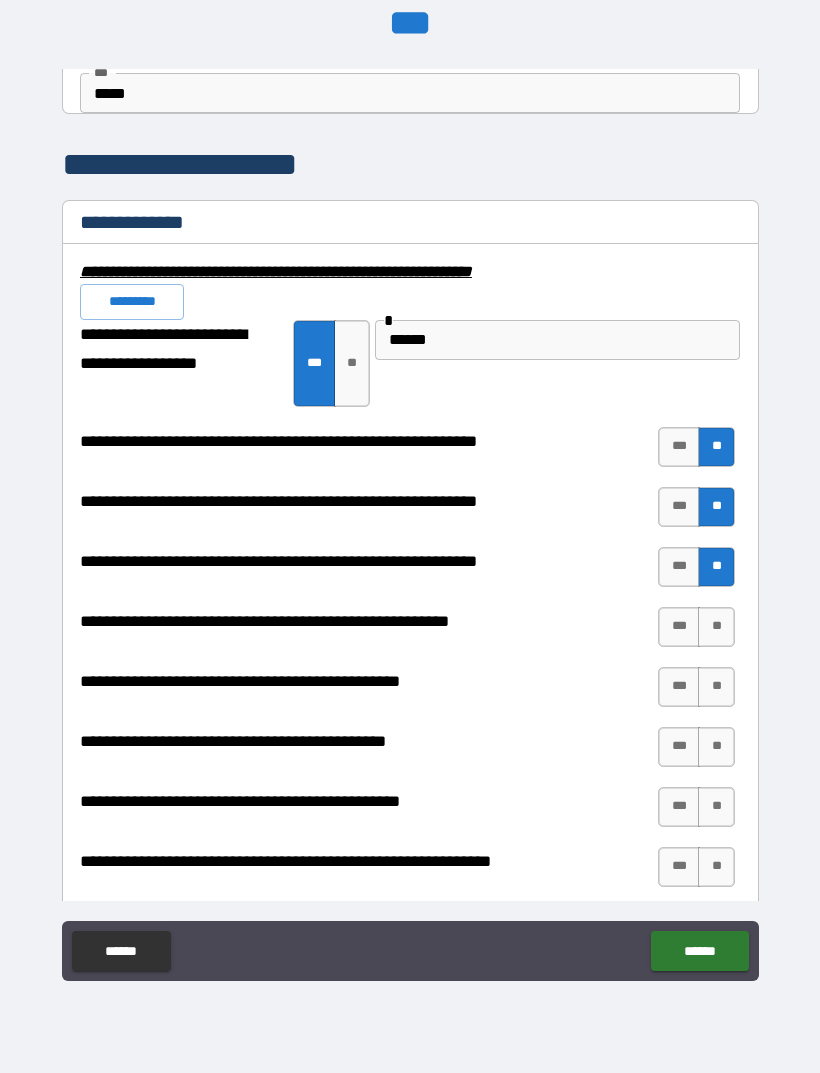 scroll, scrollTop: 1886, scrollLeft: 0, axis: vertical 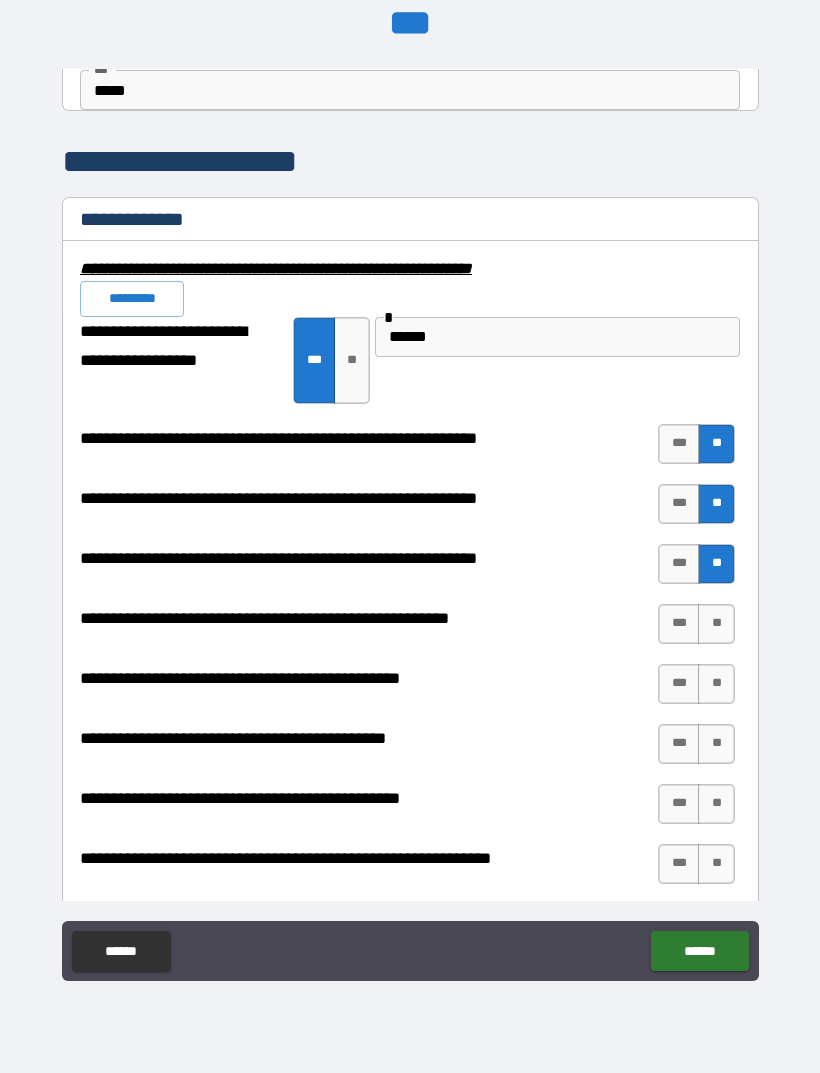 click on "**" at bounding box center (716, 624) 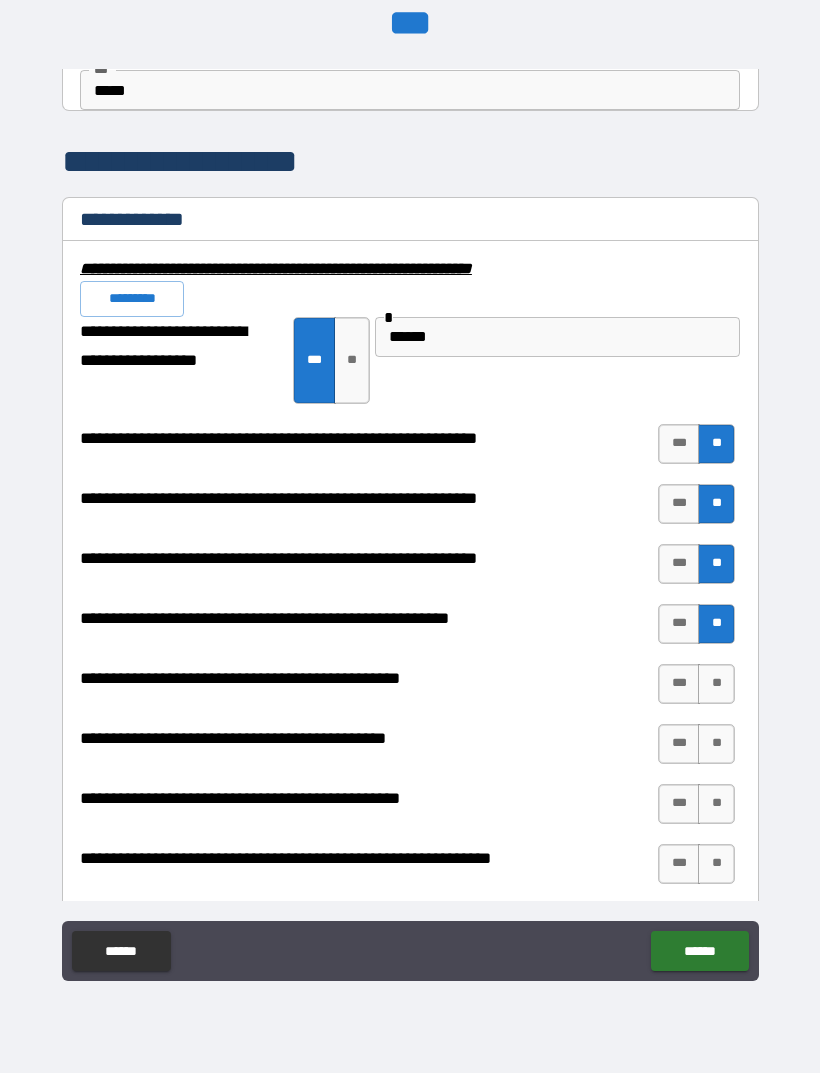click on "**" at bounding box center (716, 684) 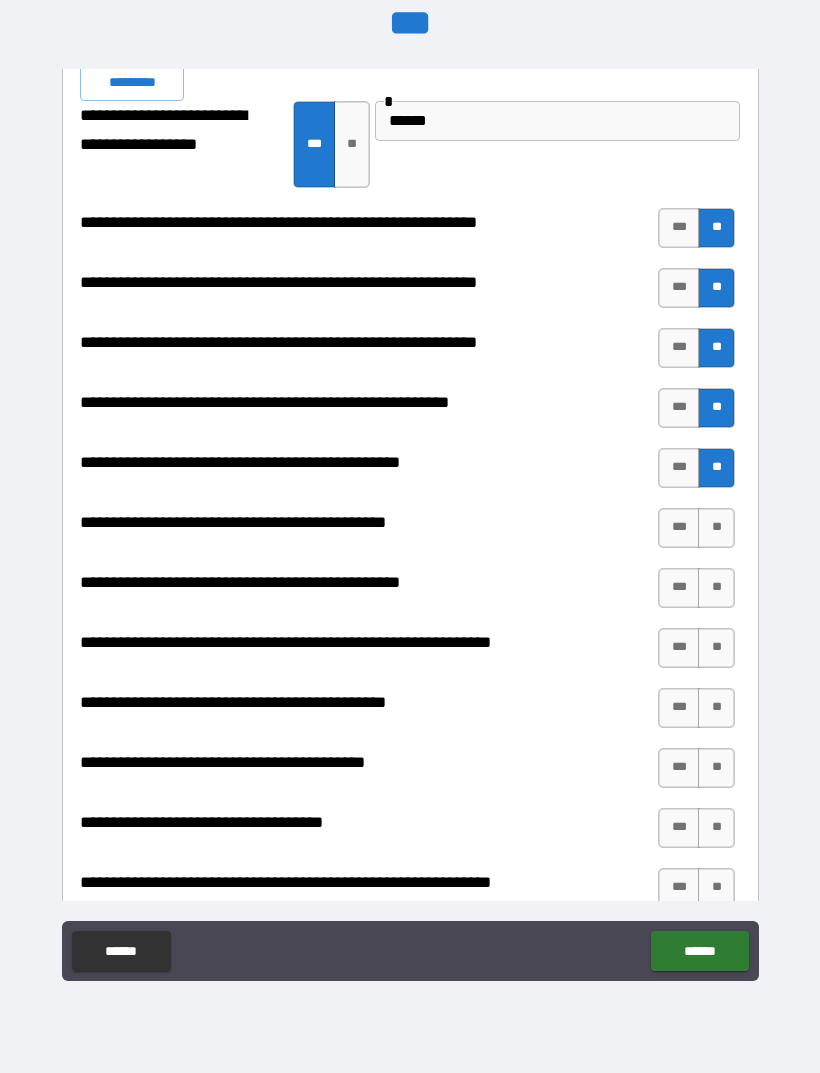 scroll, scrollTop: 2105, scrollLeft: 0, axis: vertical 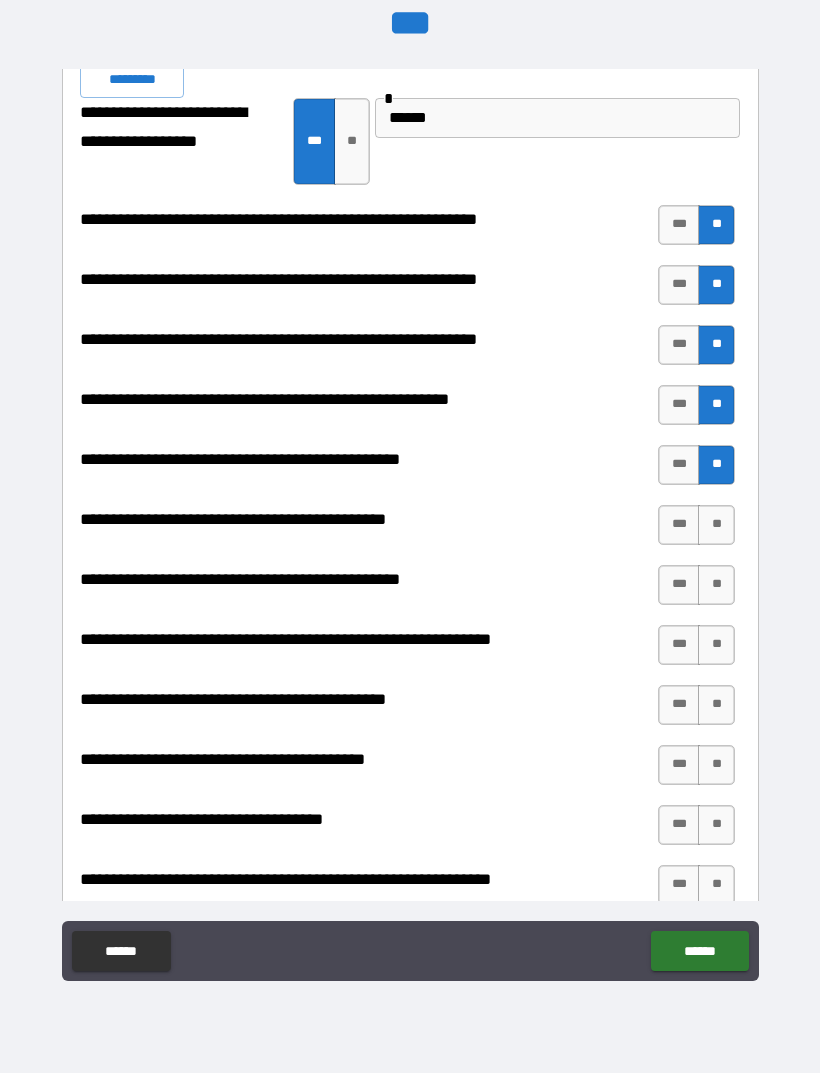 click on "**********" at bounding box center [410, 691] 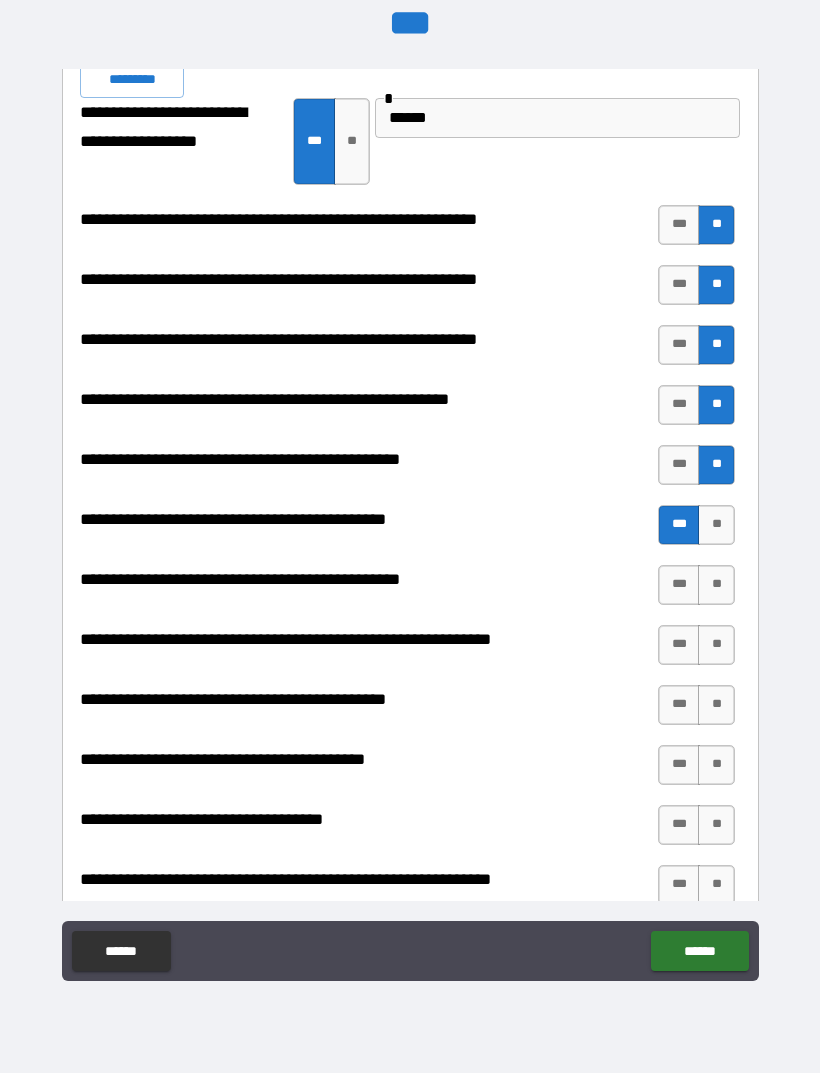 click on "***" at bounding box center (679, 585) 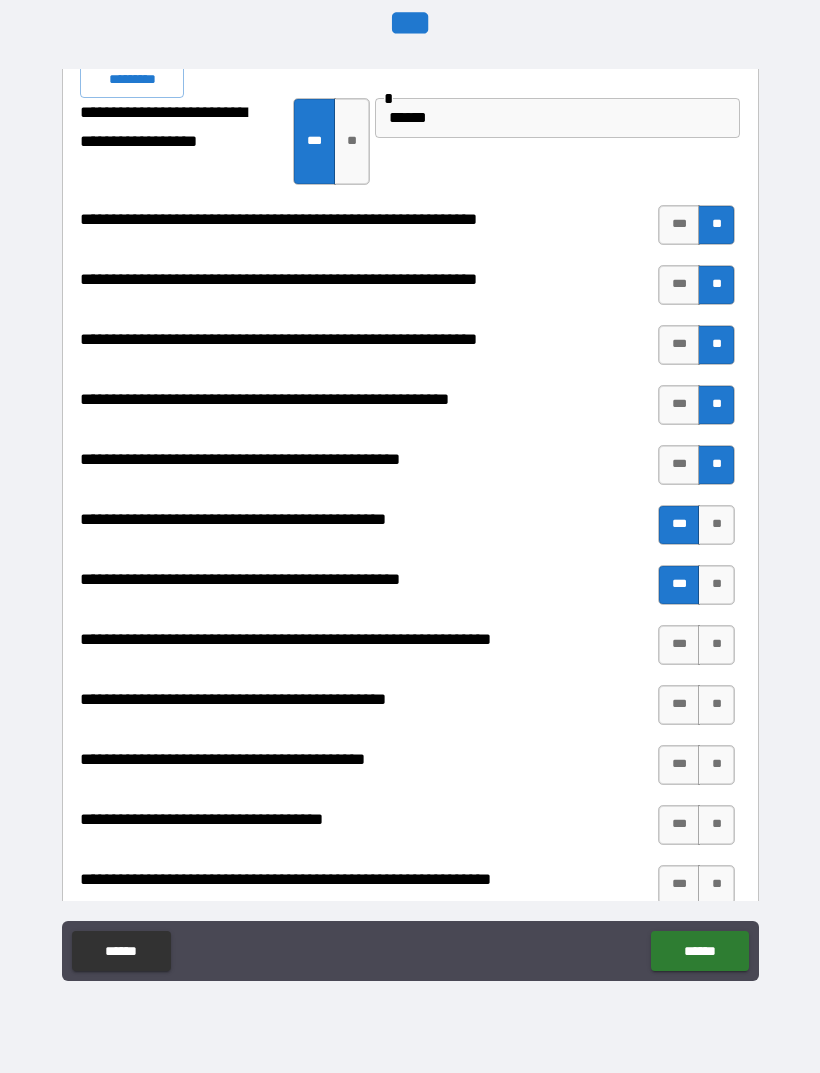 click on "***" at bounding box center [679, 645] 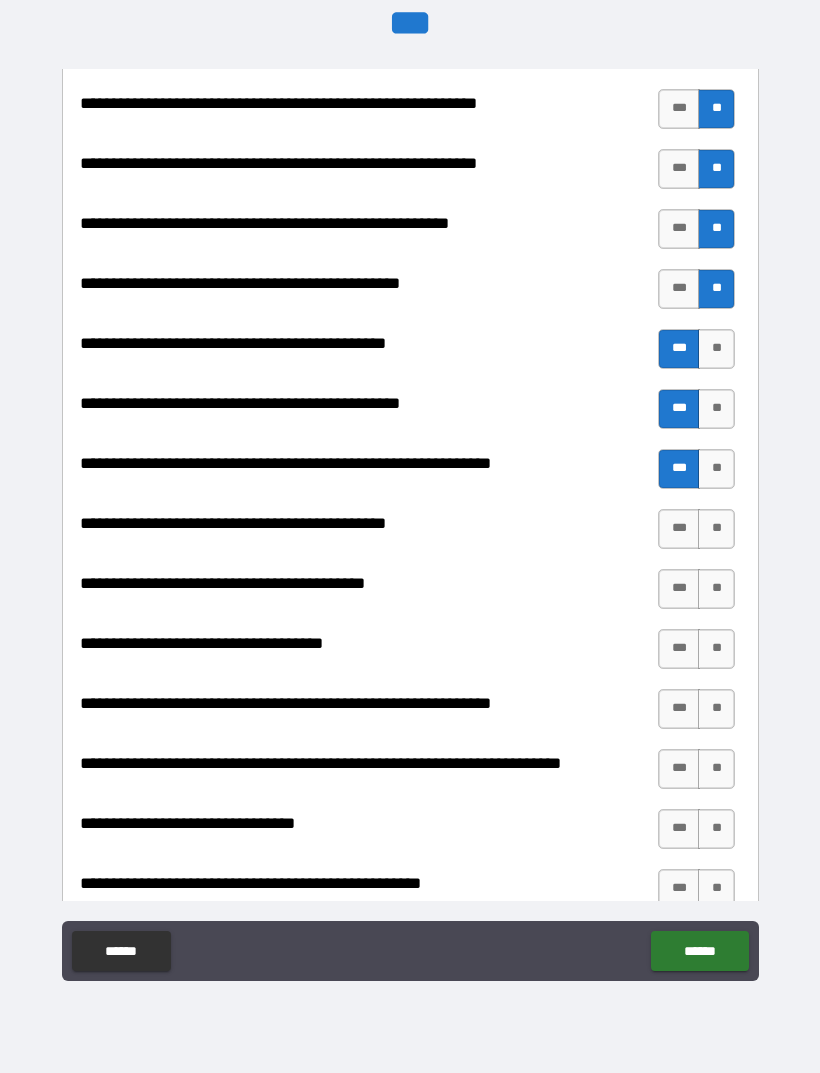 scroll, scrollTop: 2288, scrollLeft: 0, axis: vertical 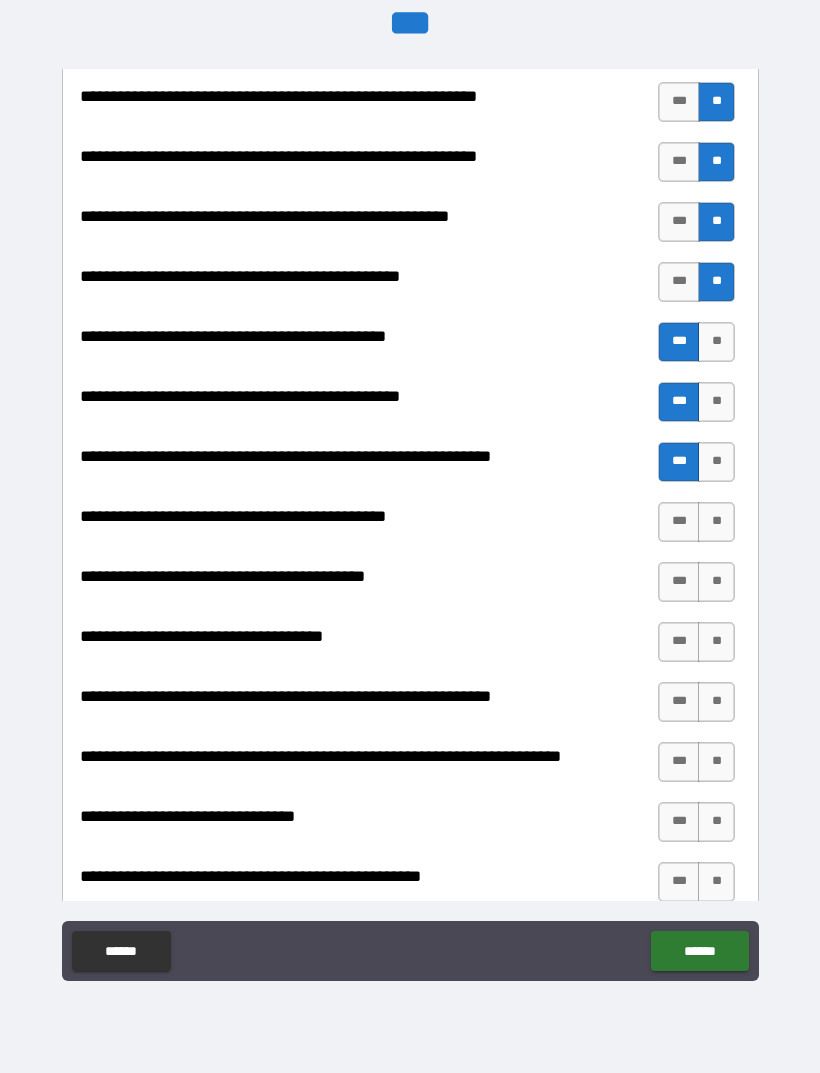 click on "**" at bounding box center (716, 522) 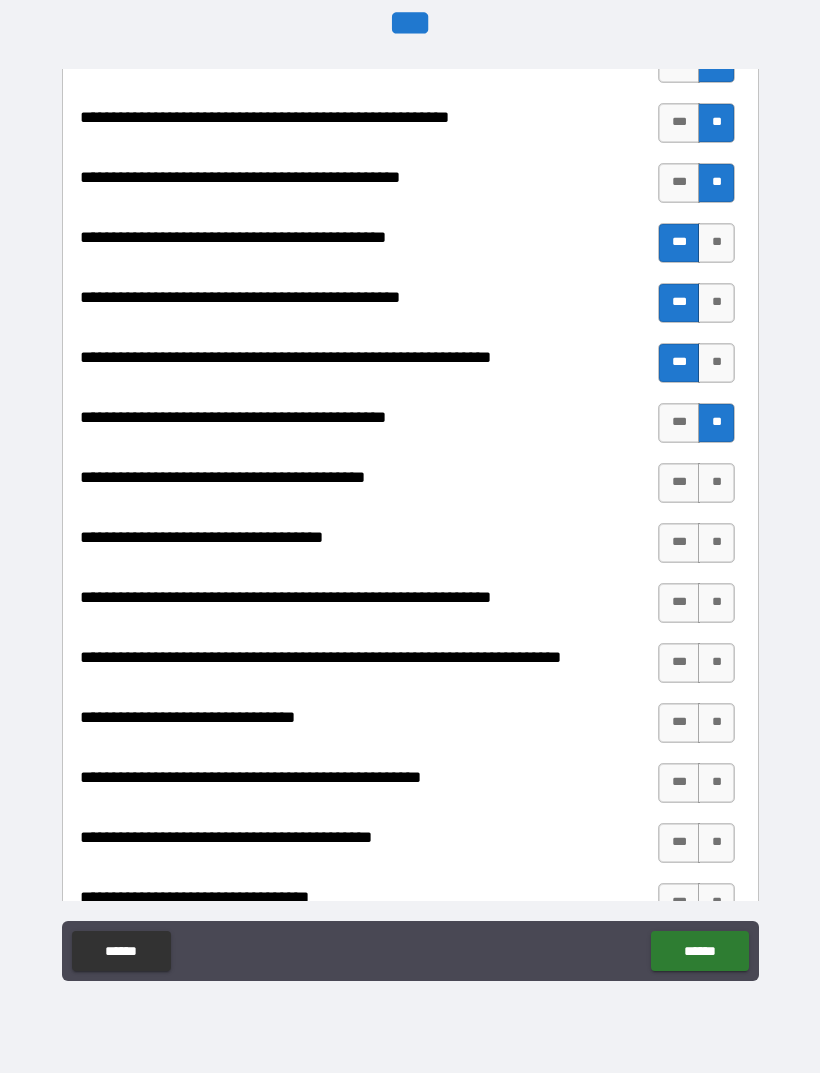 scroll, scrollTop: 2389, scrollLeft: 0, axis: vertical 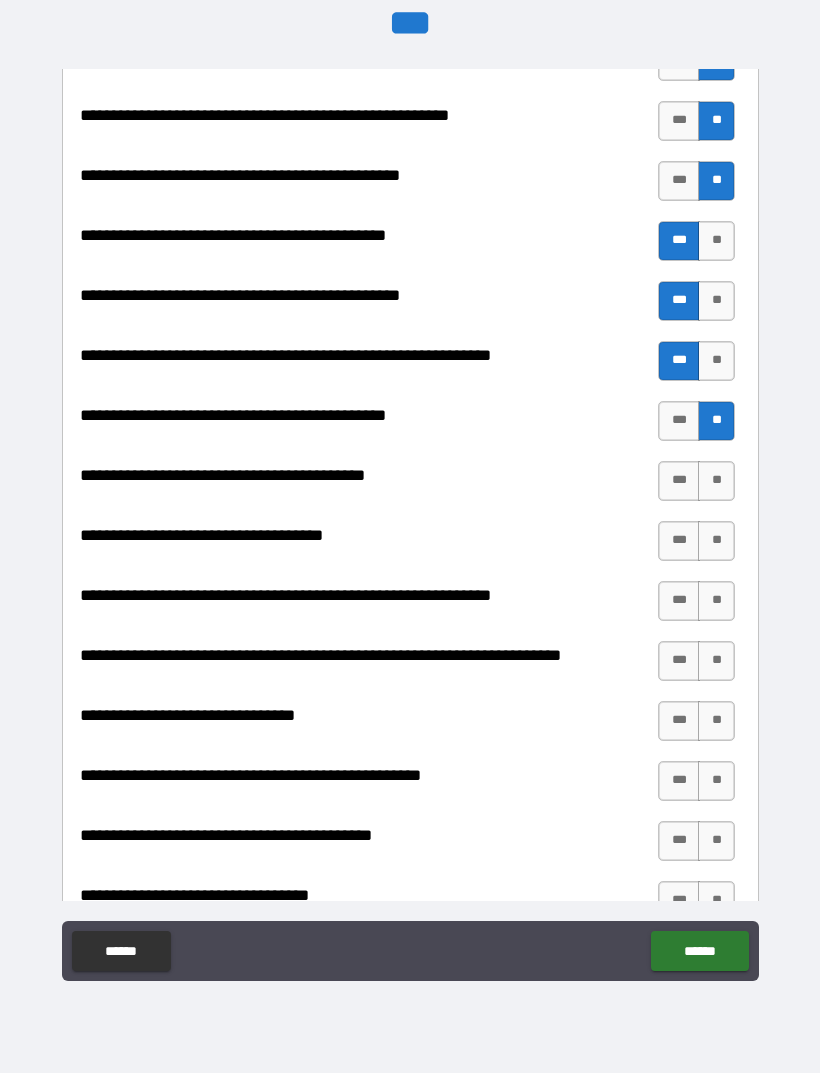 click on "***" at bounding box center [679, 481] 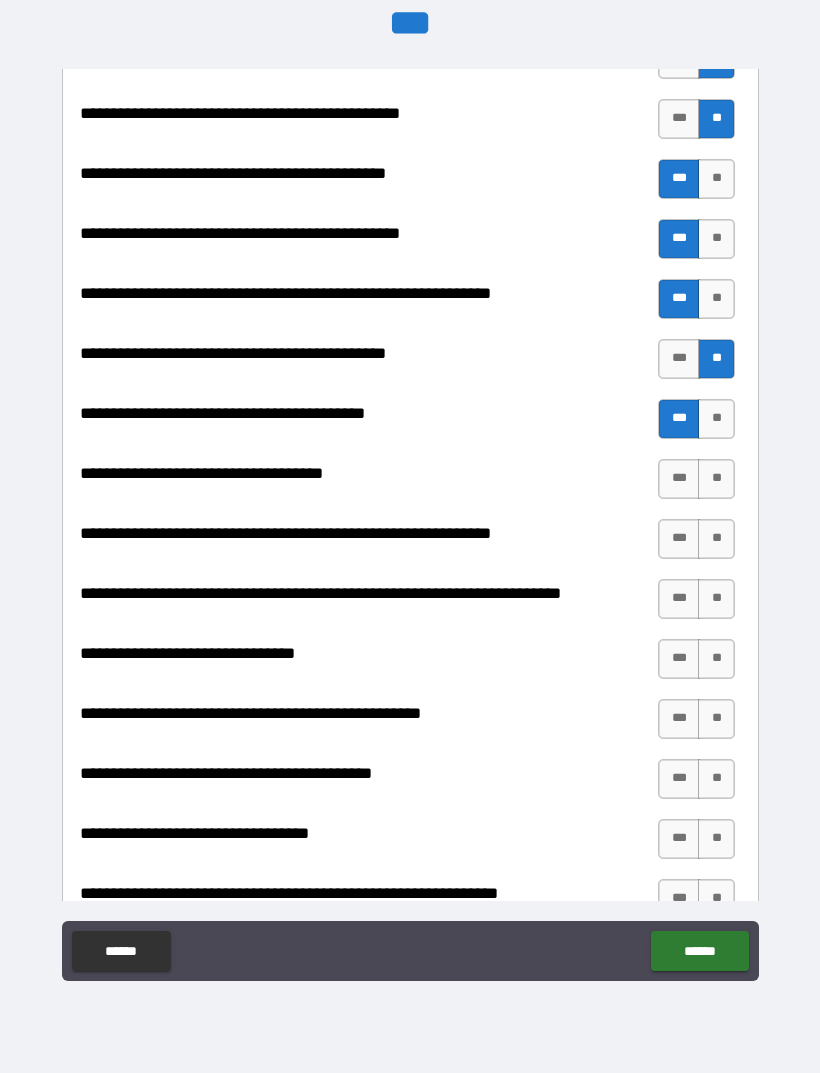 scroll, scrollTop: 2474, scrollLeft: 0, axis: vertical 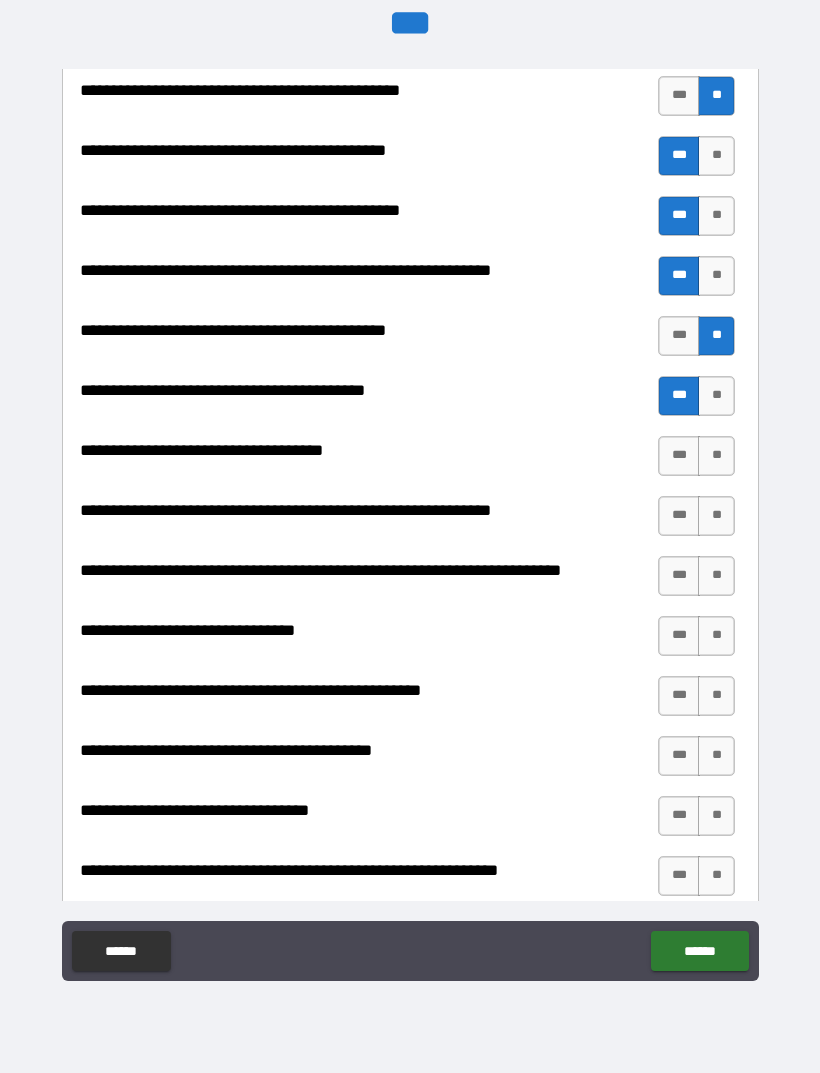 click on "**" at bounding box center [716, 456] 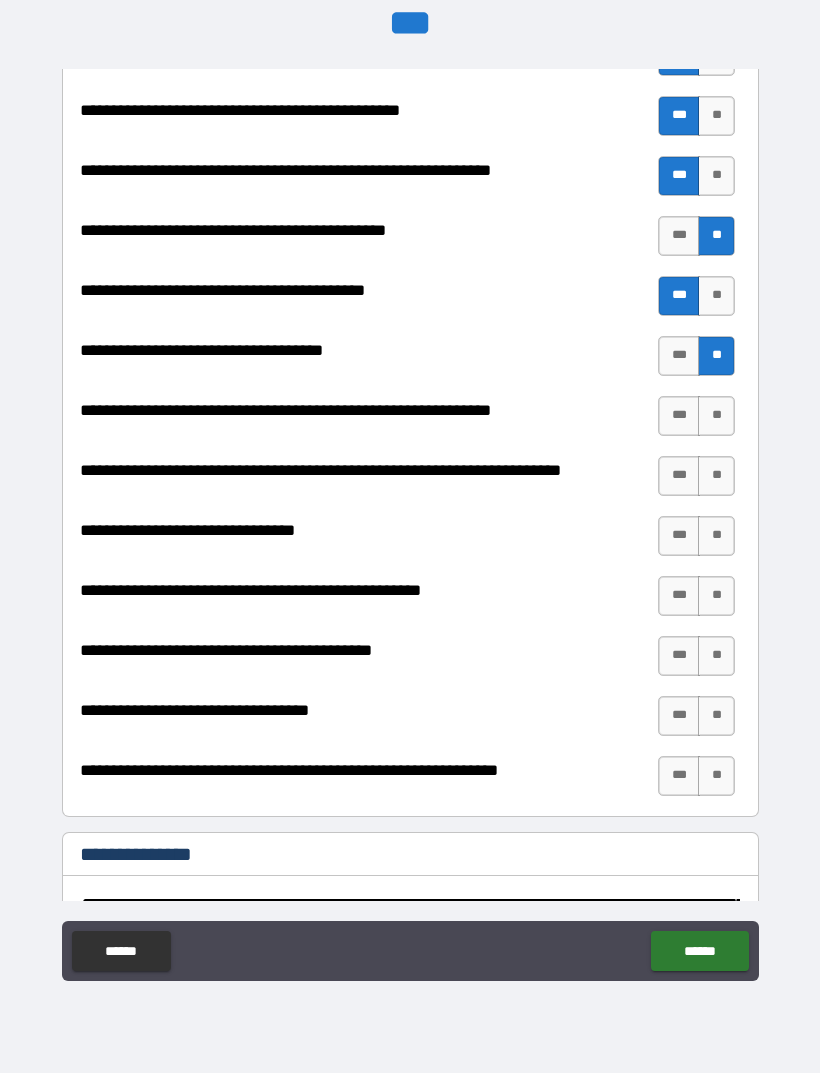 scroll, scrollTop: 2577, scrollLeft: 0, axis: vertical 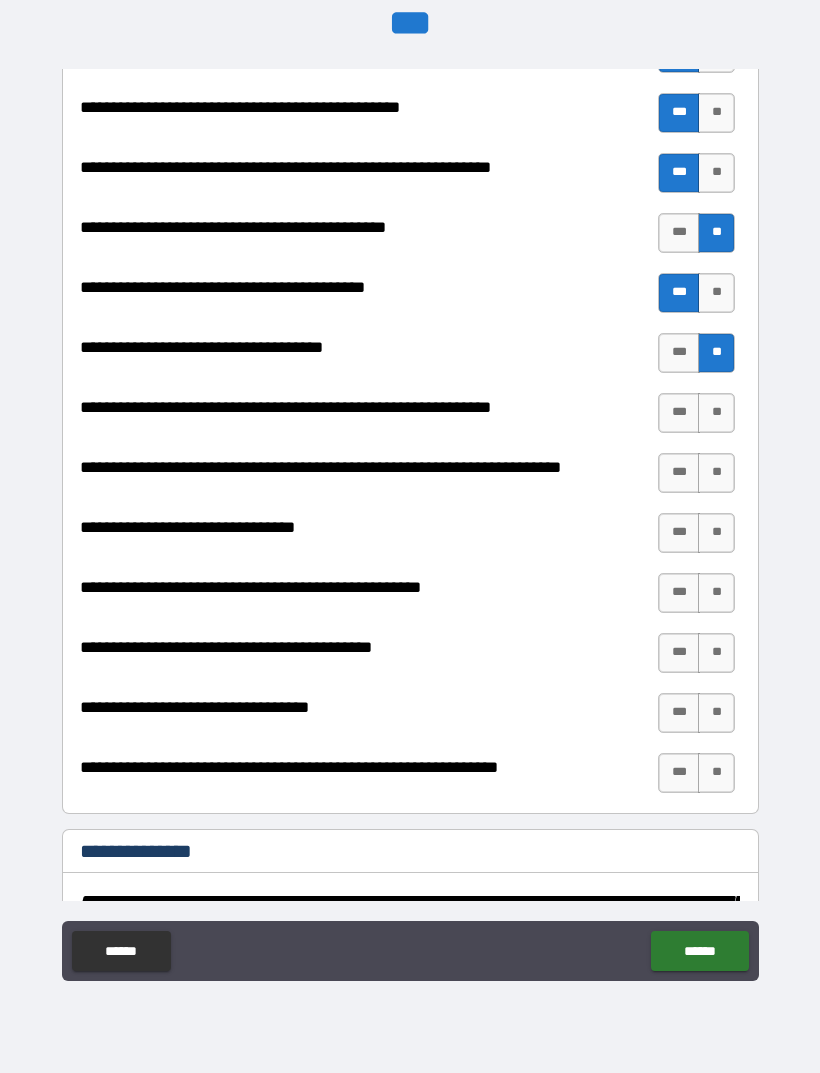 click on "**" at bounding box center [716, 413] 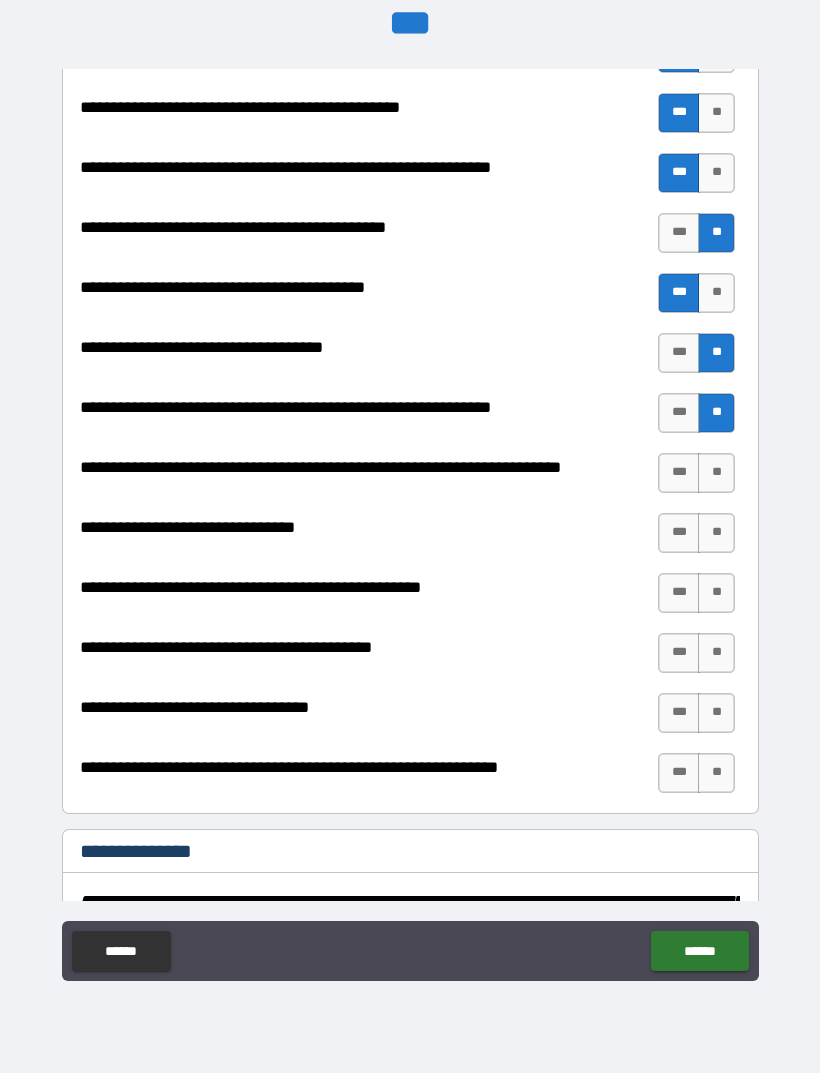 click on "**" at bounding box center (716, 473) 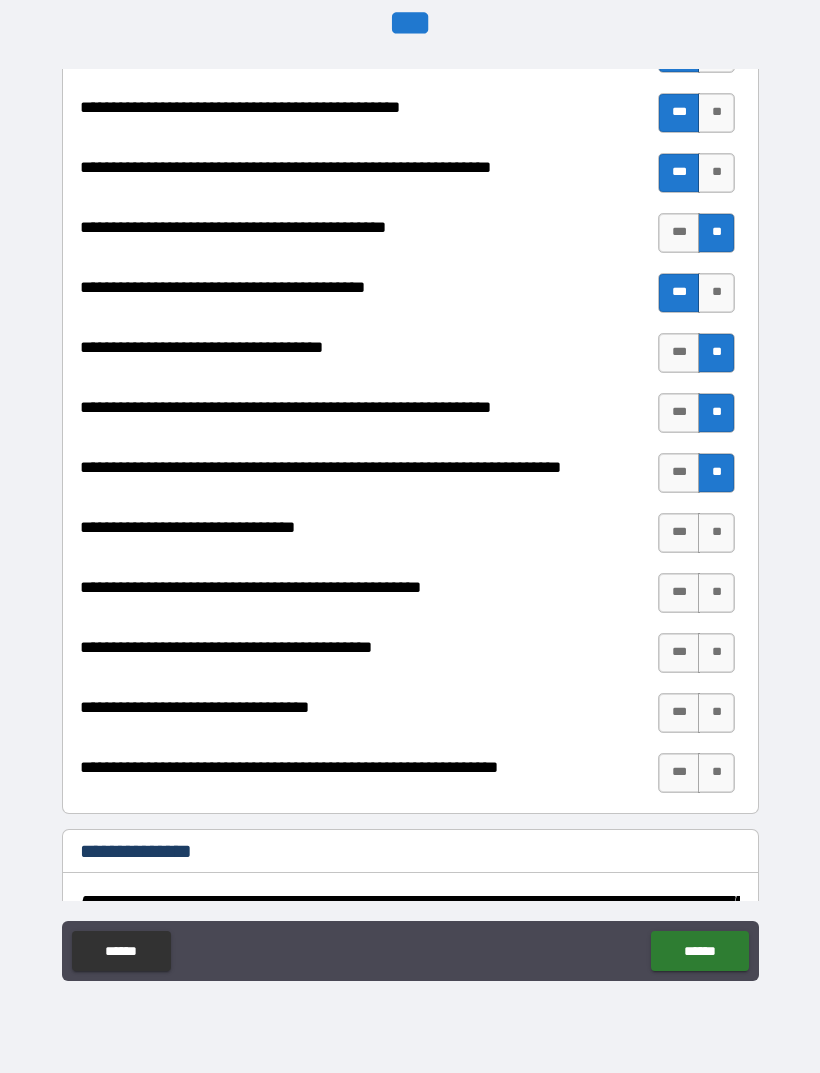 click on "**" at bounding box center [716, 533] 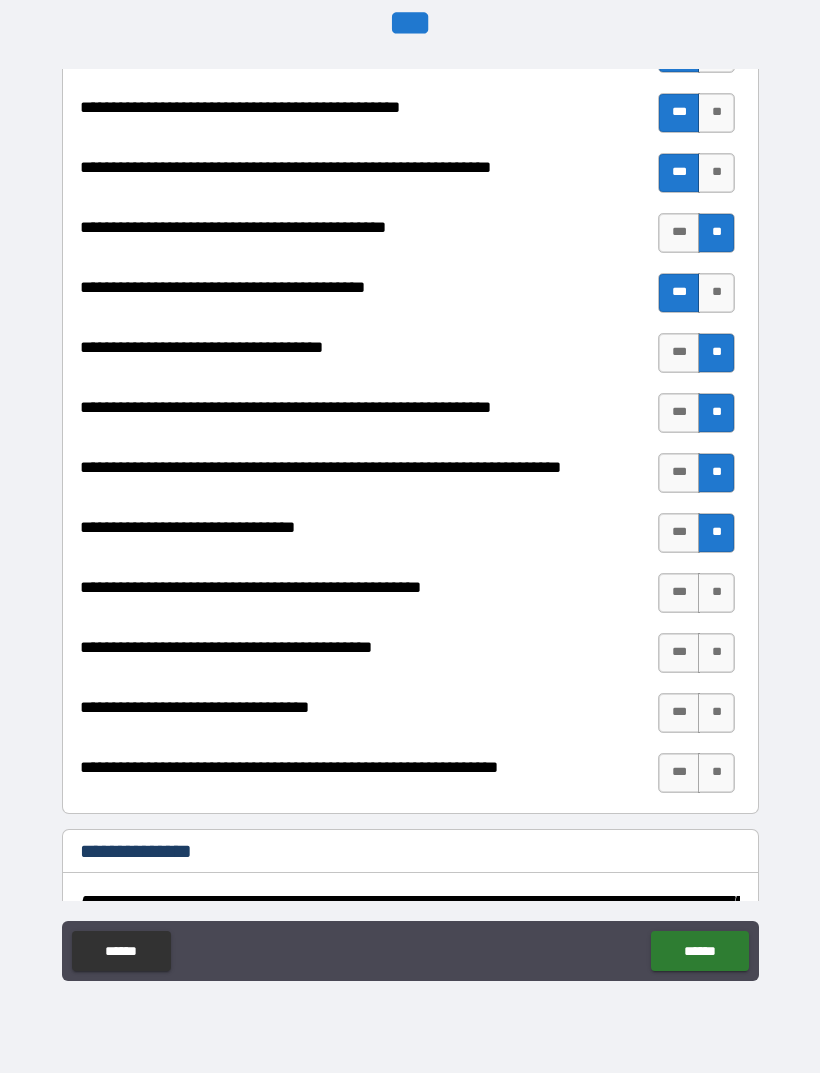 click on "**" at bounding box center [716, 593] 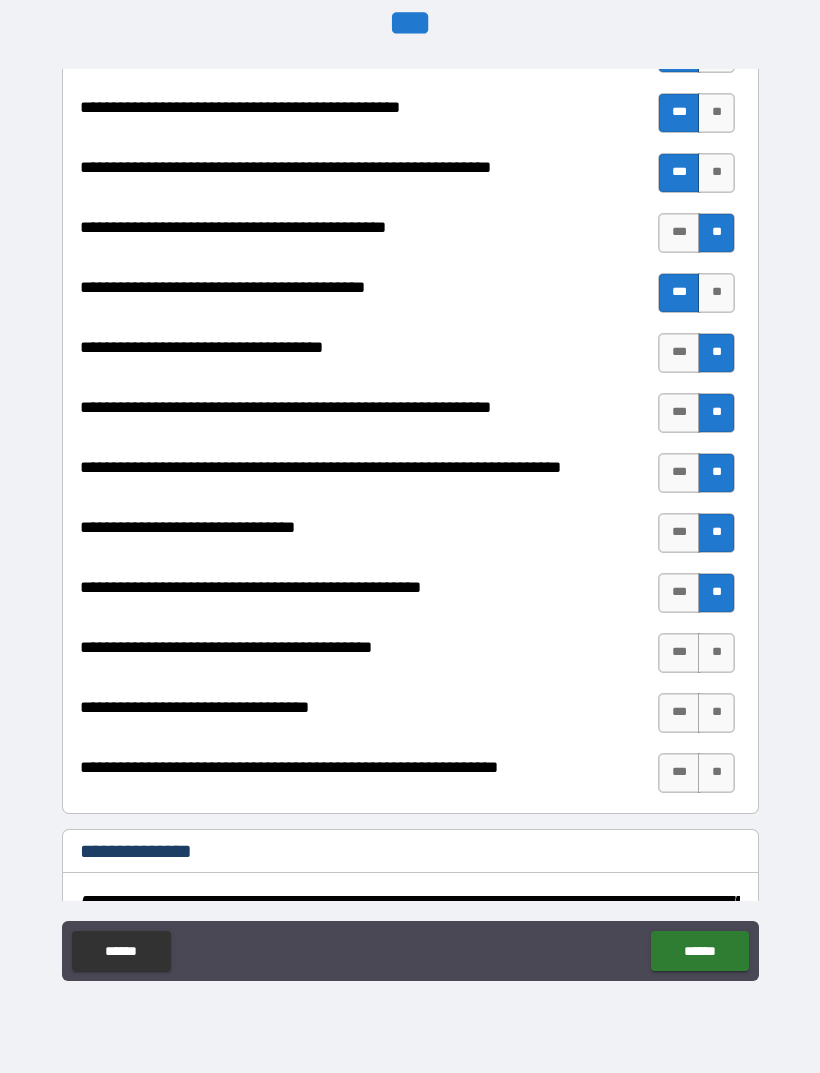 click on "**" at bounding box center (716, 653) 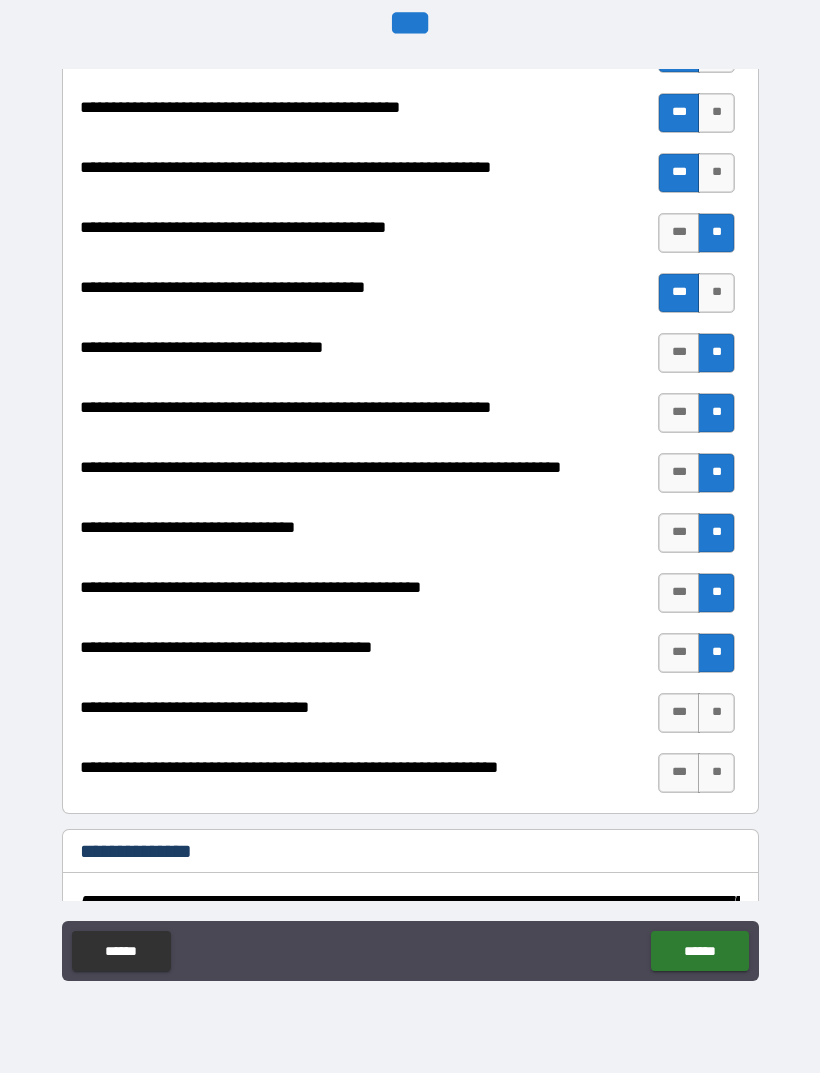 click on "**" at bounding box center [716, 713] 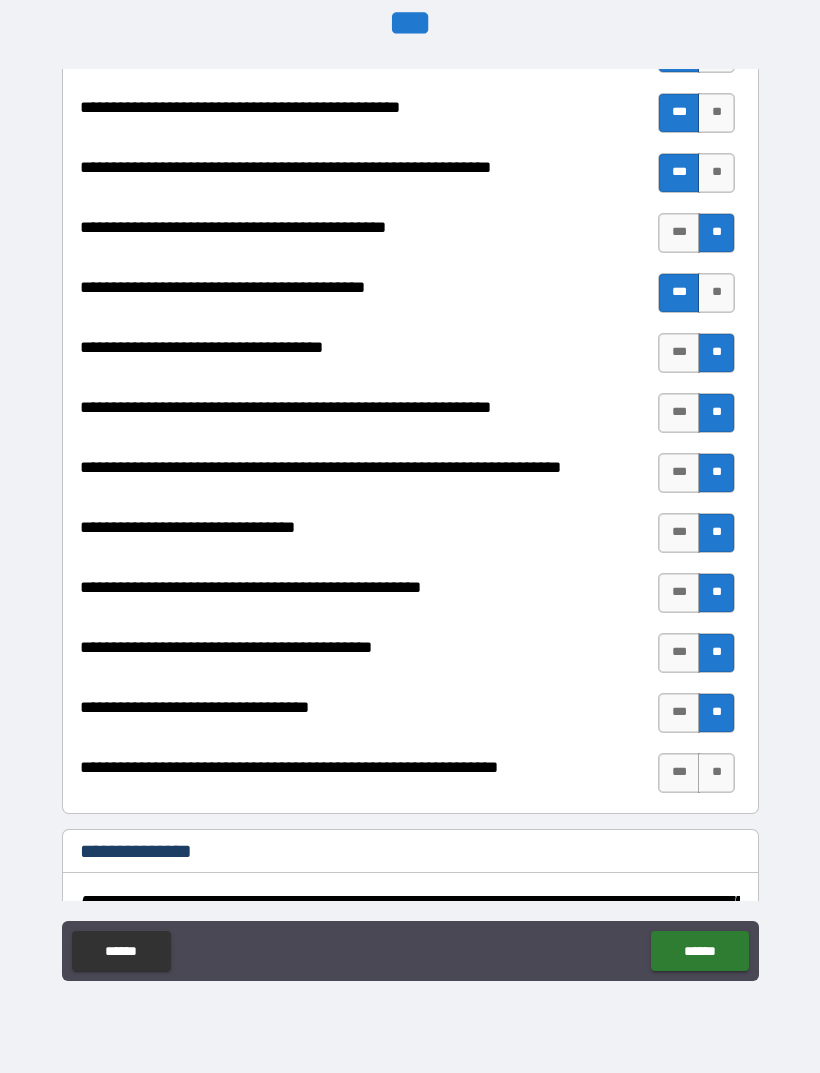 click on "**" at bounding box center [716, 773] 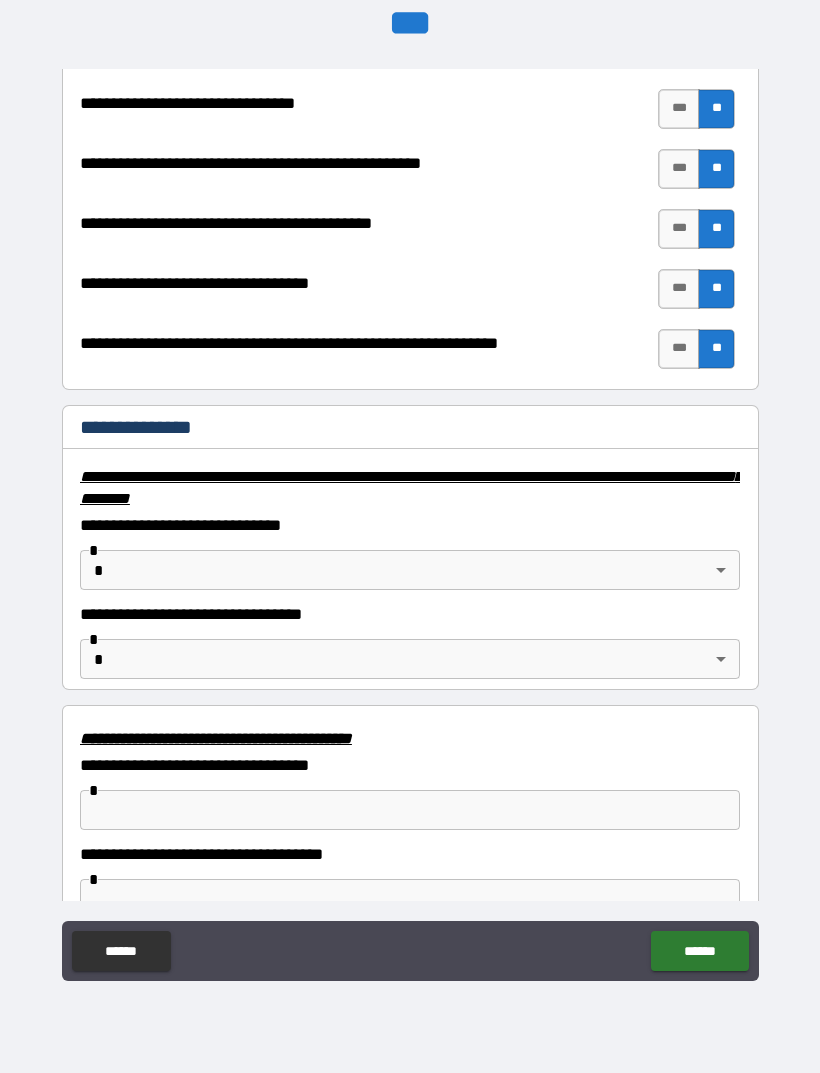 scroll, scrollTop: 3047, scrollLeft: 0, axis: vertical 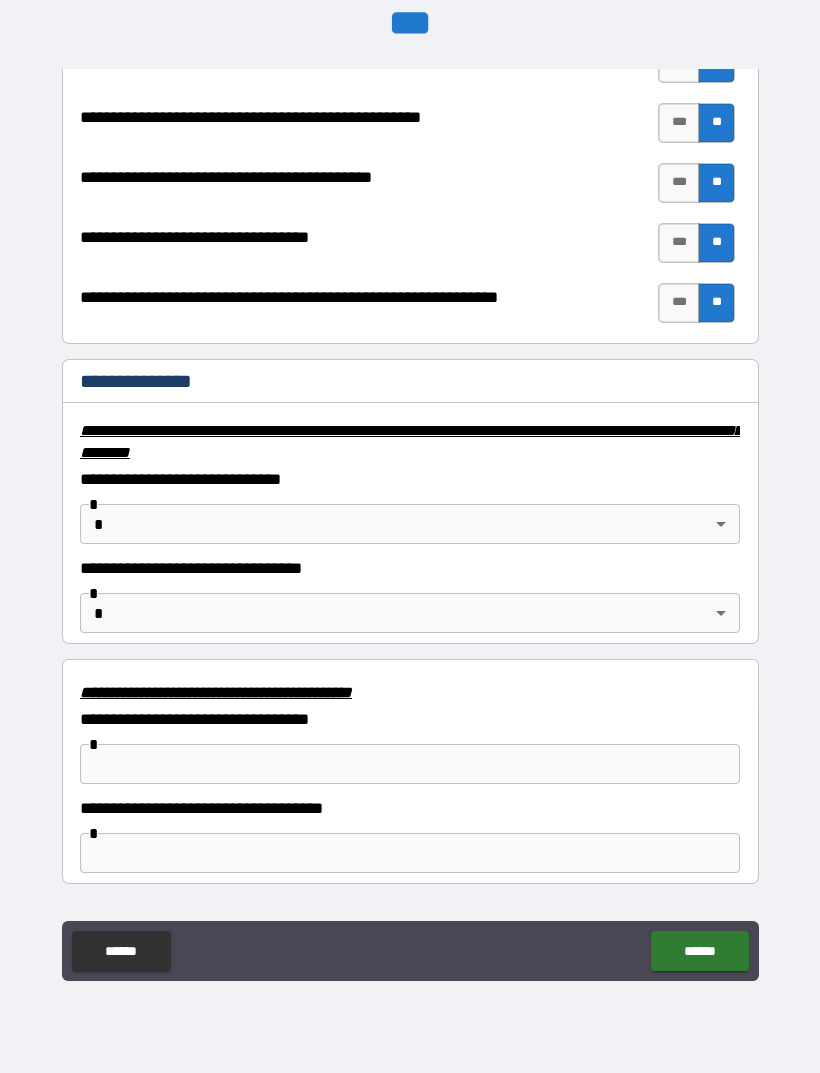 click on "**********" at bounding box center [410, 504] 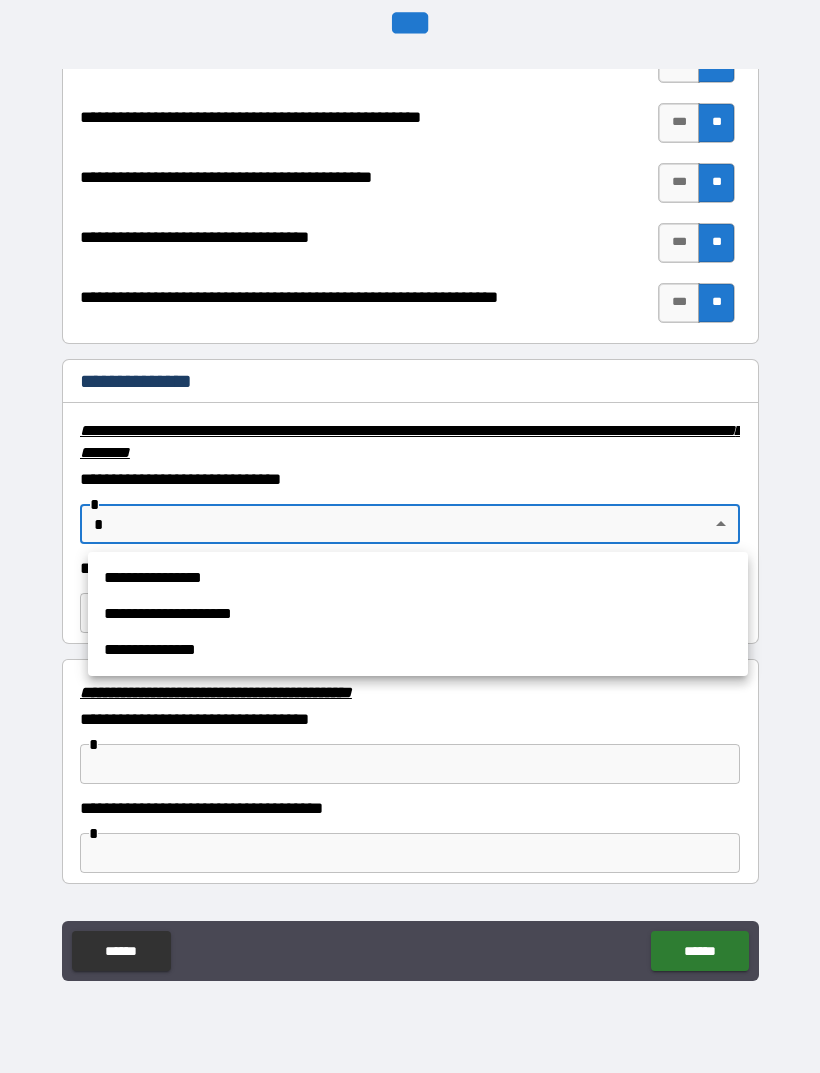 click on "**********" at bounding box center (418, 578) 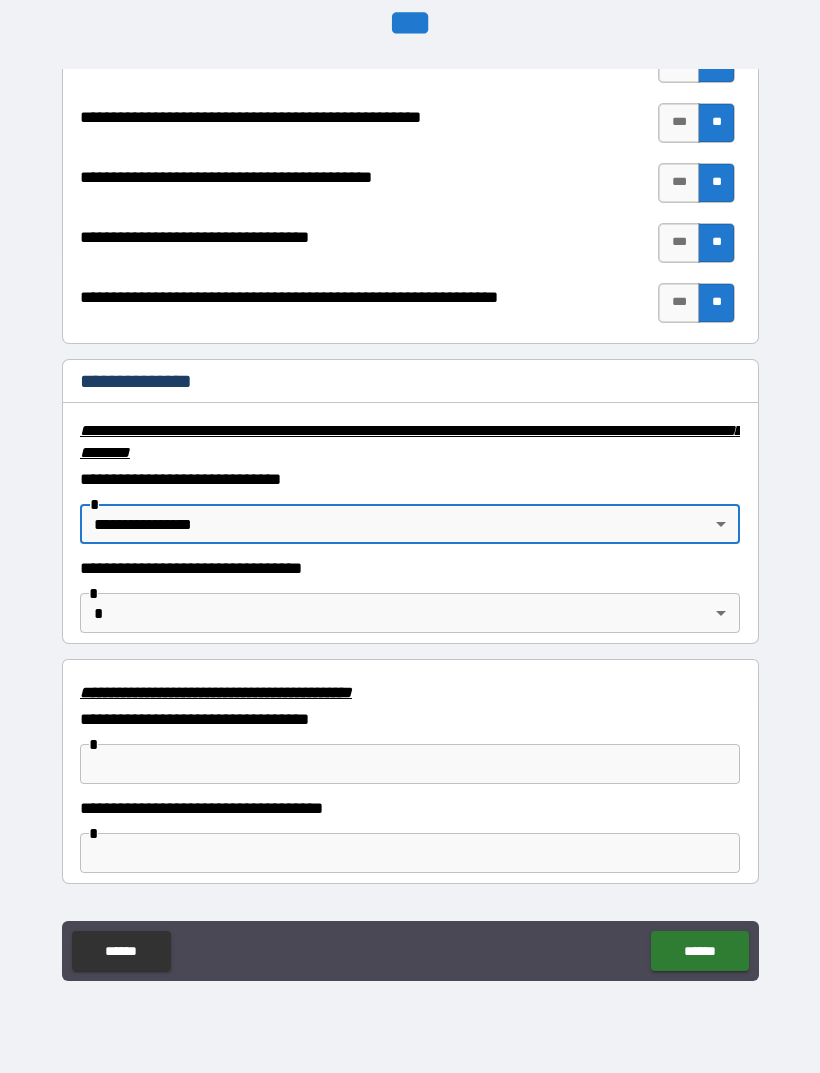 scroll, scrollTop: 3100, scrollLeft: 0, axis: vertical 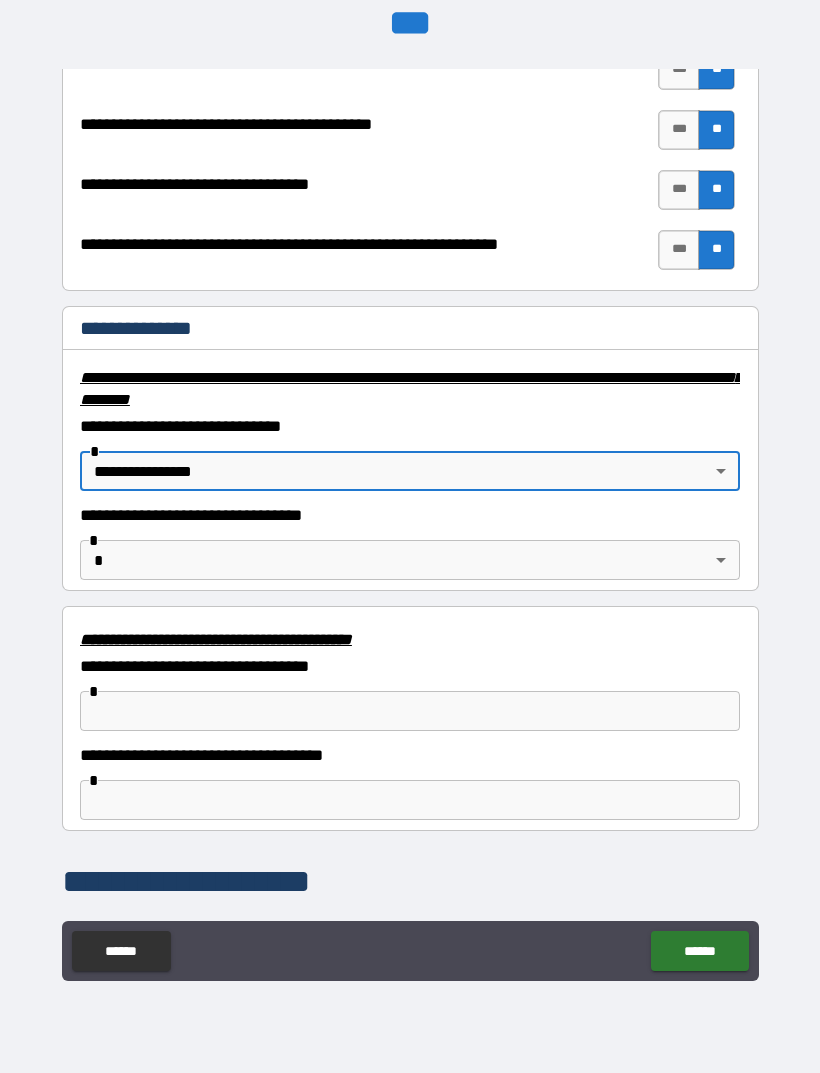 click on "**********" at bounding box center (410, 504) 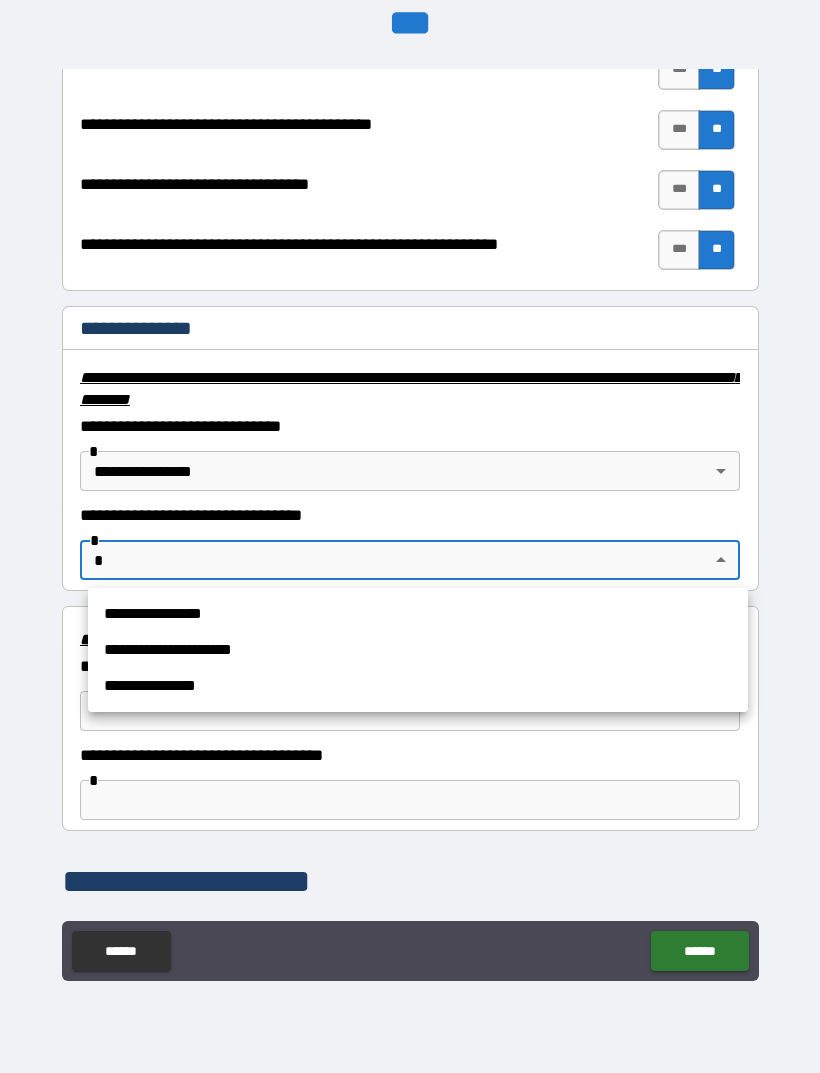 click on "**********" at bounding box center (418, 650) 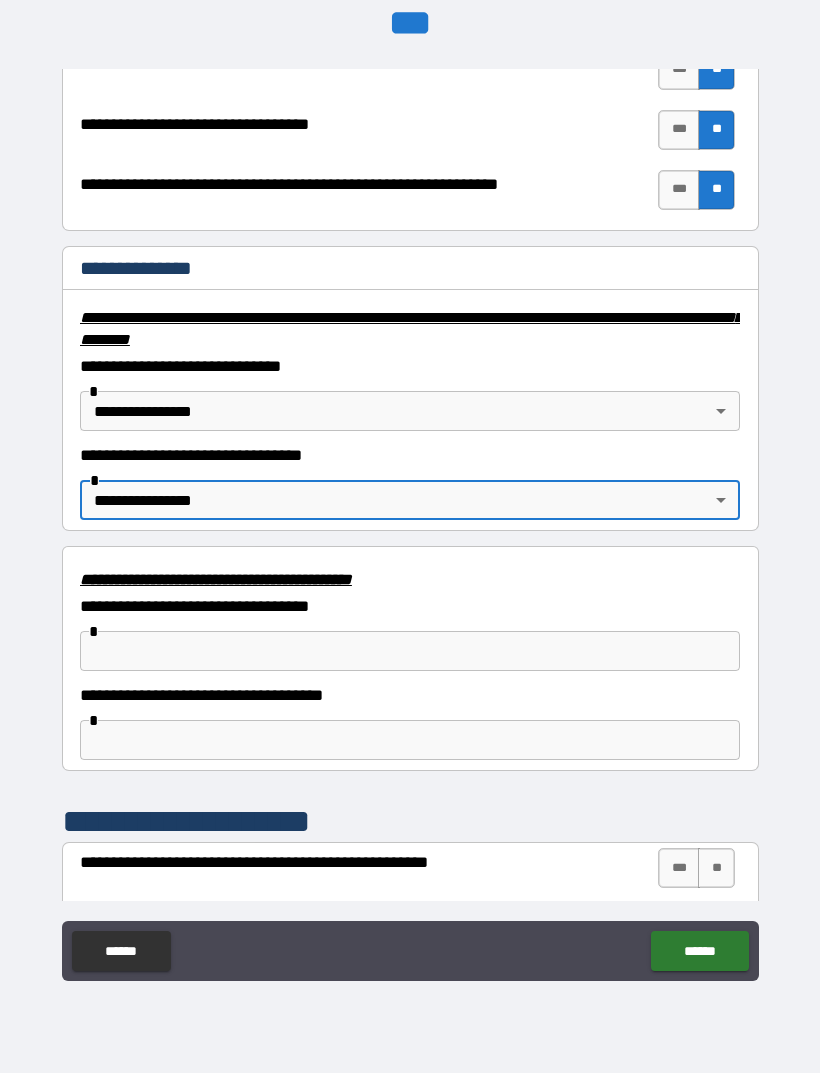 scroll, scrollTop: 3162, scrollLeft: 0, axis: vertical 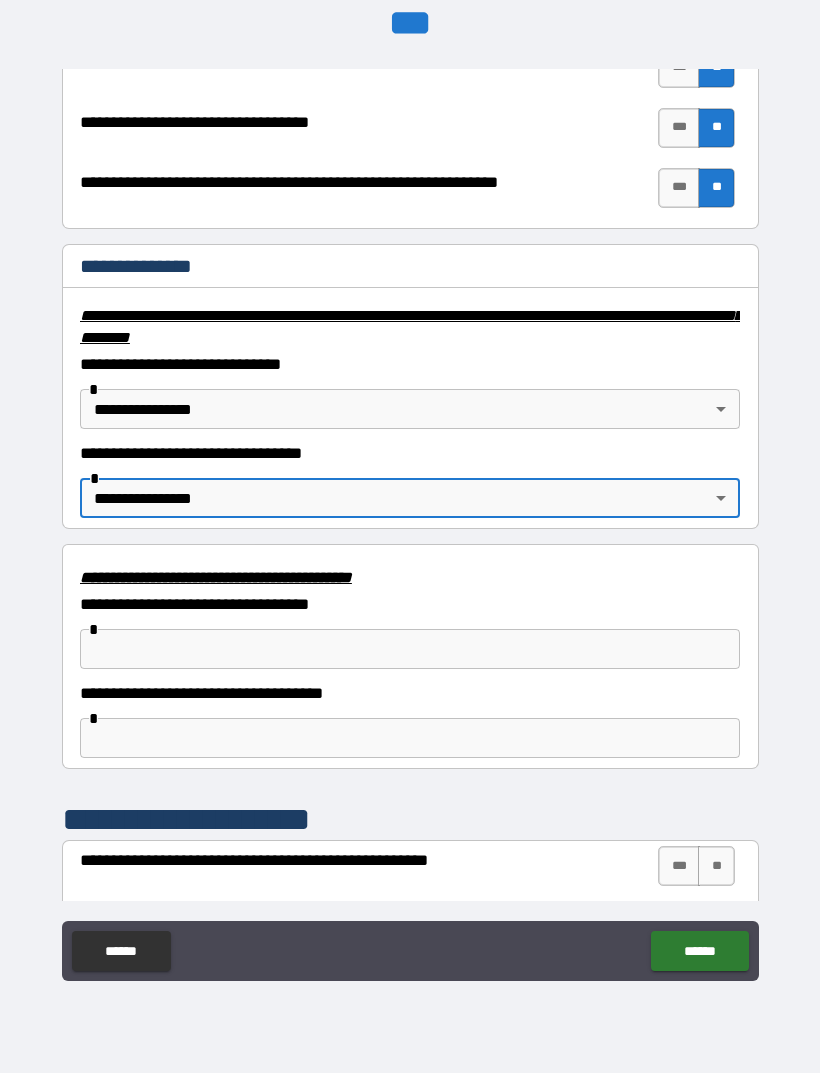 click on "**********" at bounding box center [410, 504] 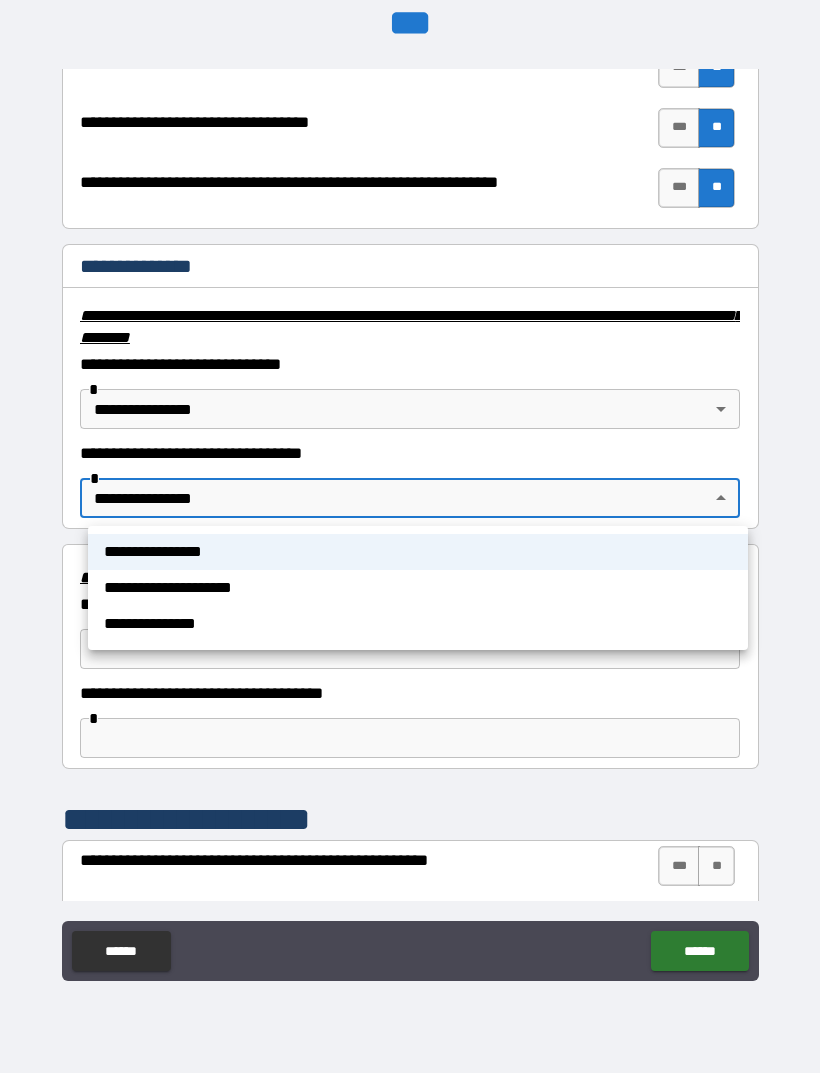 click on "**********" at bounding box center [418, 588] 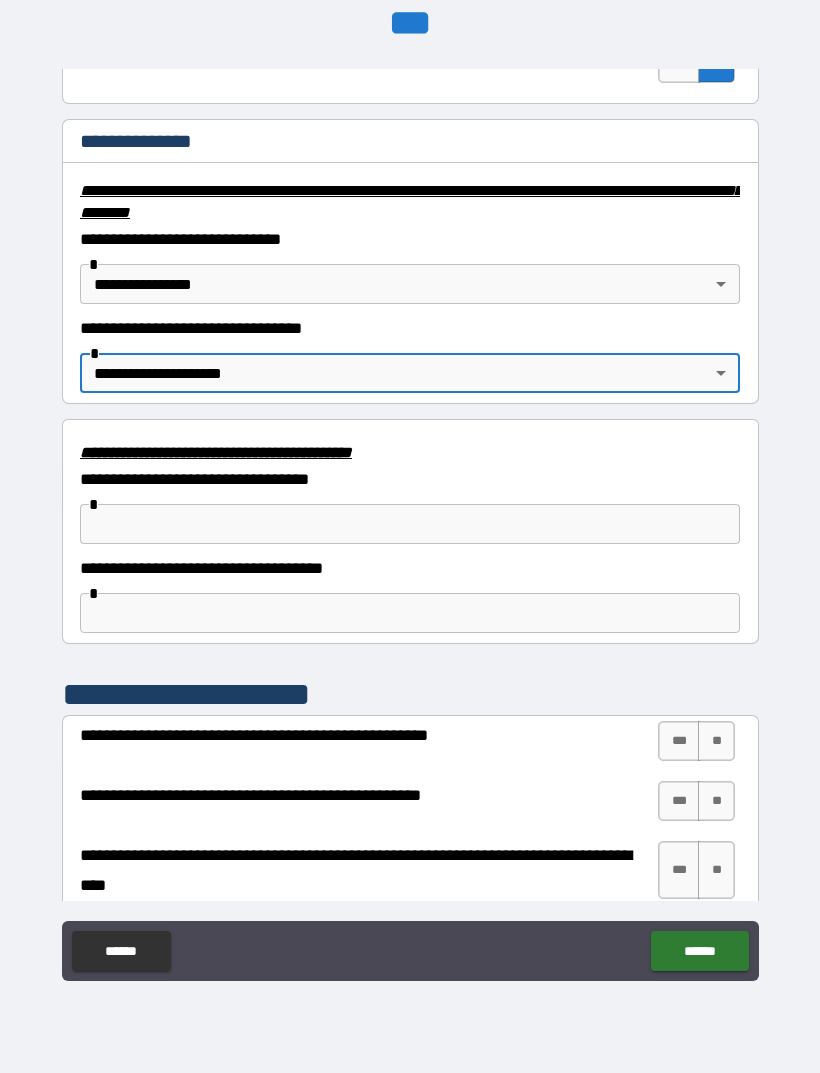 scroll, scrollTop: 3290, scrollLeft: 0, axis: vertical 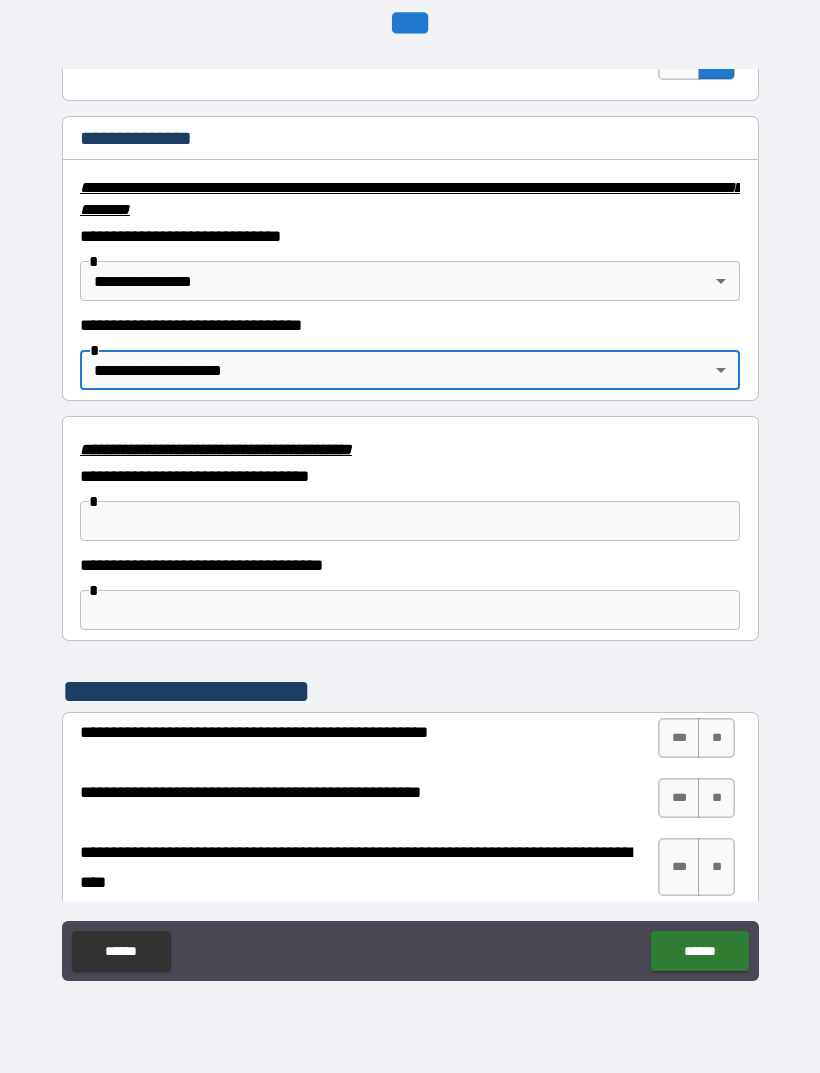 click at bounding box center (410, 521) 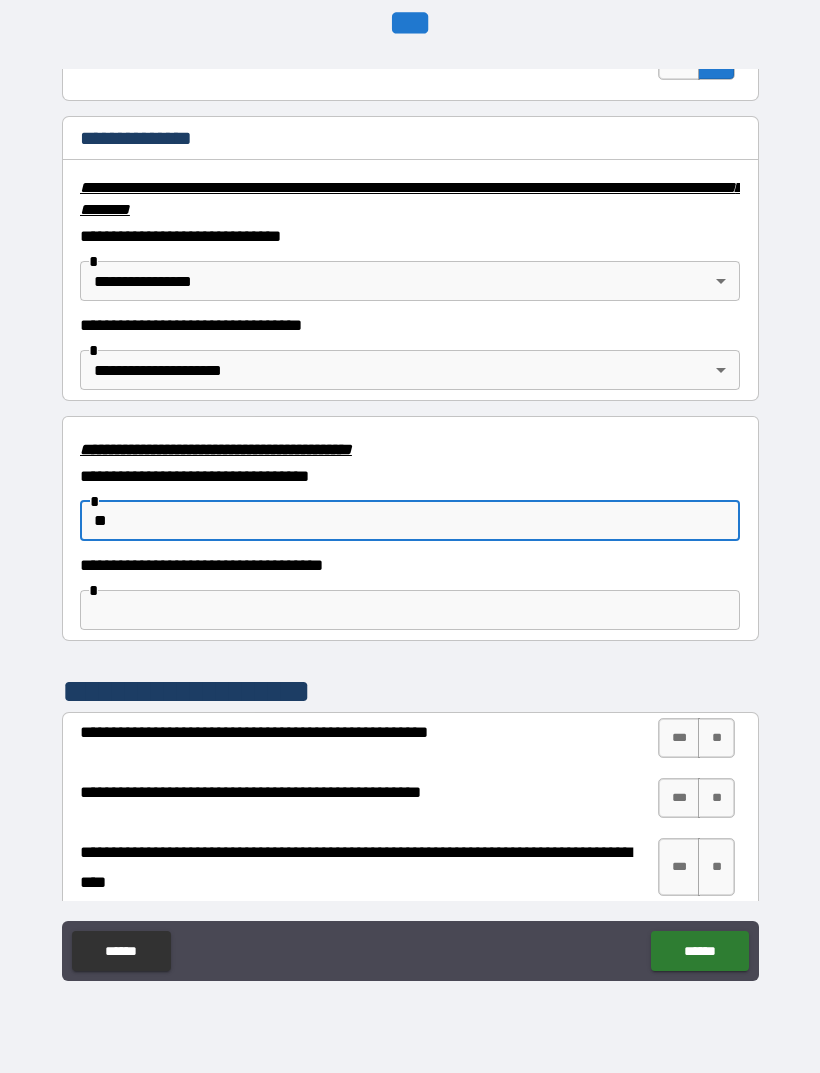 type on "*" 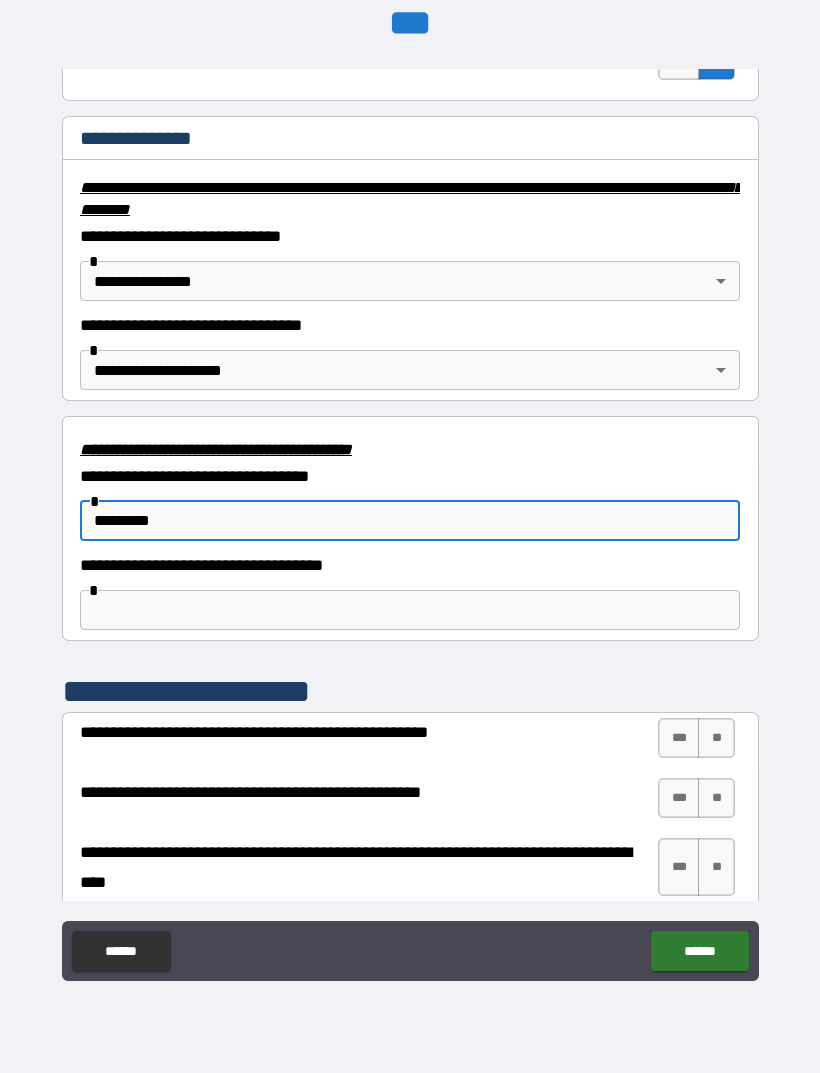 type on "*********" 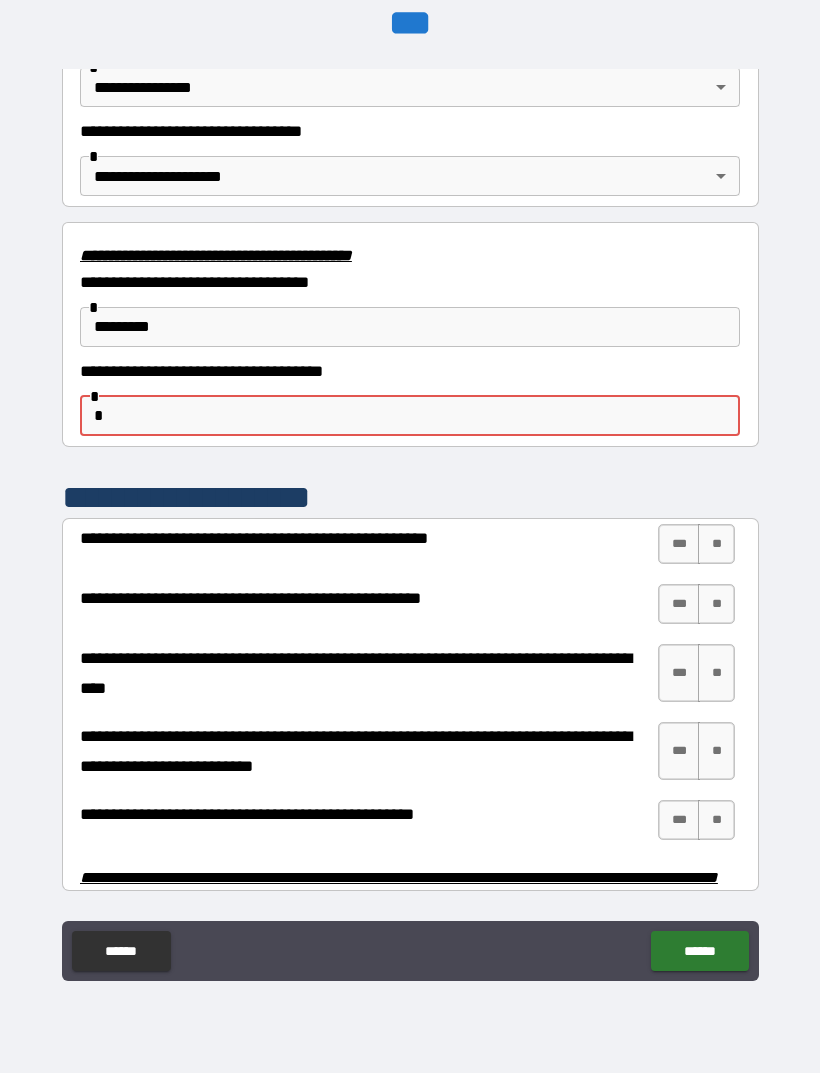 scroll, scrollTop: 3488, scrollLeft: 0, axis: vertical 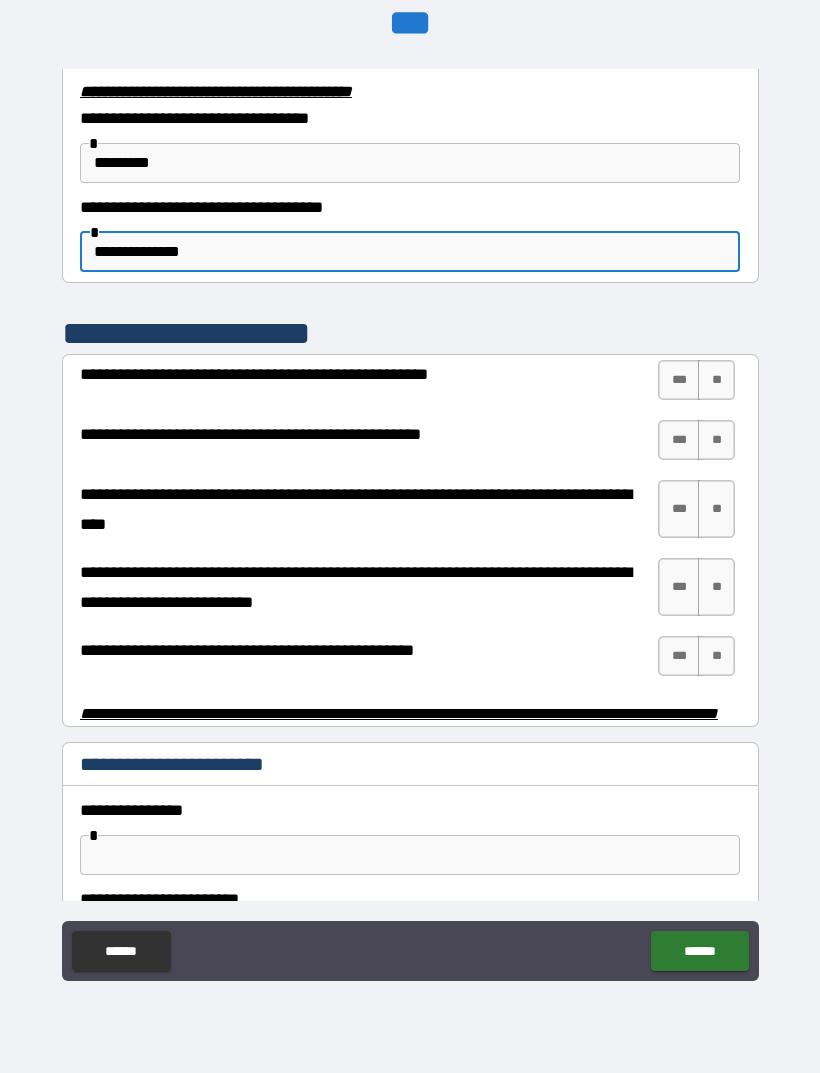 type on "**********" 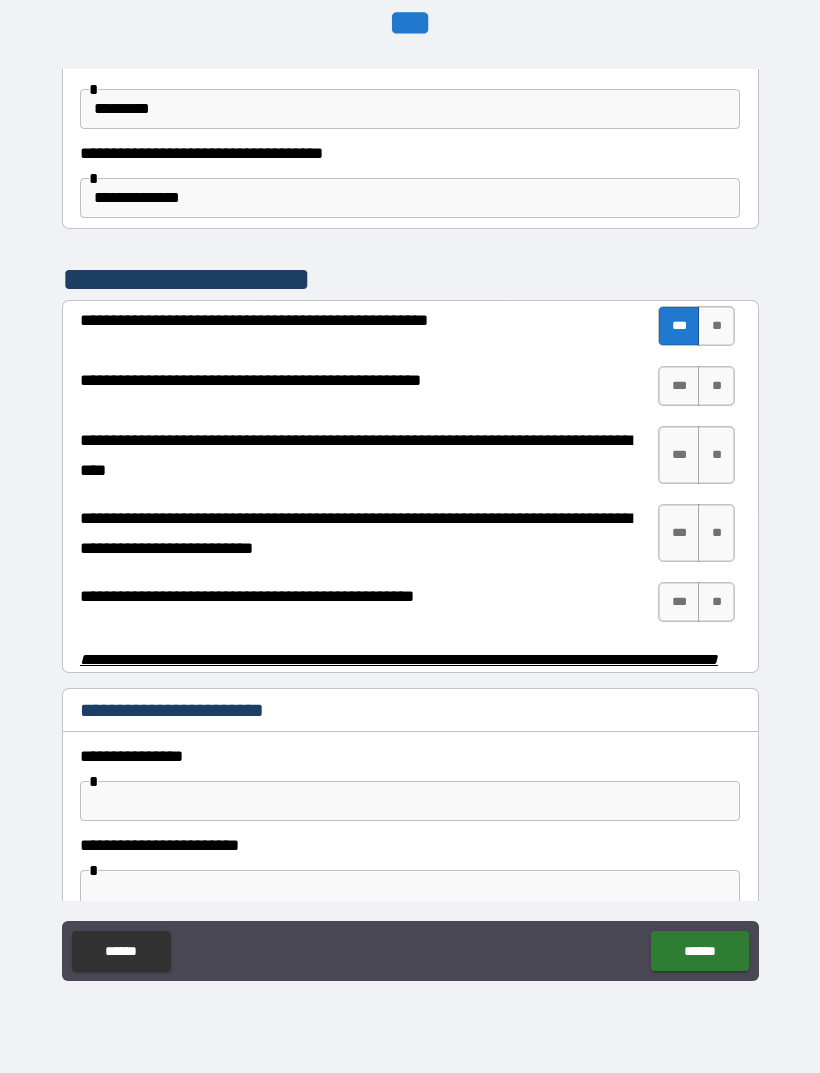 scroll, scrollTop: 3722, scrollLeft: 0, axis: vertical 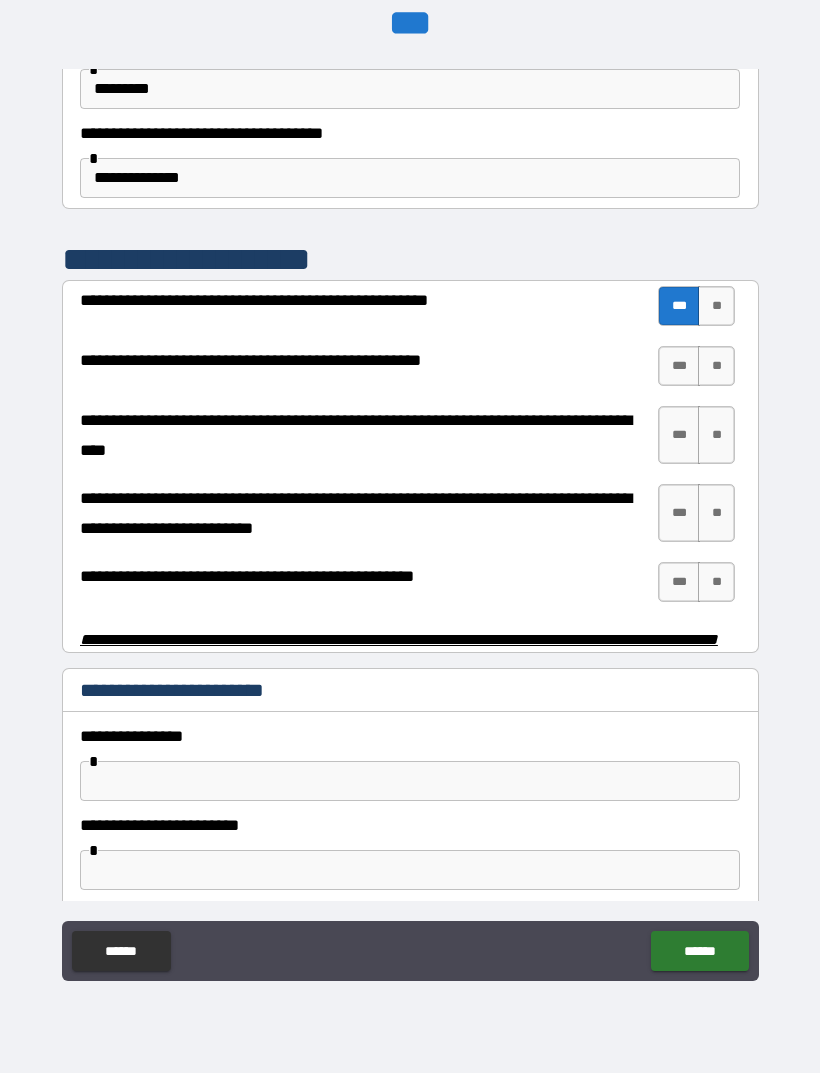 click on "***" at bounding box center [679, 366] 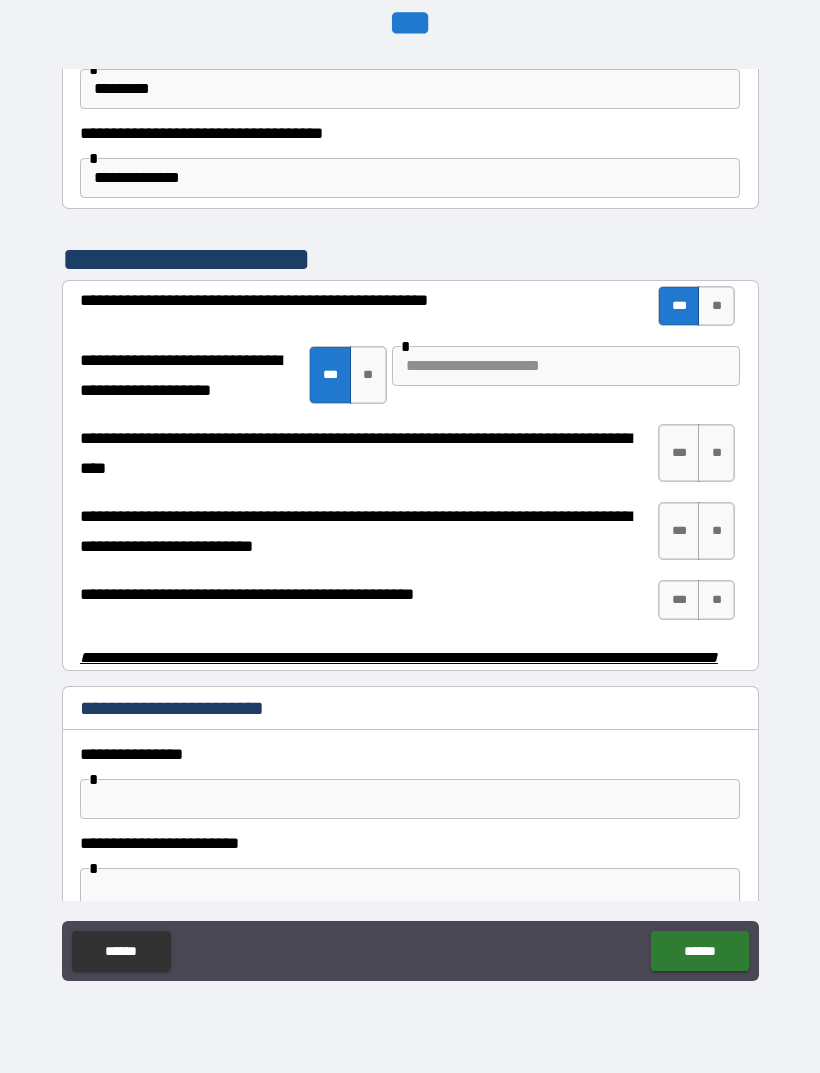 click at bounding box center (566, 366) 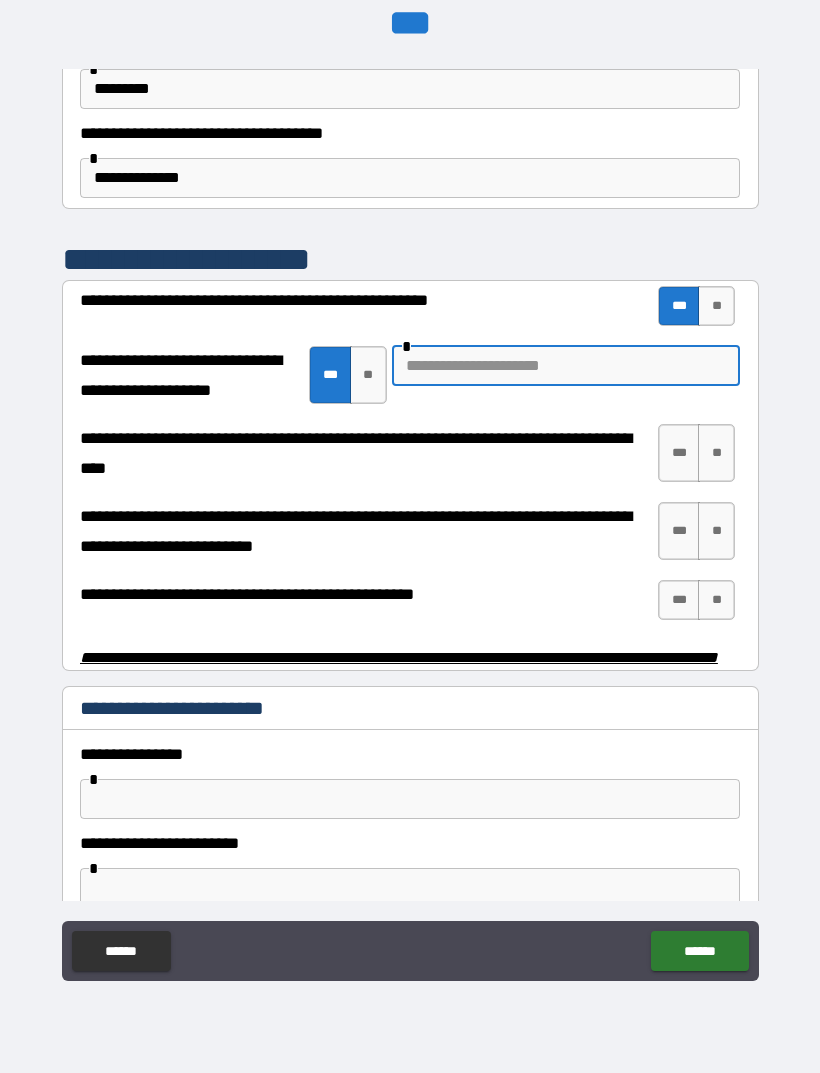 type on "*" 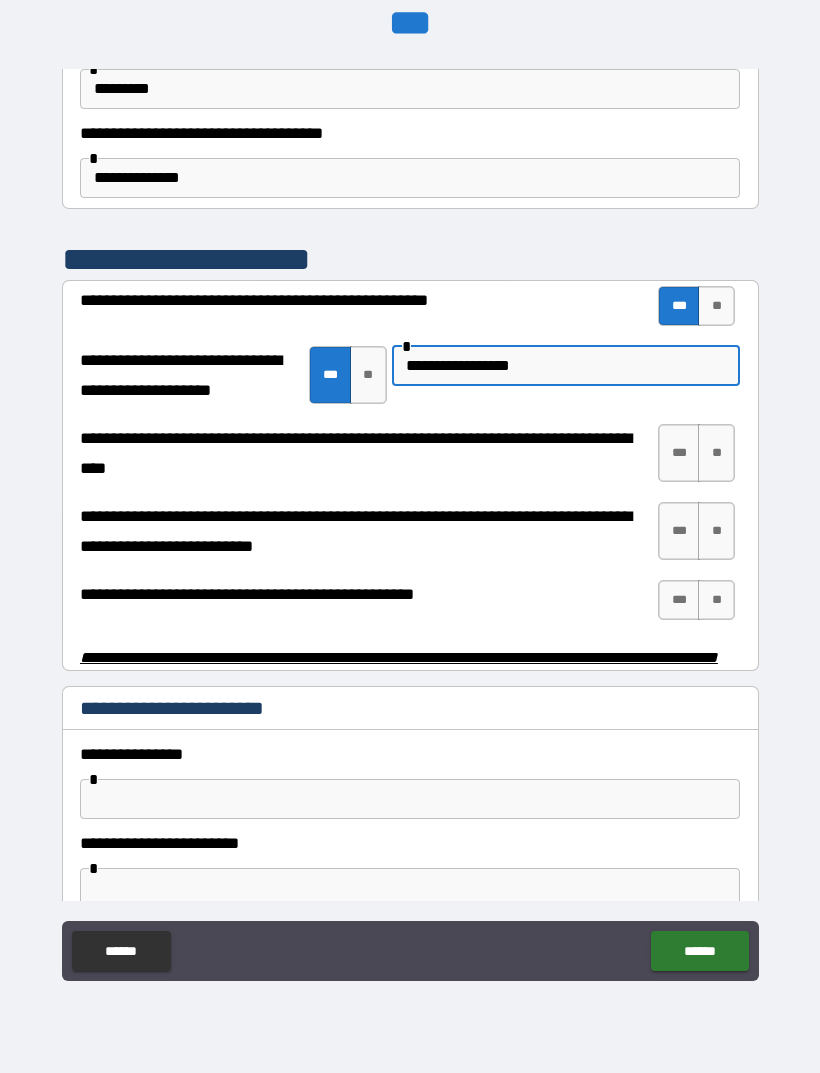 type on "**********" 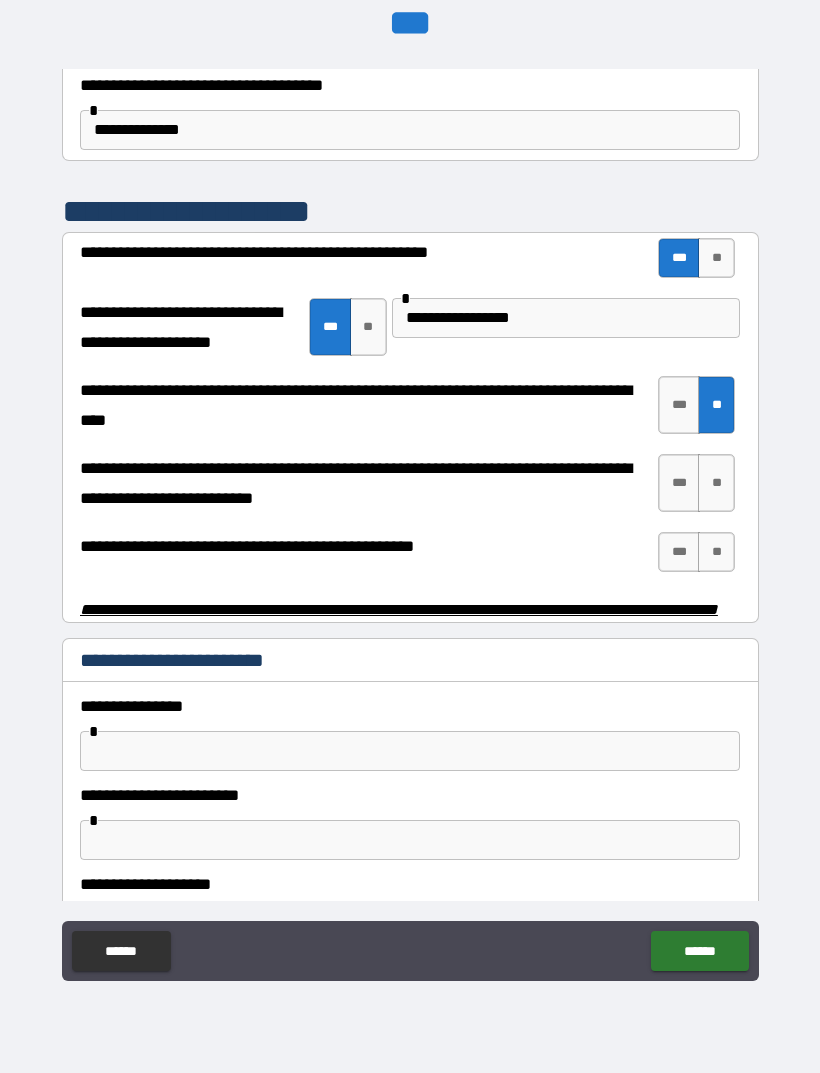 scroll, scrollTop: 3784, scrollLeft: 0, axis: vertical 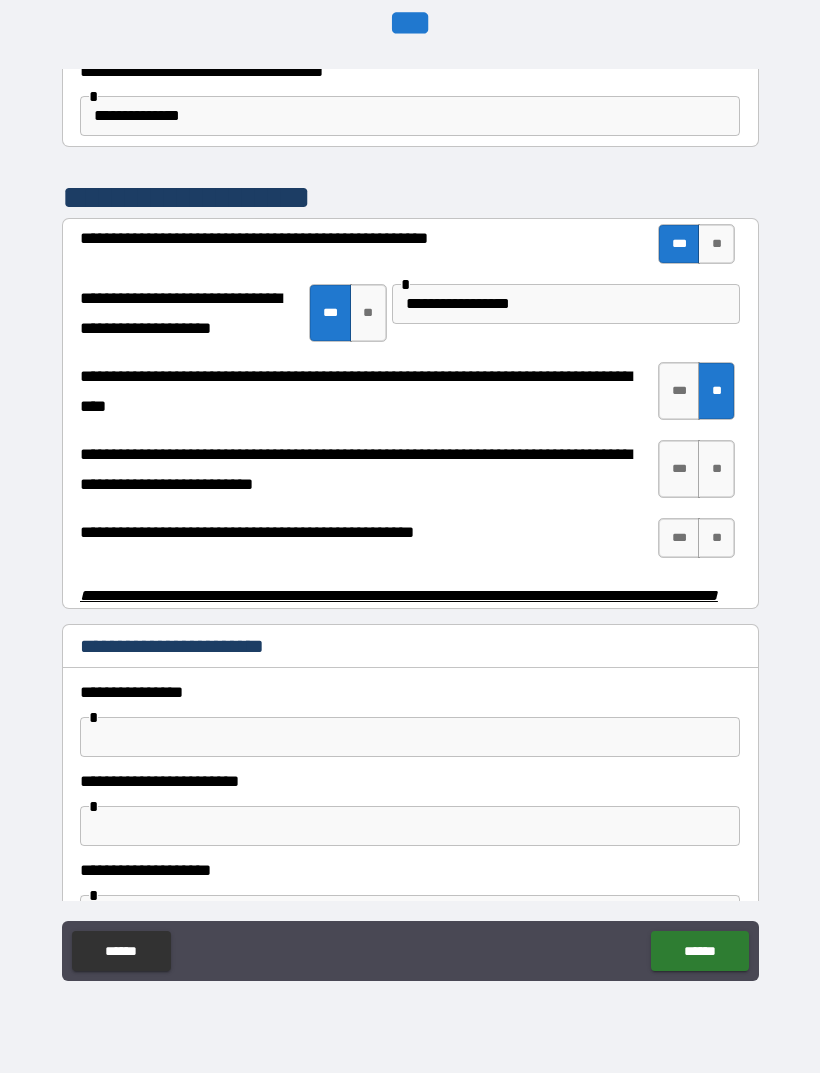 click on "**" at bounding box center [716, 469] 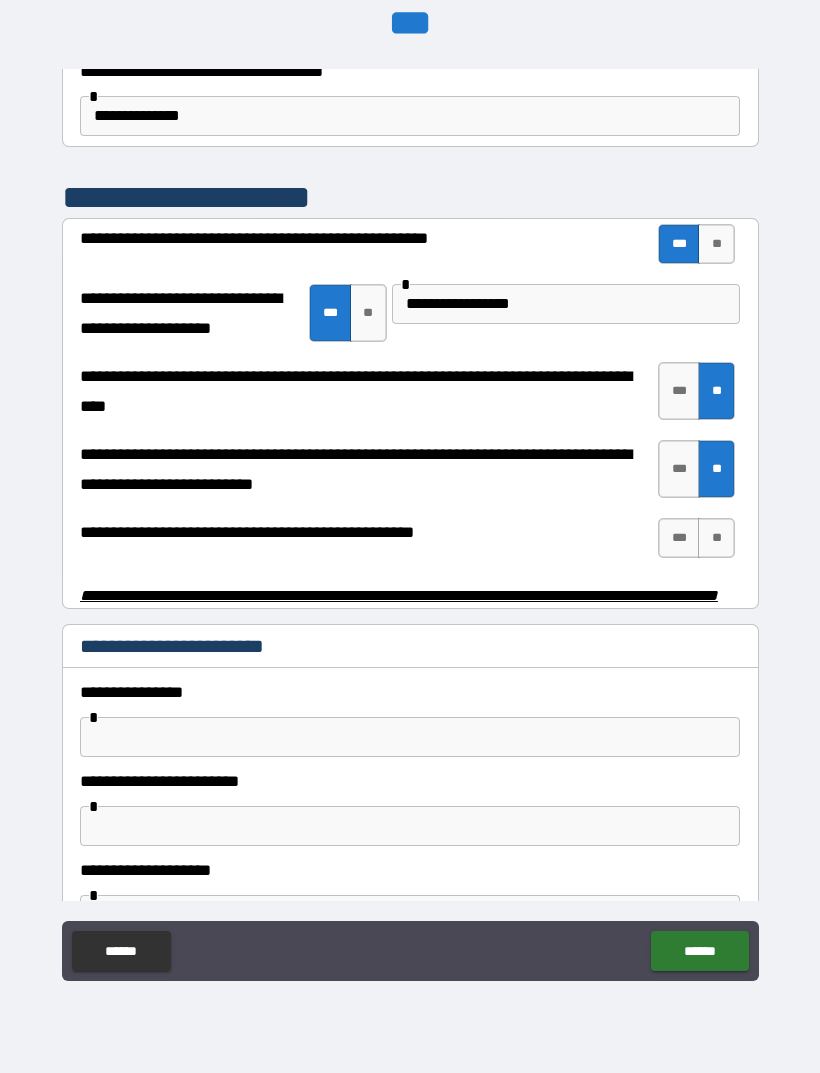 click on "**********" at bounding box center (407, 538) 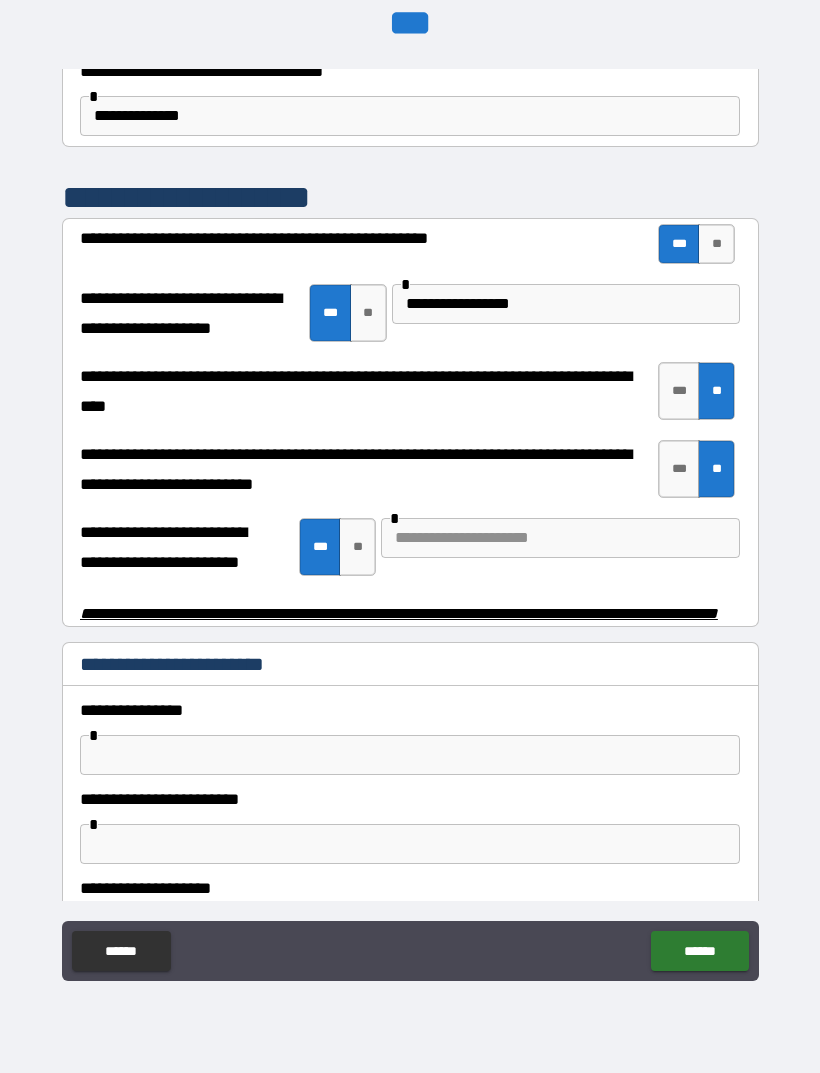 click on "**" at bounding box center [357, 547] 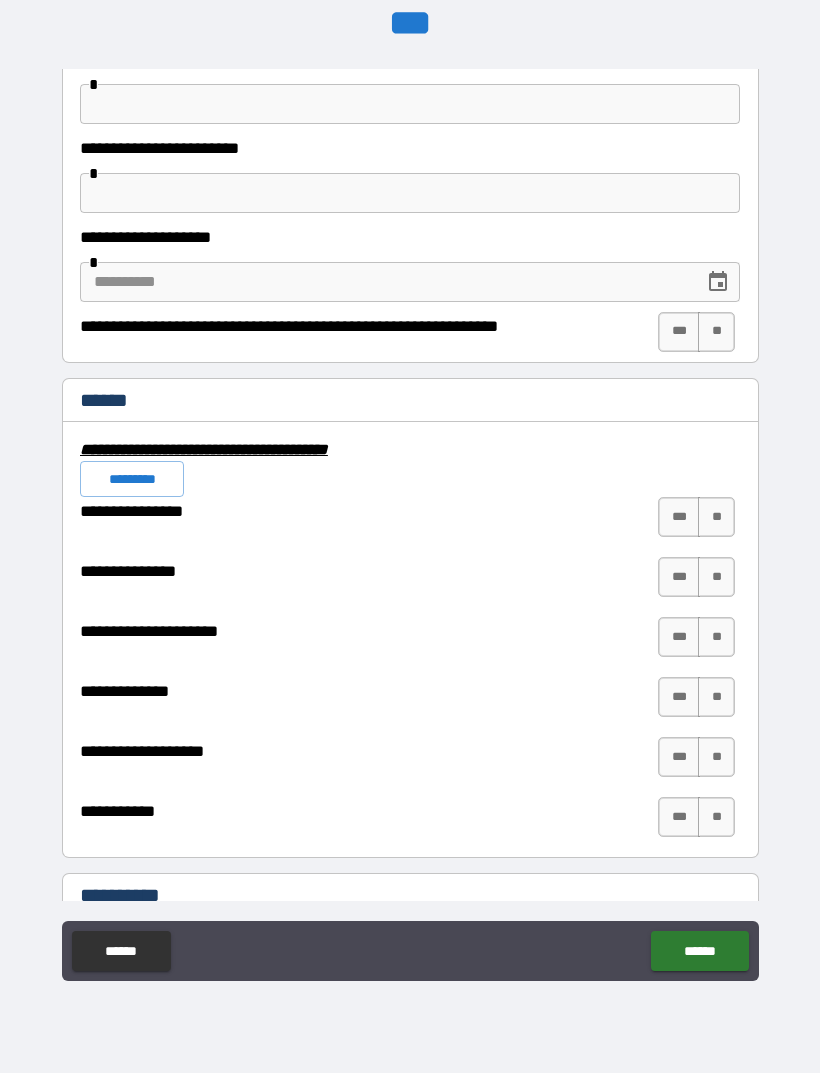 scroll, scrollTop: 4424, scrollLeft: 0, axis: vertical 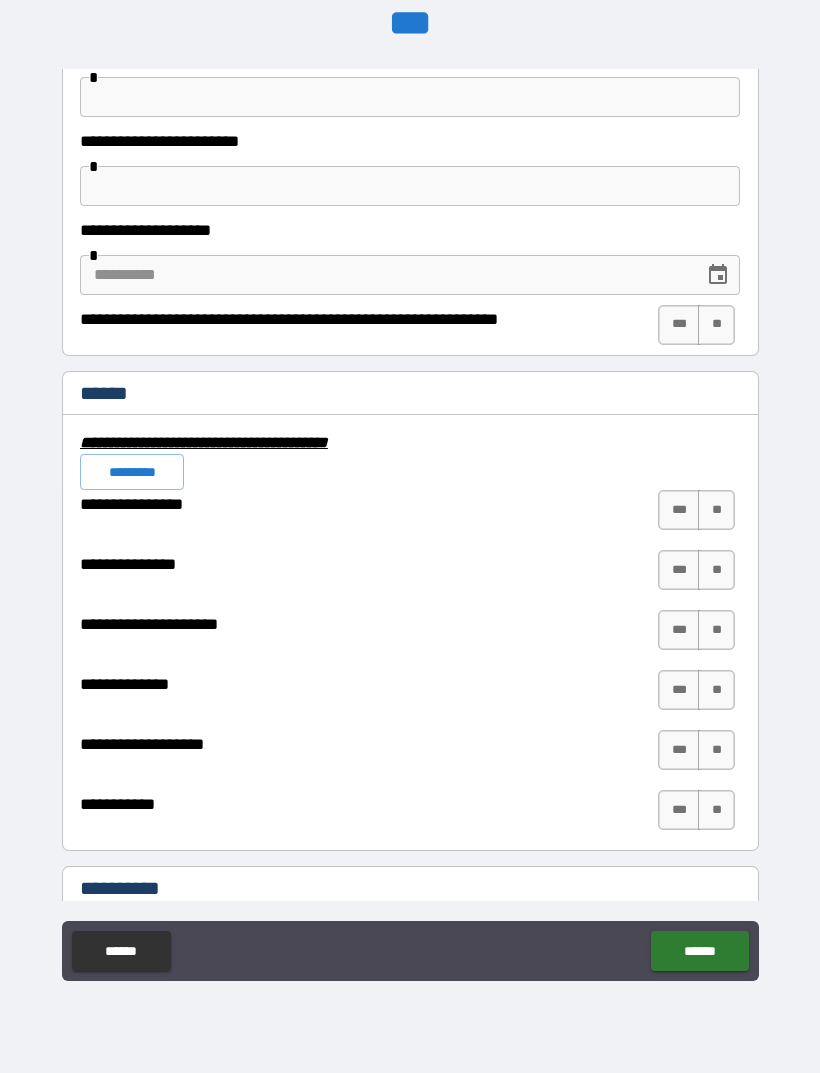 click on "**" at bounding box center [716, 510] 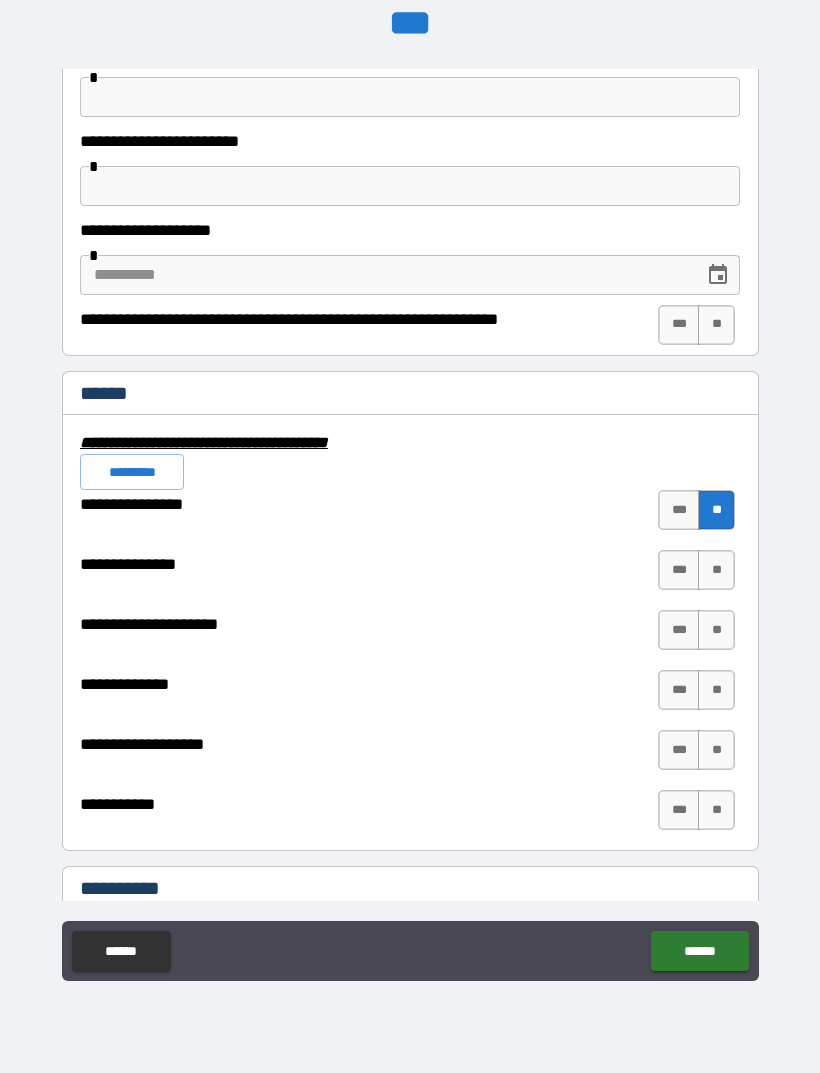click on "**" at bounding box center (716, 570) 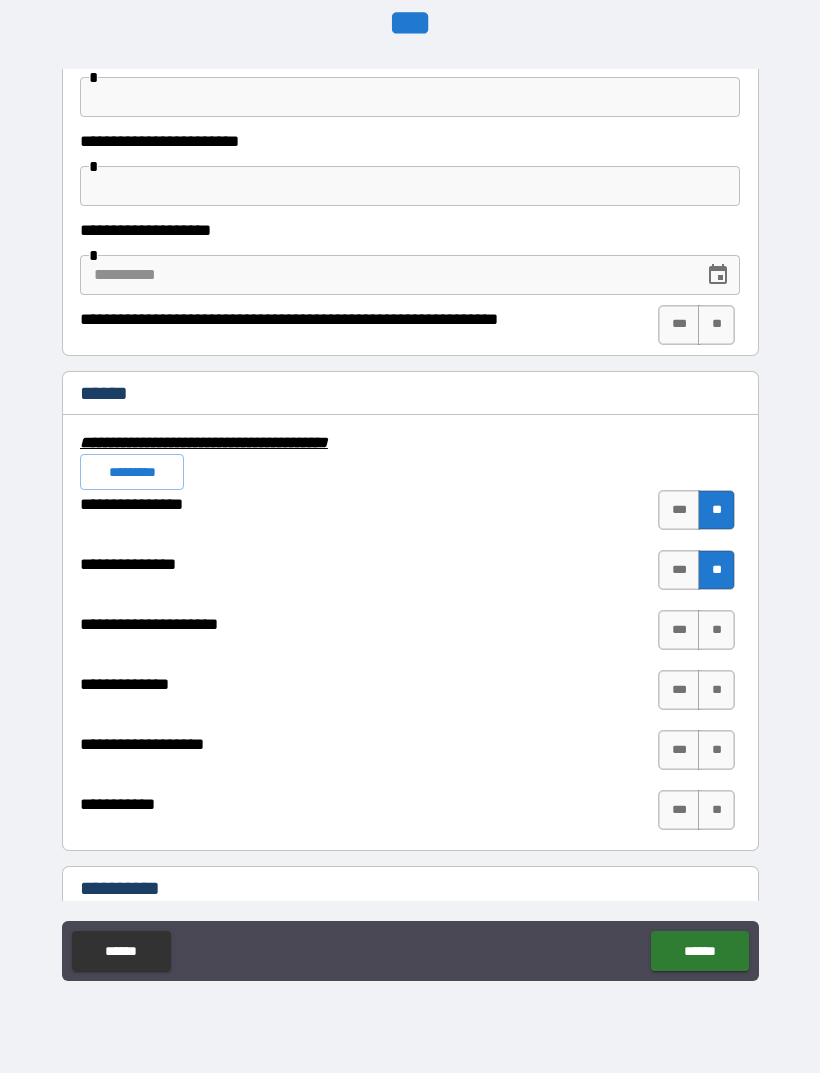 click on "**" at bounding box center [716, 630] 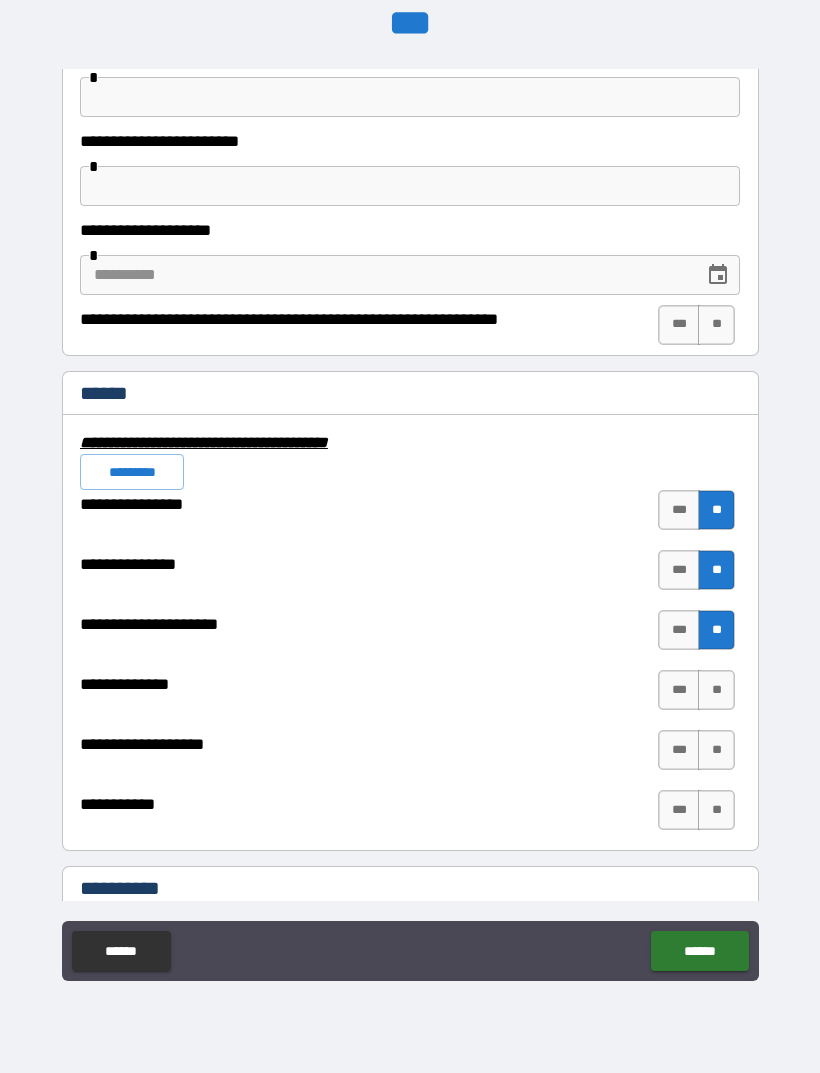 click on "**" at bounding box center (716, 690) 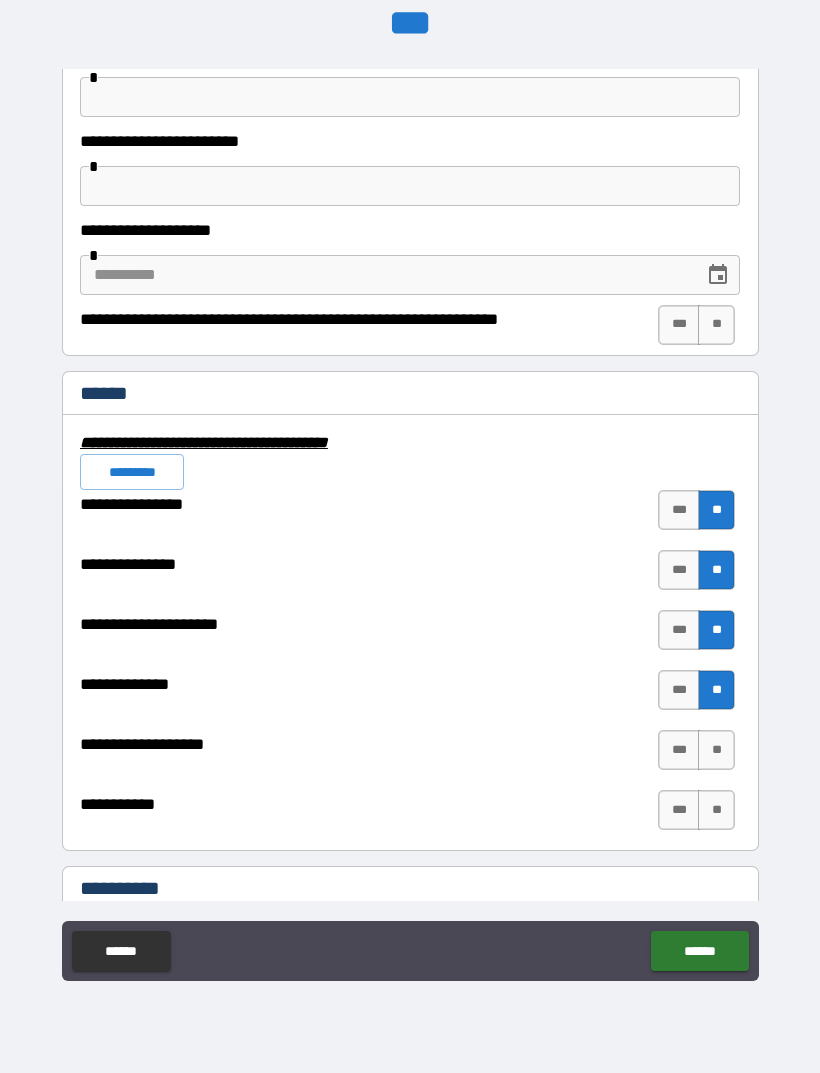 click on "**" at bounding box center (716, 750) 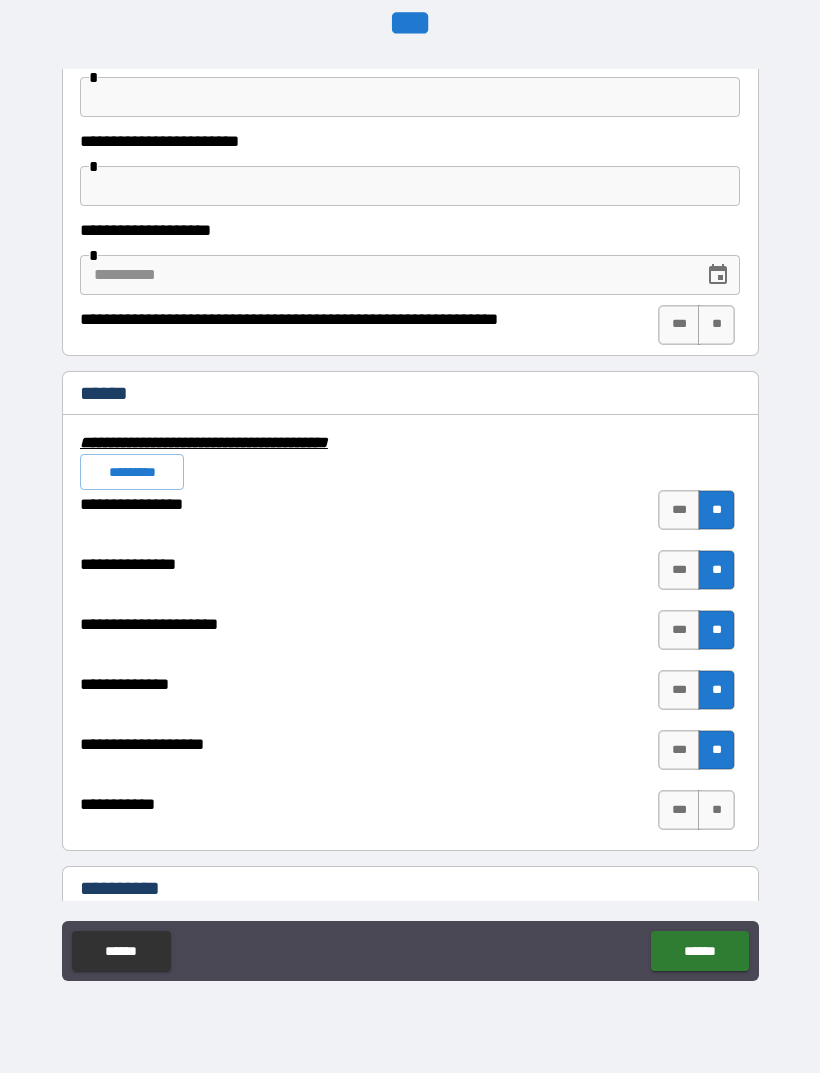 click on "**" at bounding box center [716, 810] 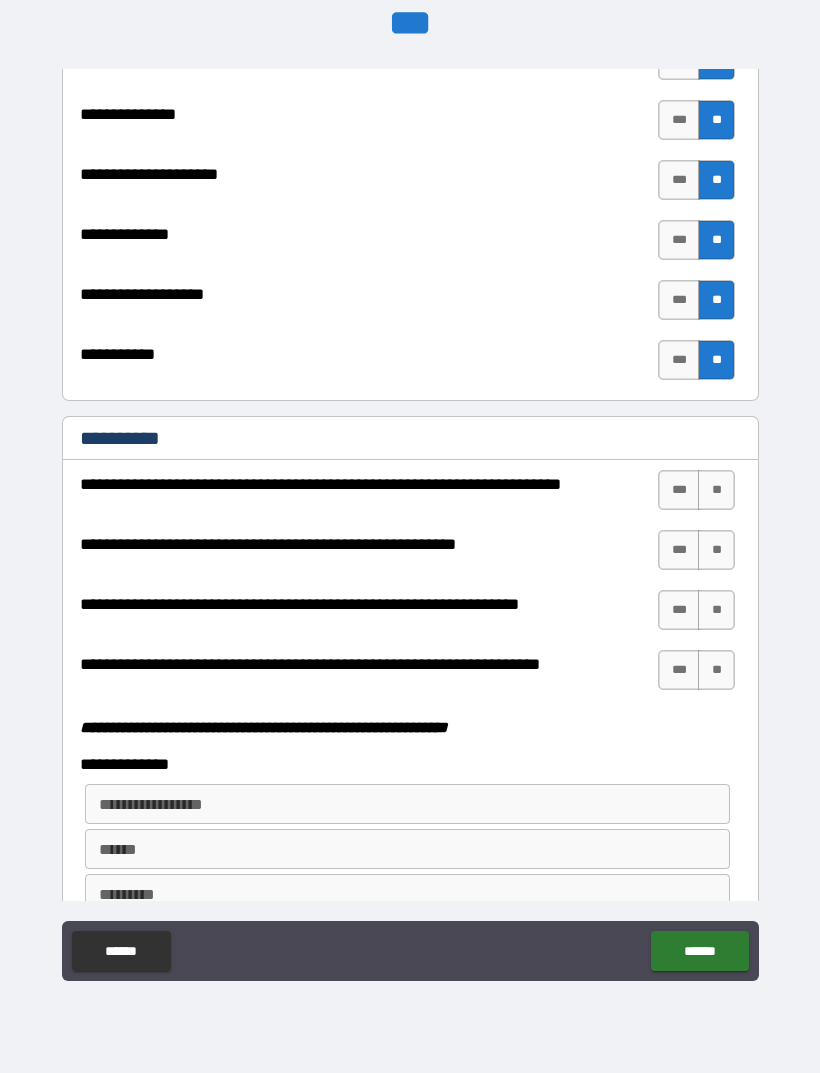 scroll, scrollTop: 4875, scrollLeft: 0, axis: vertical 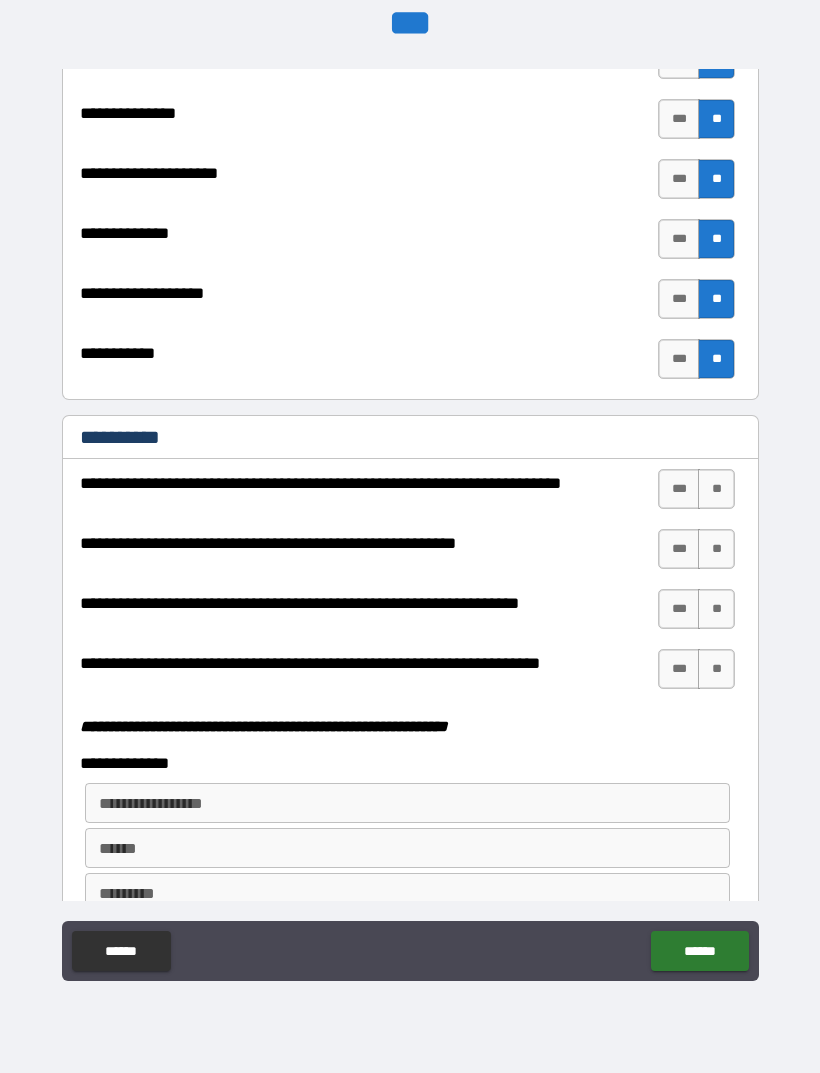 click on "**" at bounding box center (716, 489) 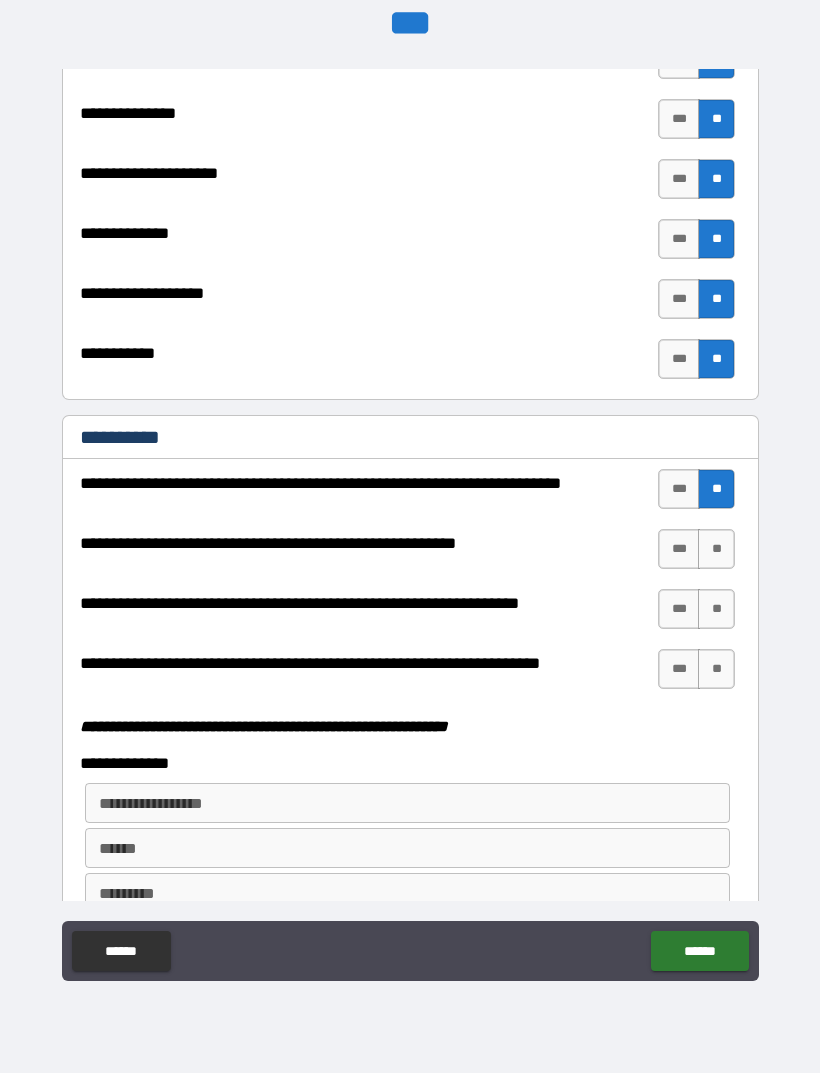 click on "**" at bounding box center (716, 549) 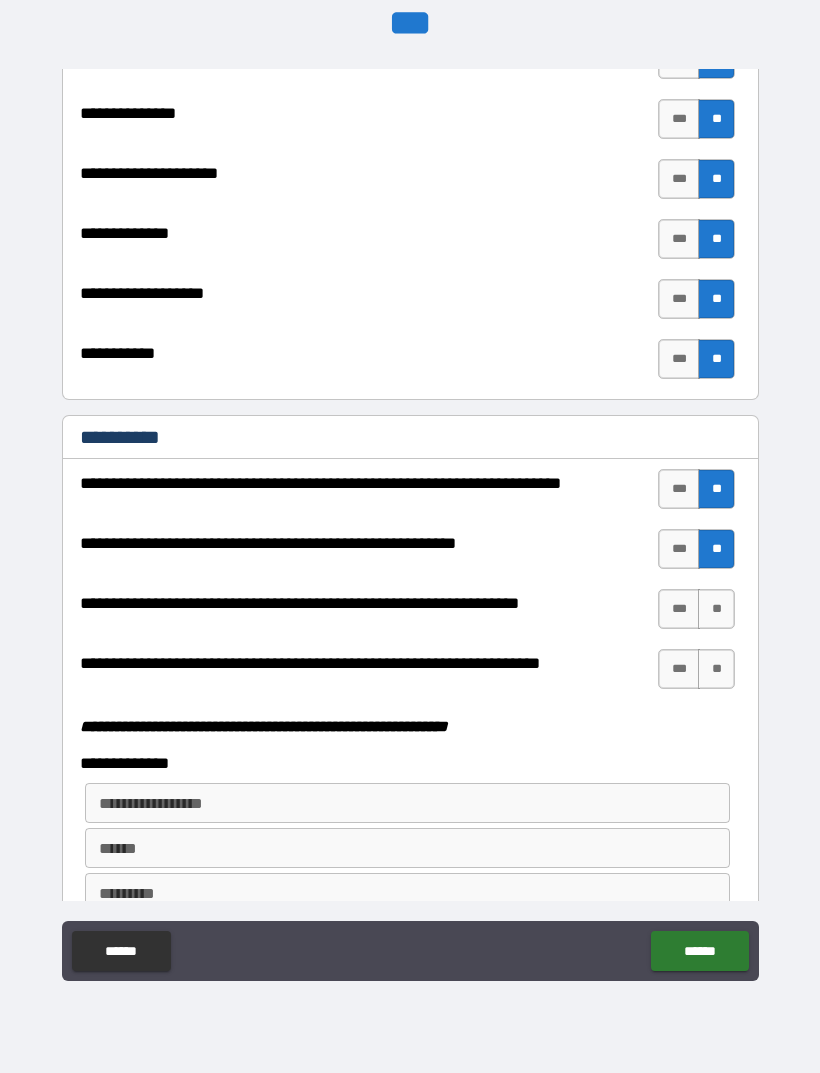 click on "**" at bounding box center (716, 609) 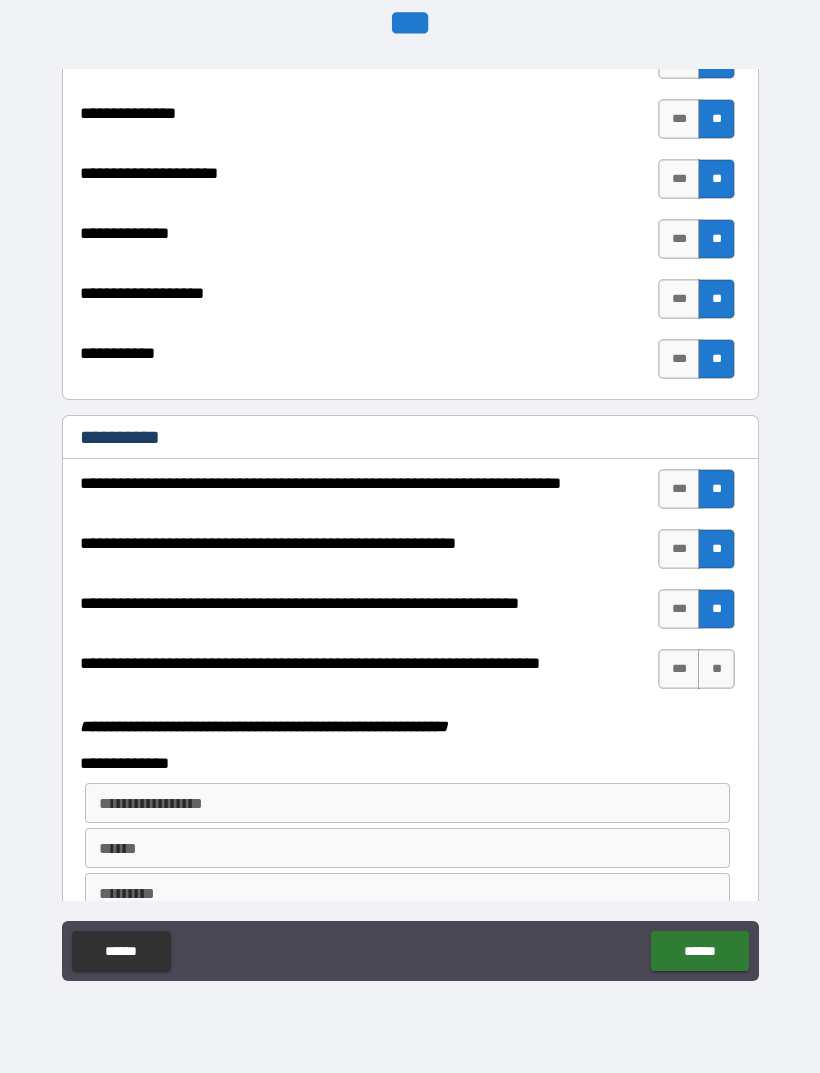 click on "**" at bounding box center (716, 669) 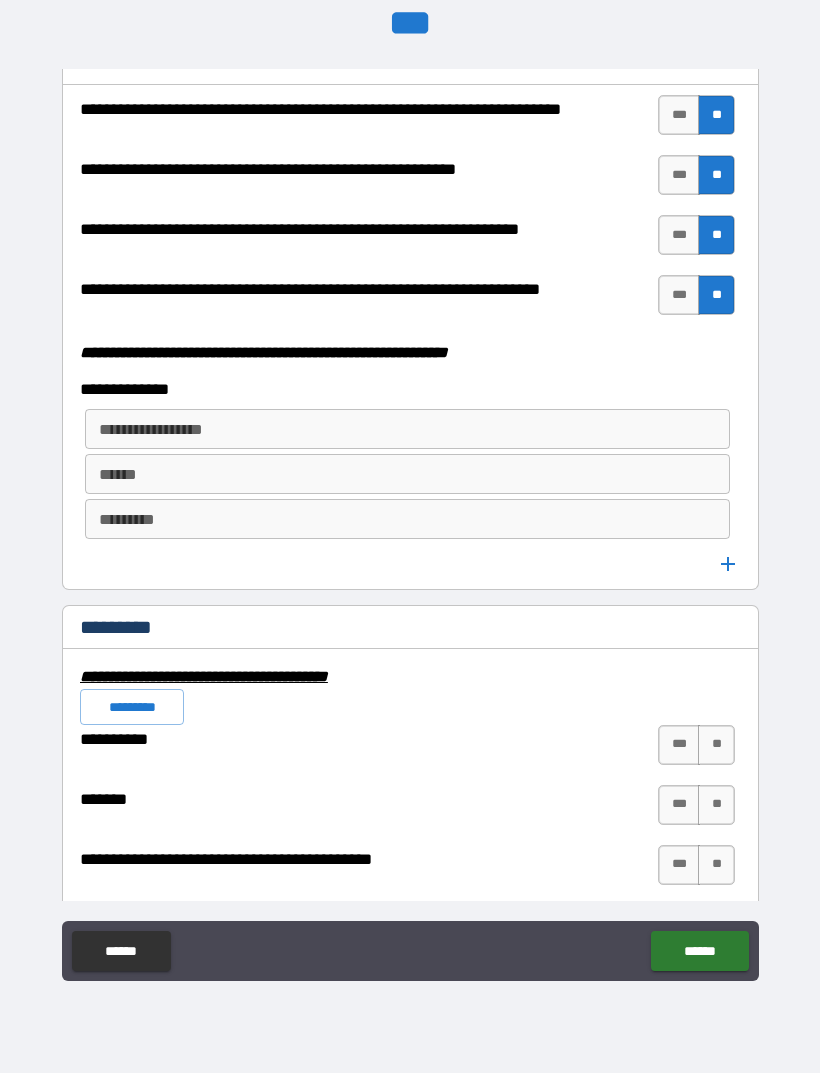 scroll, scrollTop: 5247, scrollLeft: 0, axis: vertical 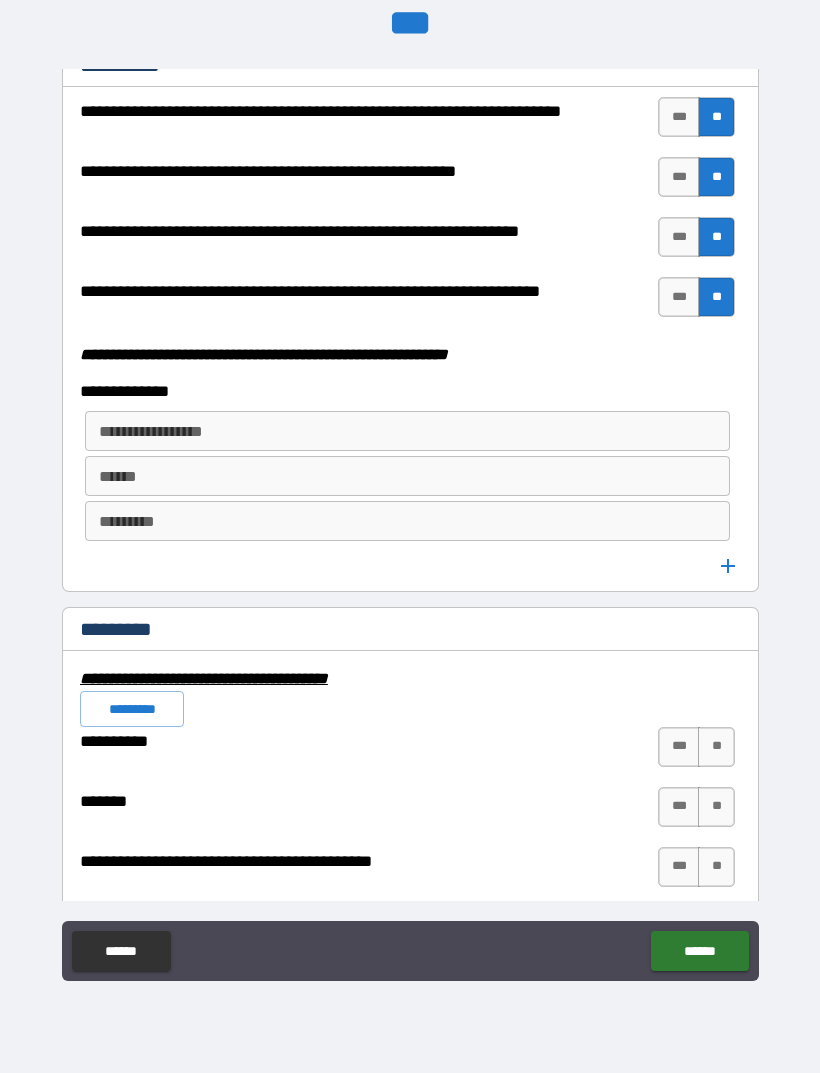 click on "***" at bounding box center [679, 297] 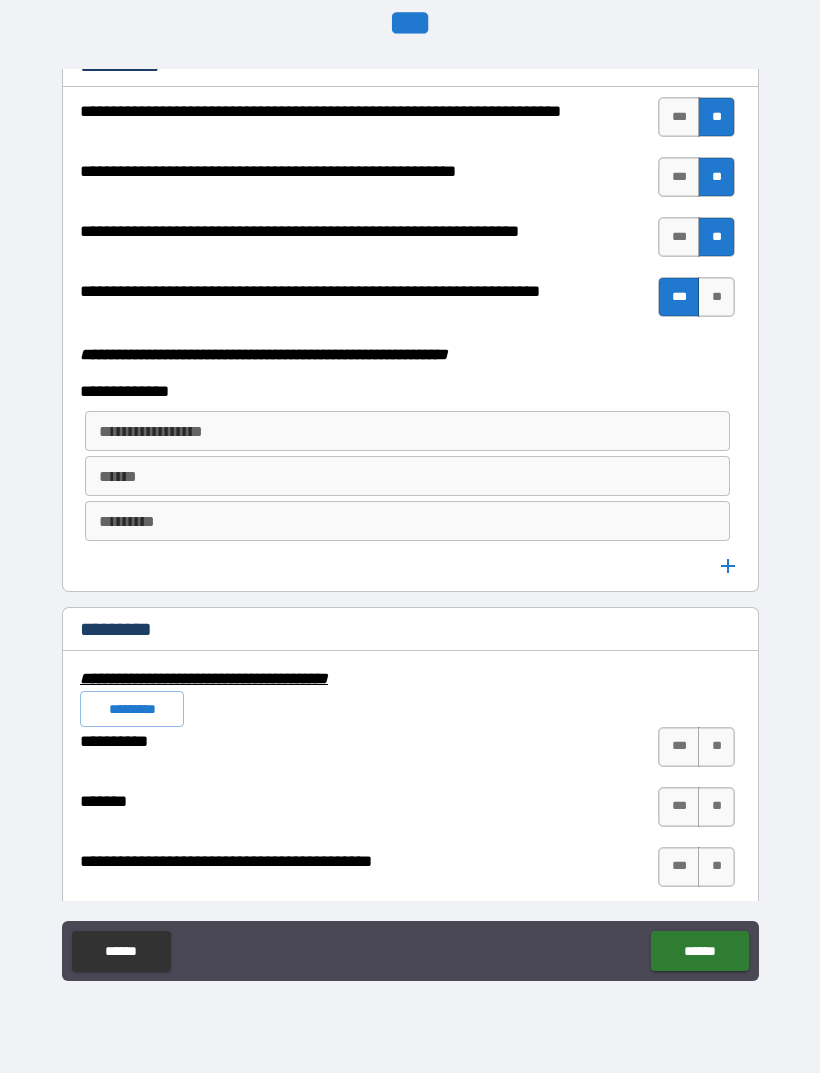 click on "**********" at bounding box center (406, 431) 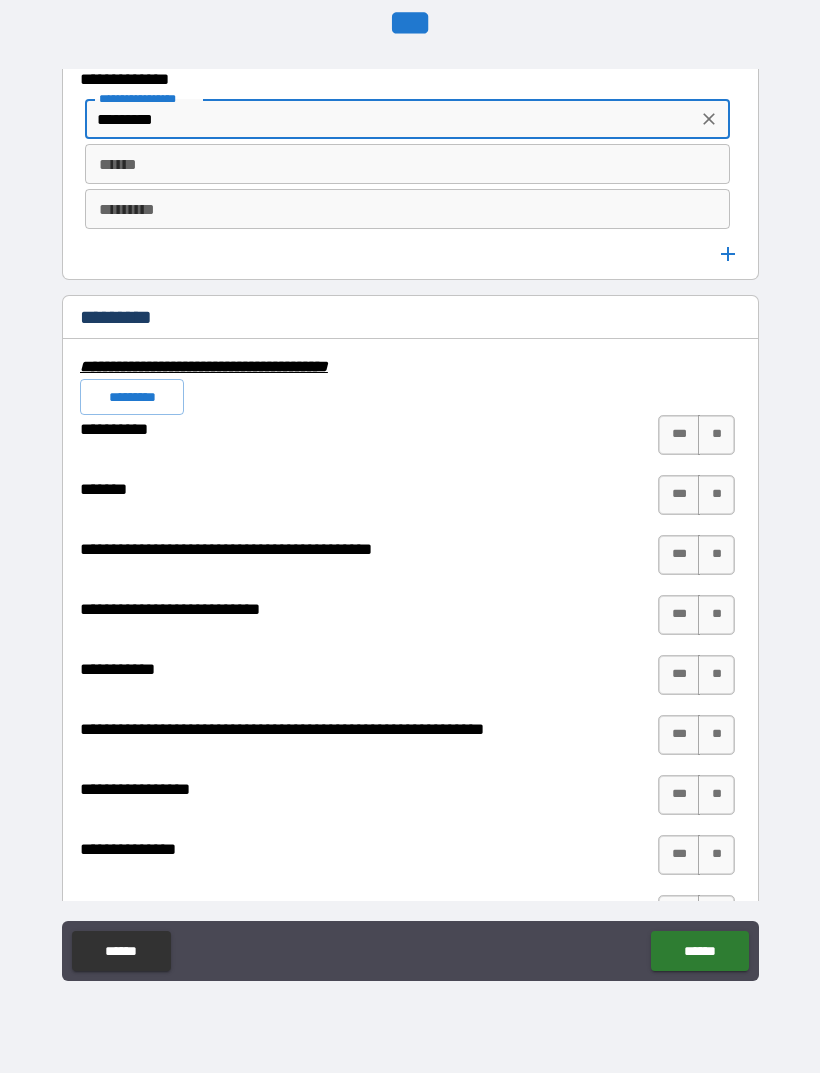 scroll, scrollTop: 5579, scrollLeft: 0, axis: vertical 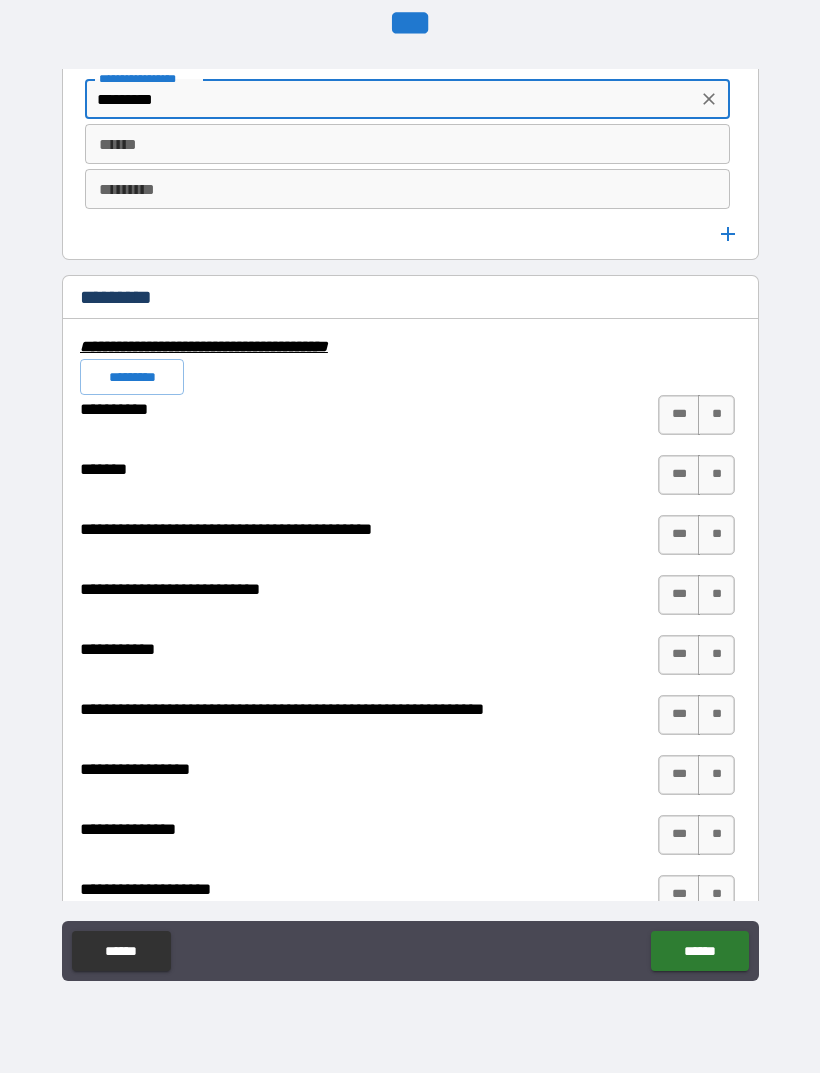 type on "********" 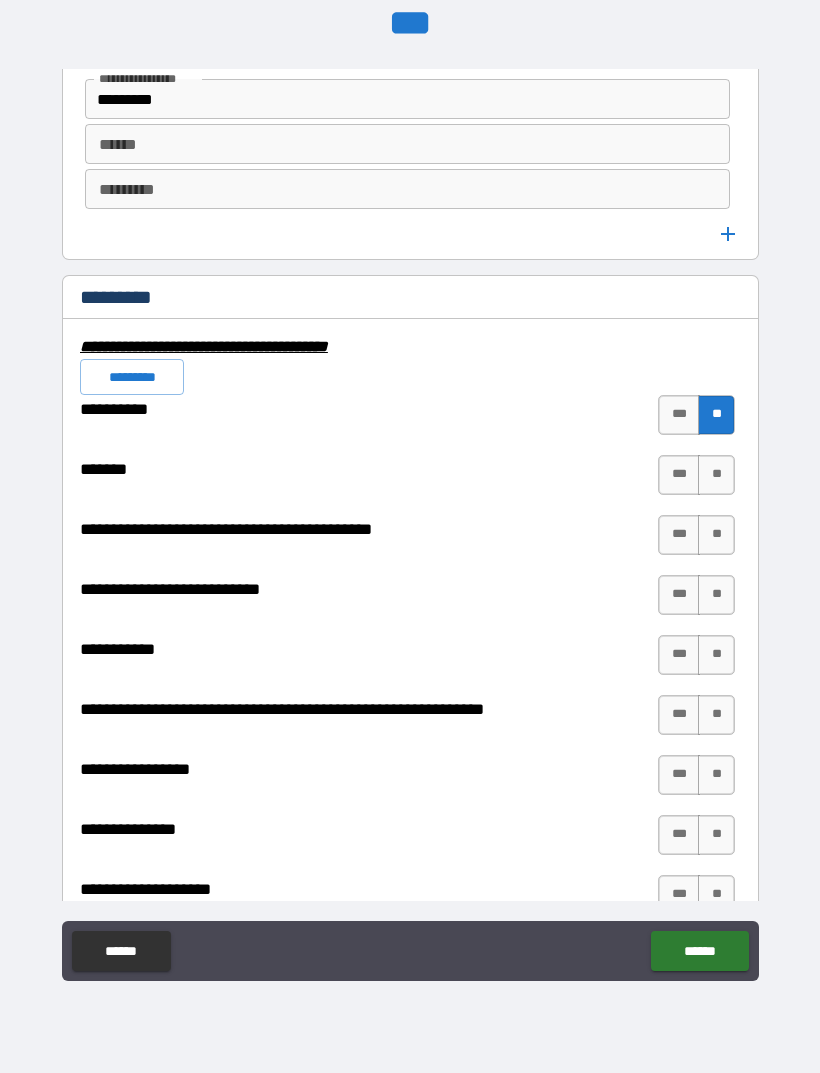 click on "**" at bounding box center [716, 475] 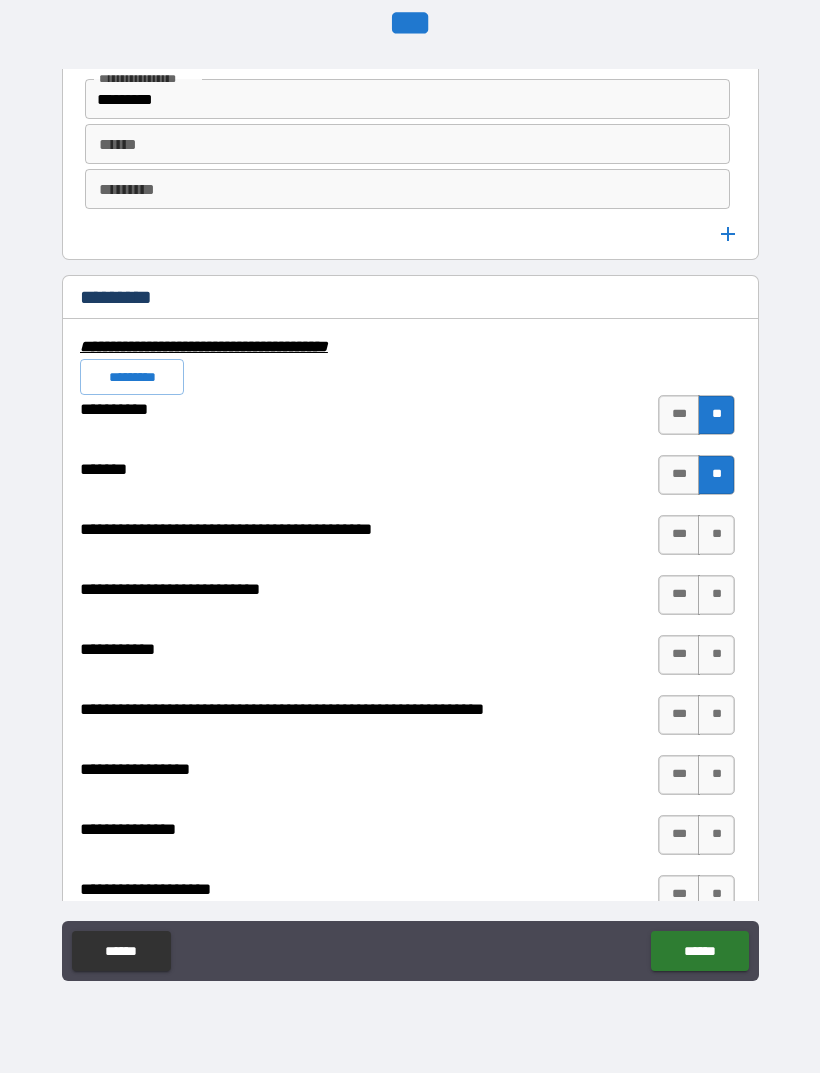 click on "**" at bounding box center [716, 535] 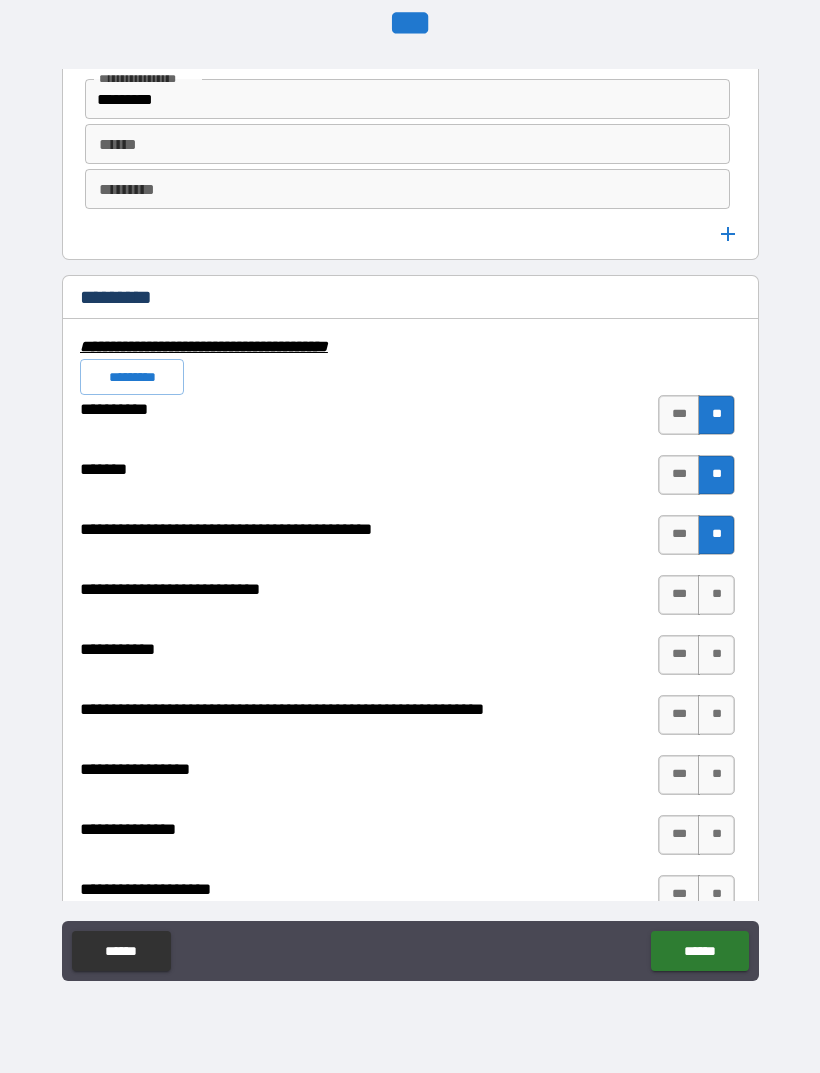 click on "**" at bounding box center [716, 595] 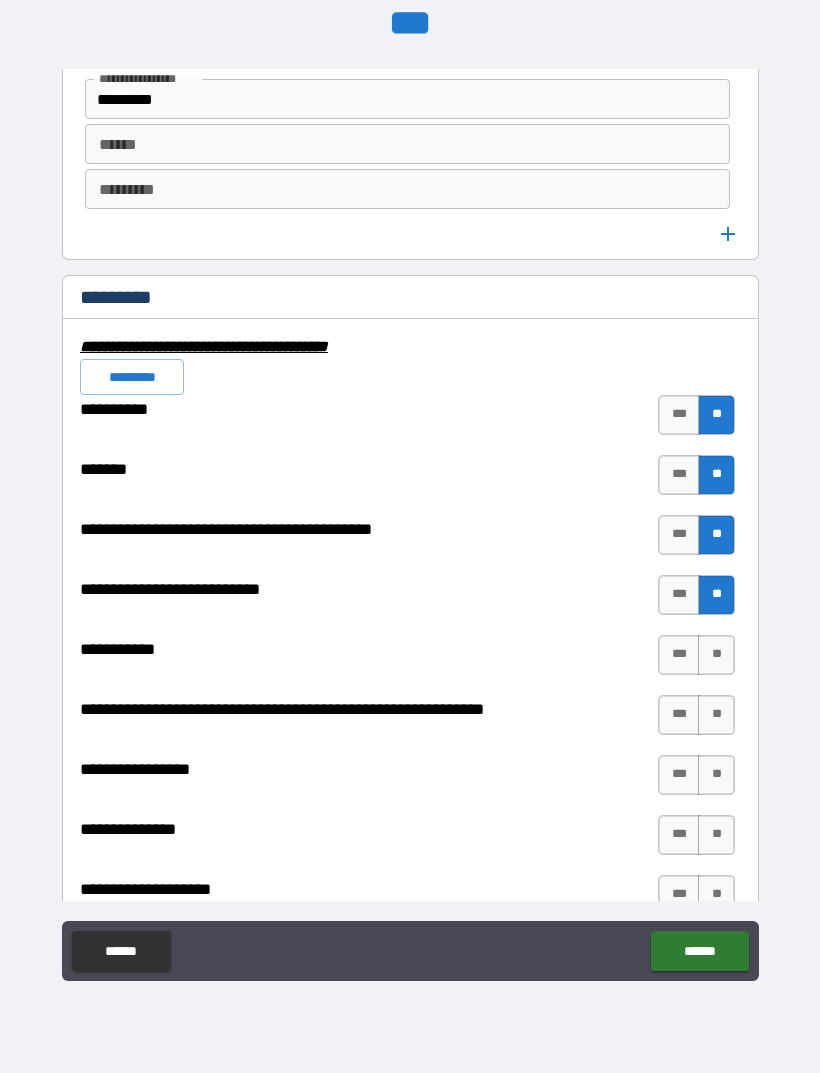 click on "**" at bounding box center (716, 655) 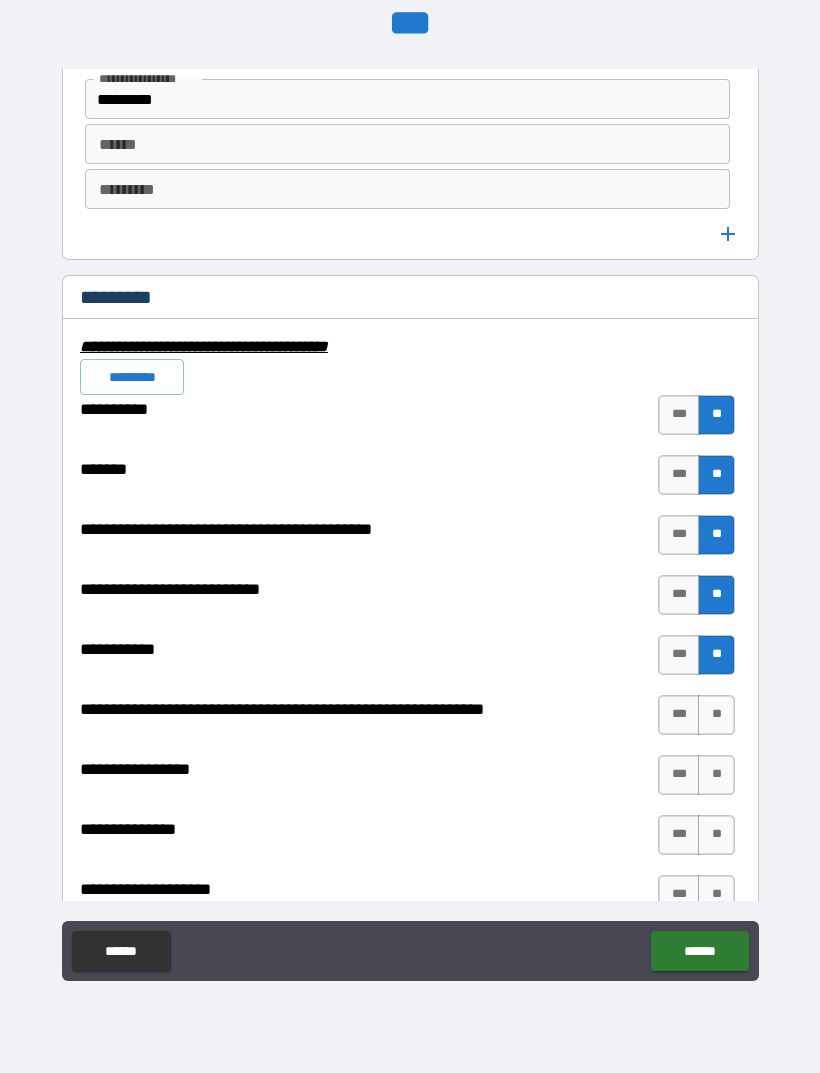 click on "**" at bounding box center (716, 715) 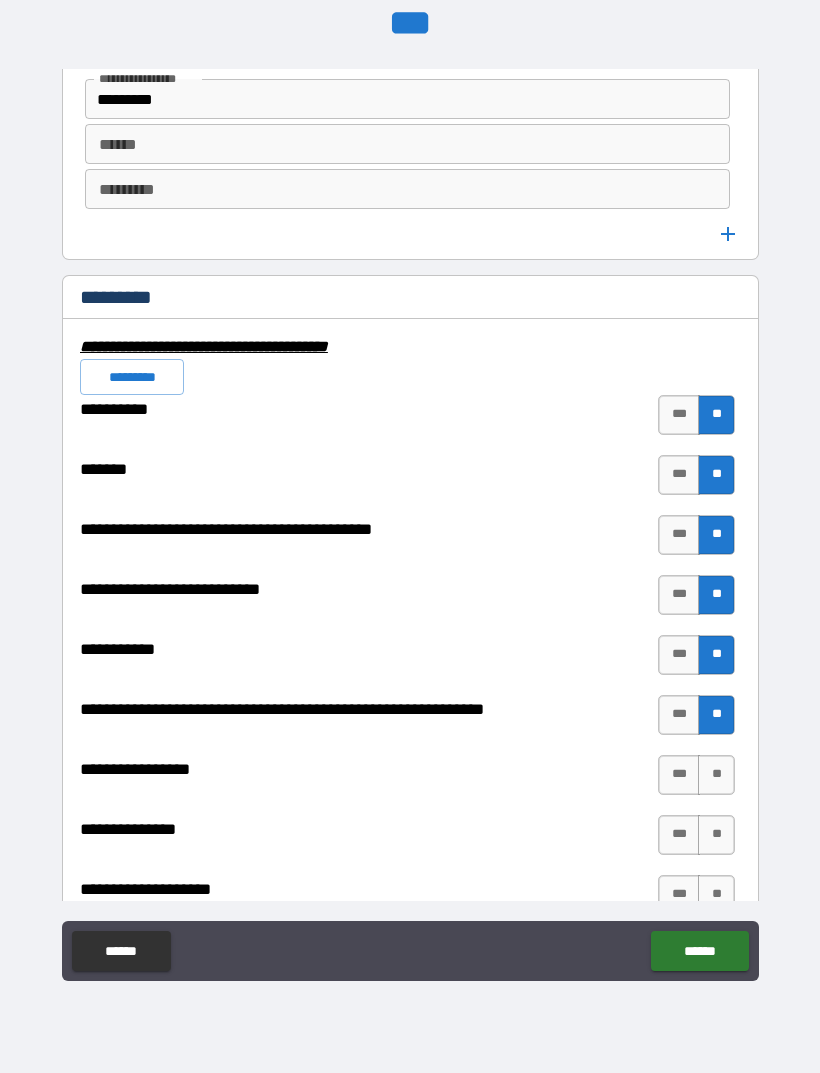 click on "**" at bounding box center (716, 775) 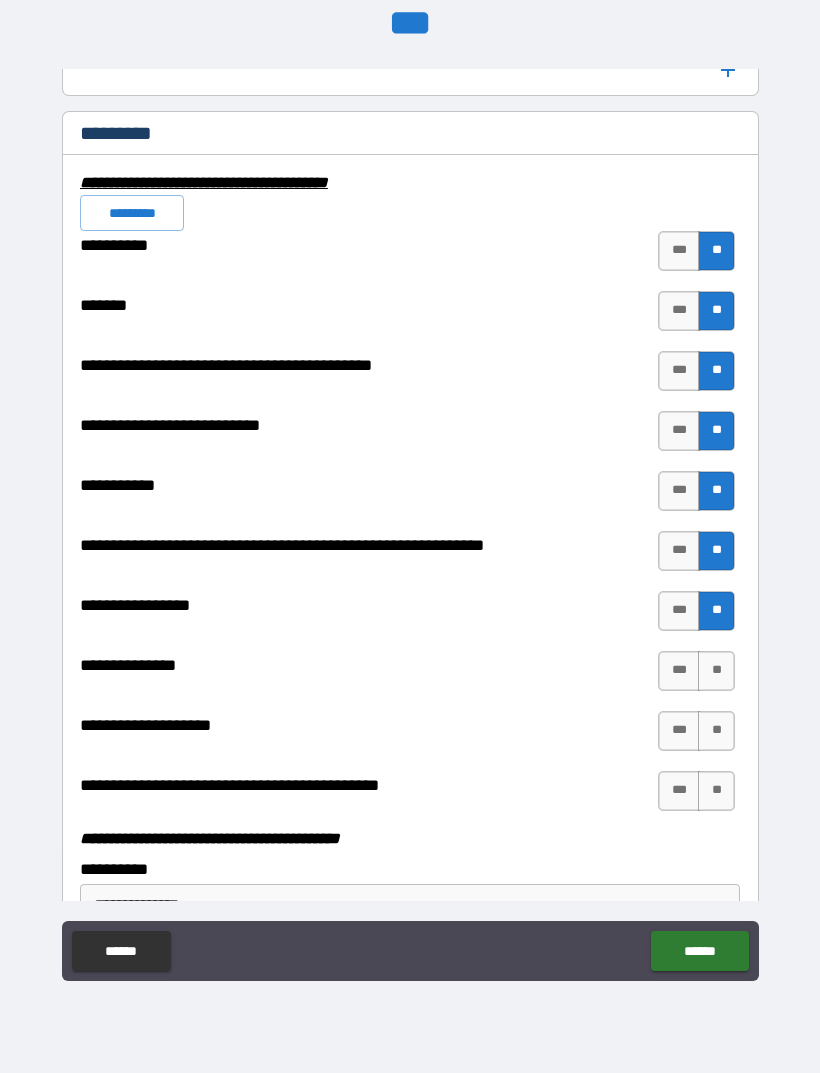 scroll, scrollTop: 5745, scrollLeft: 0, axis: vertical 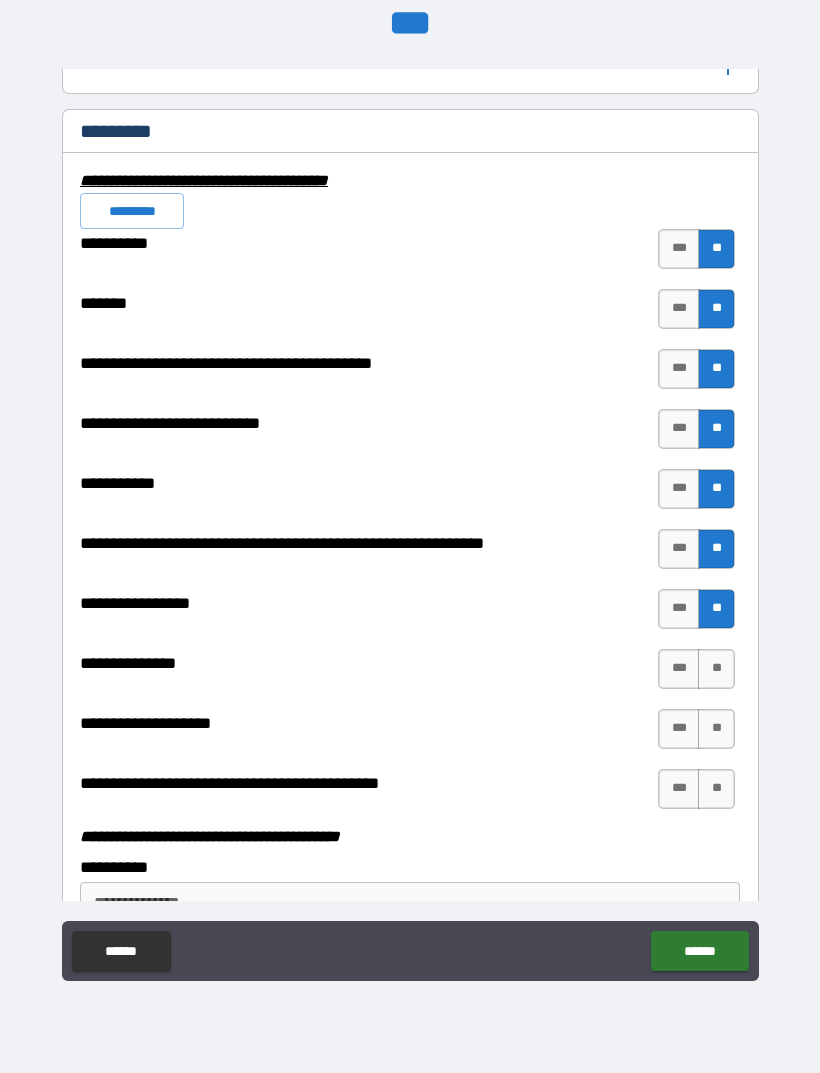 click on "**" at bounding box center [716, 669] 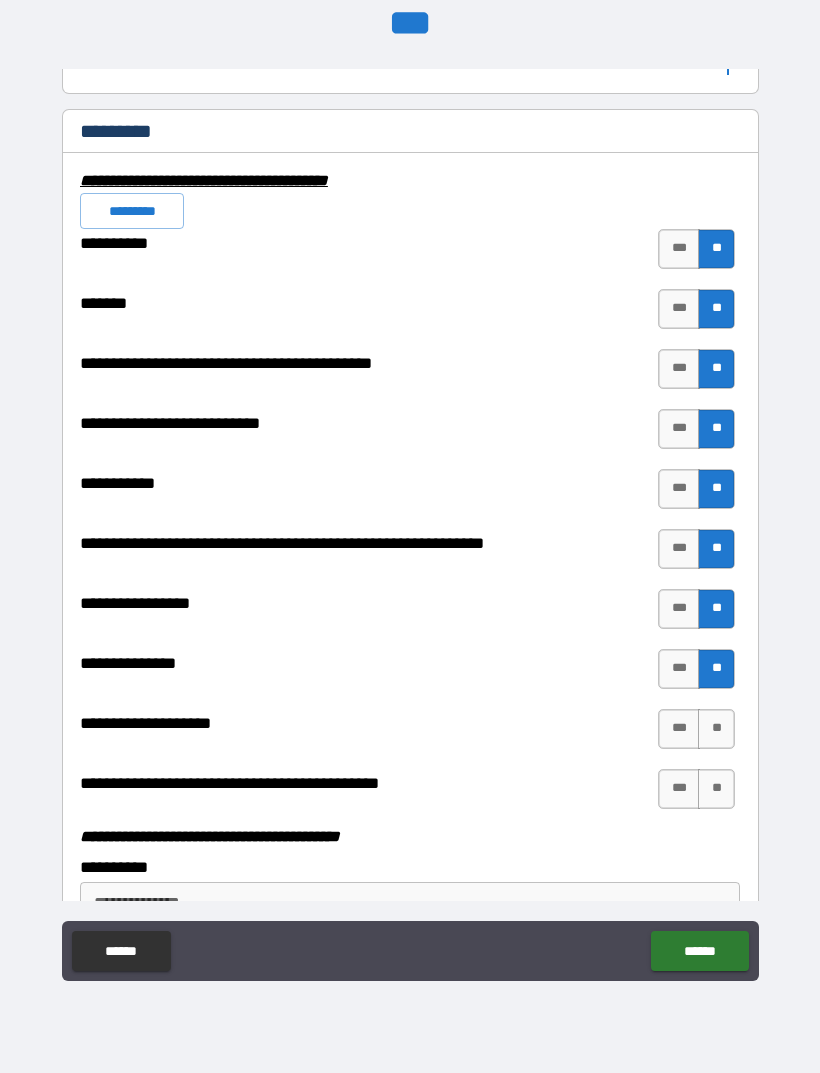 click on "**" at bounding box center (716, 729) 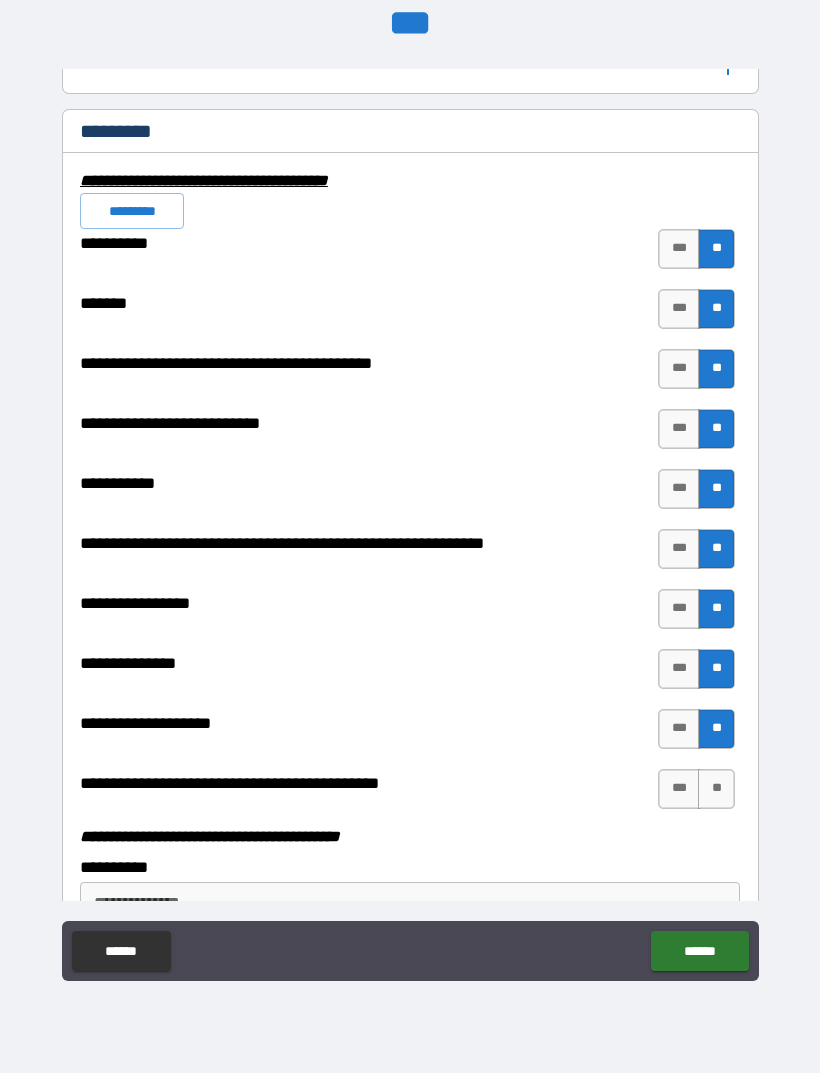 click on "**" at bounding box center [716, 789] 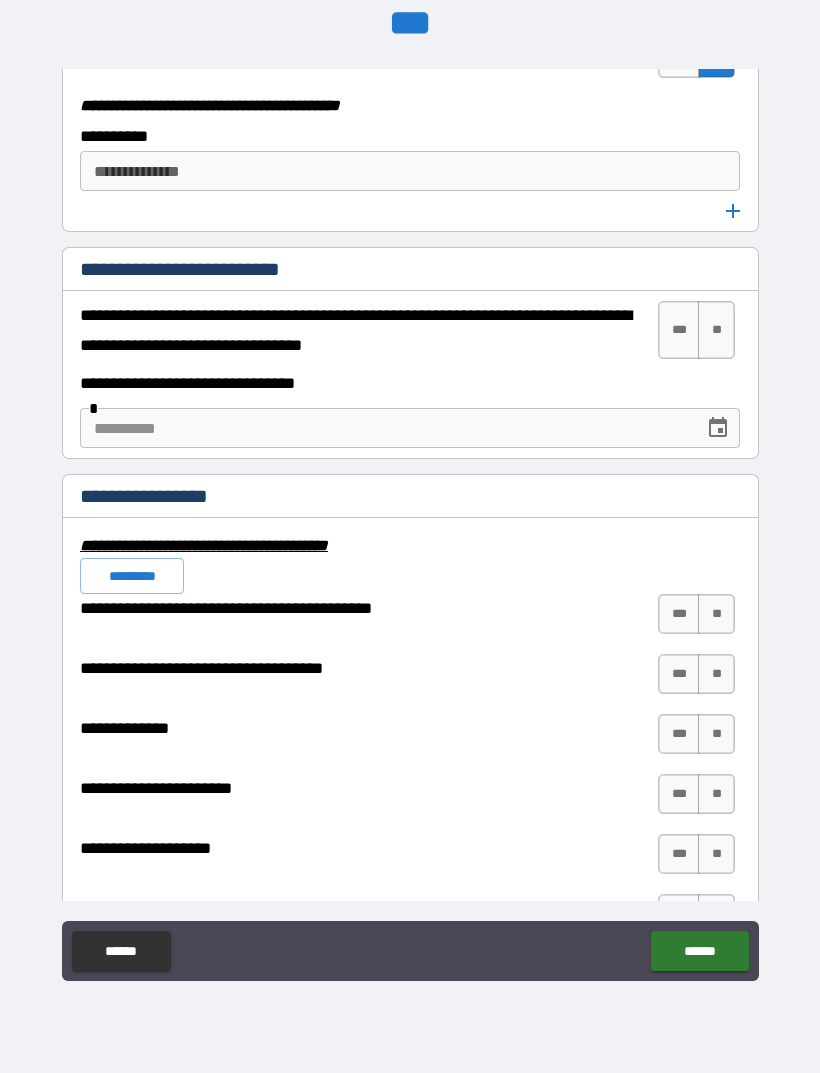 scroll, scrollTop: 6486, scrollLeft: 0, axis: vertical 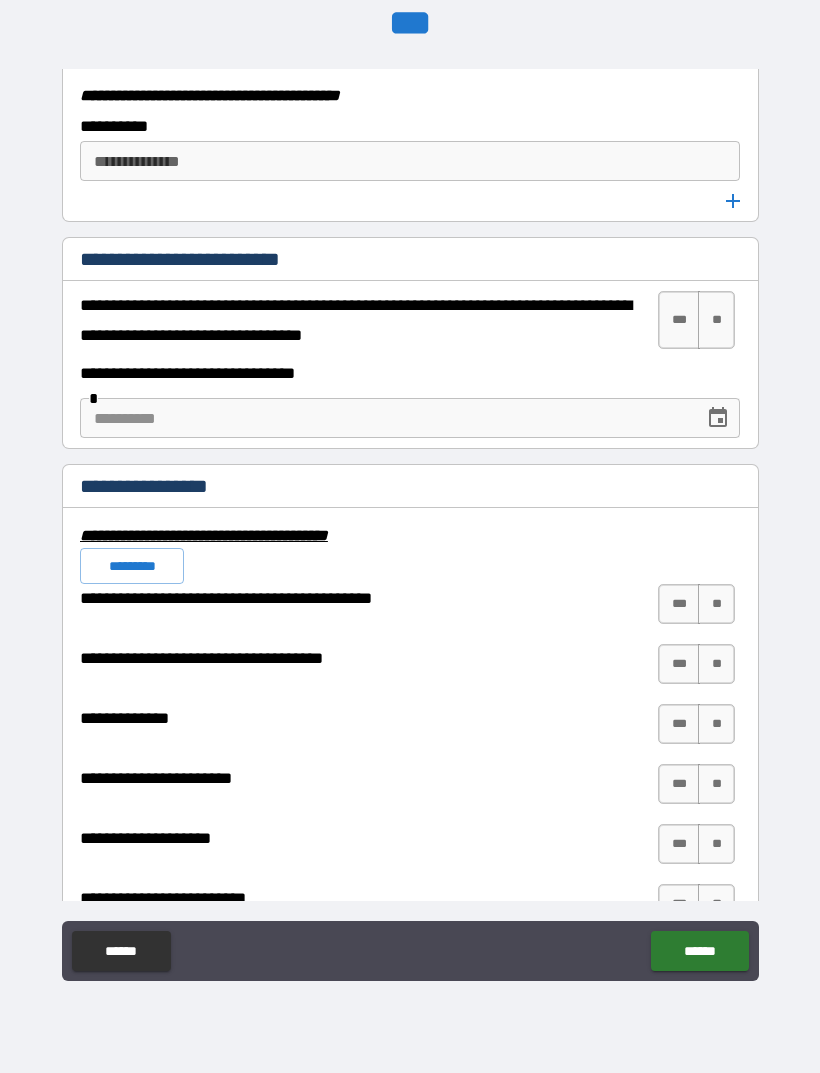 click on "**" at bounding box center [716, 320] 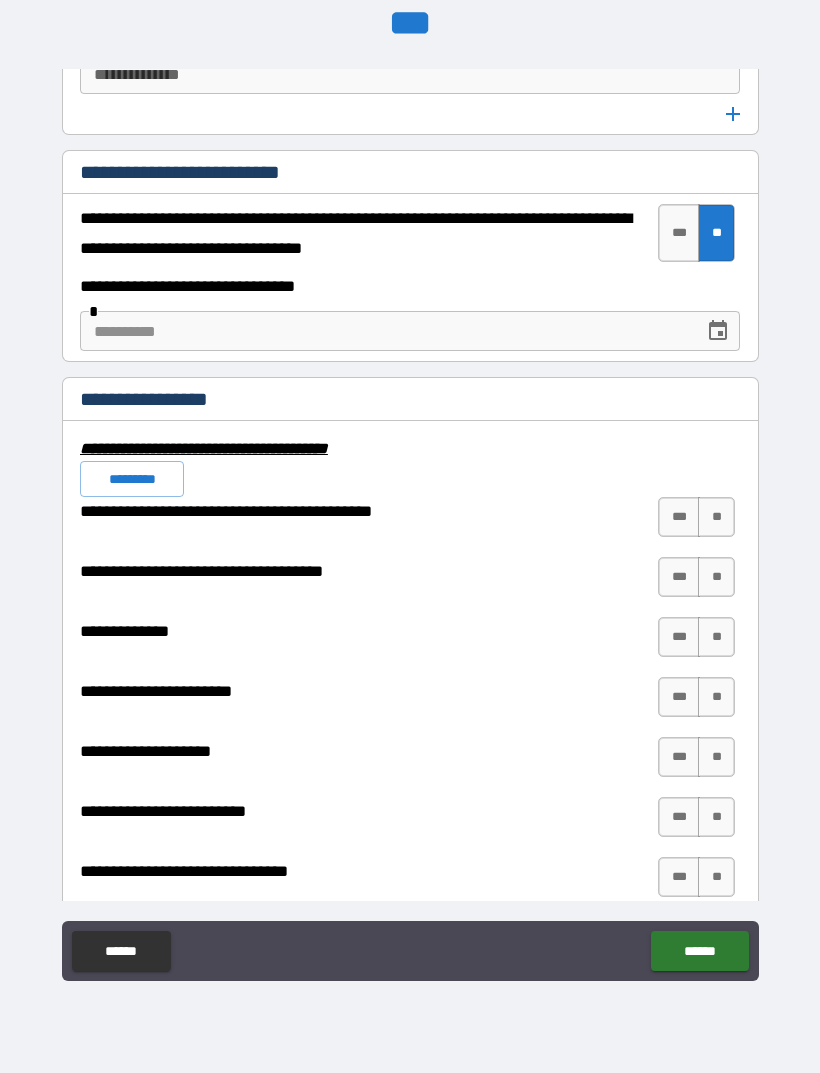 scroll, scrollTop: 6596, scrollLeft: 0, axis: vertical 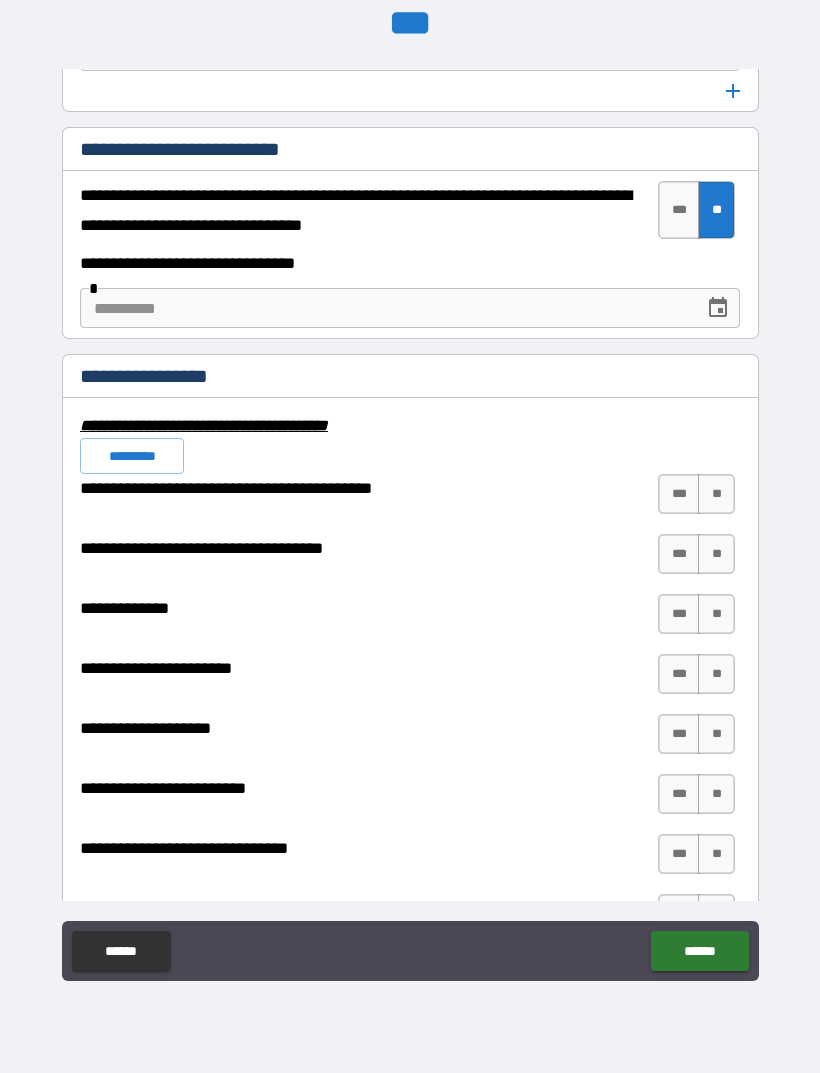 click on "**" at bounding box center [716, 494] 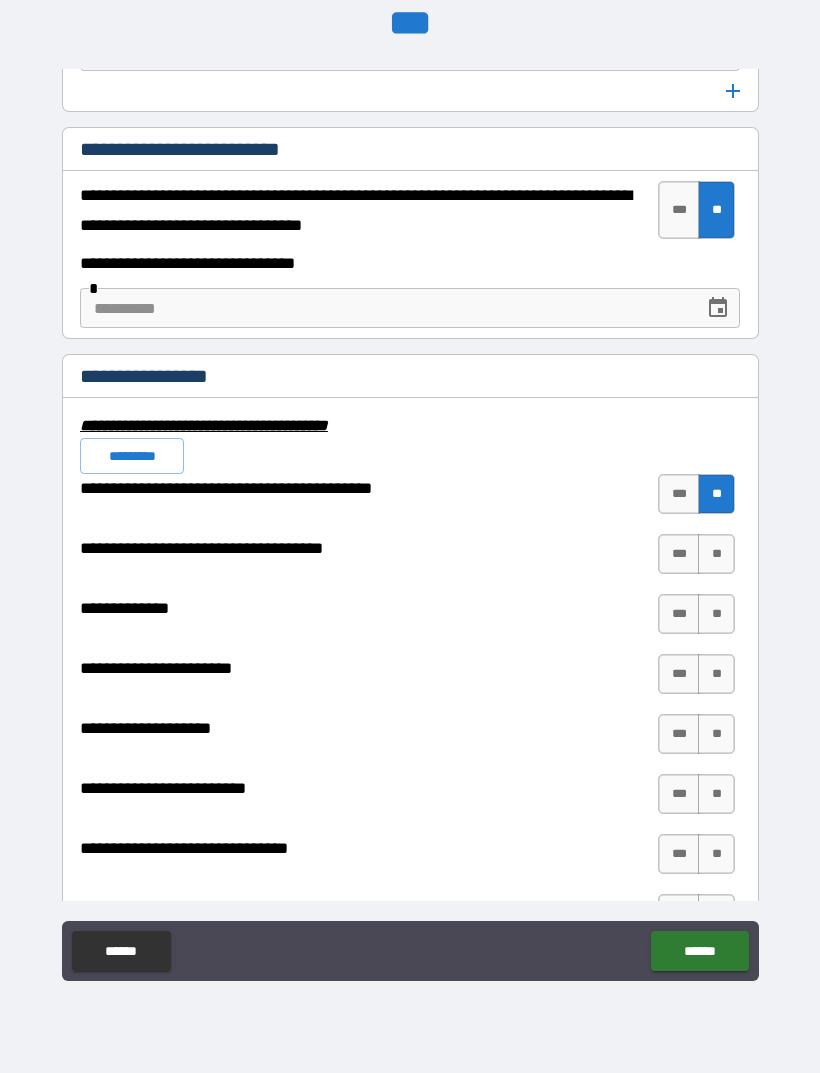 click on "**" at bounding box center (716, 554) 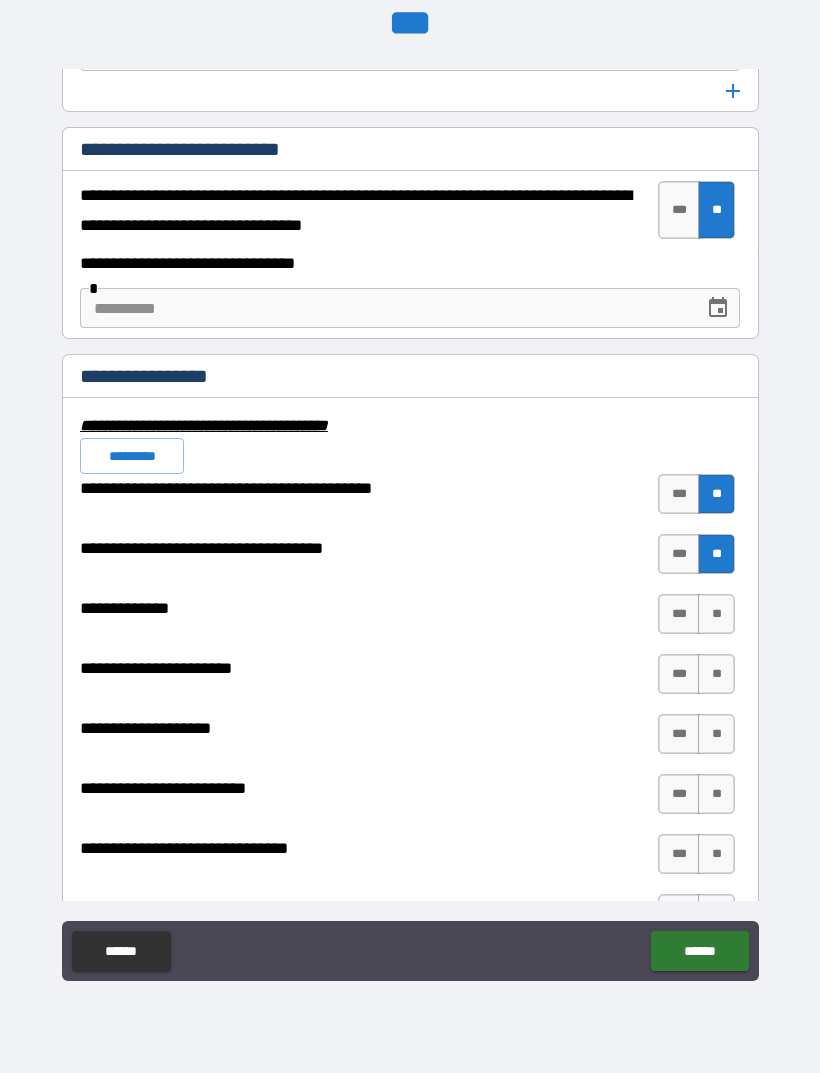 click on "**" at bounding box center [716, 614] 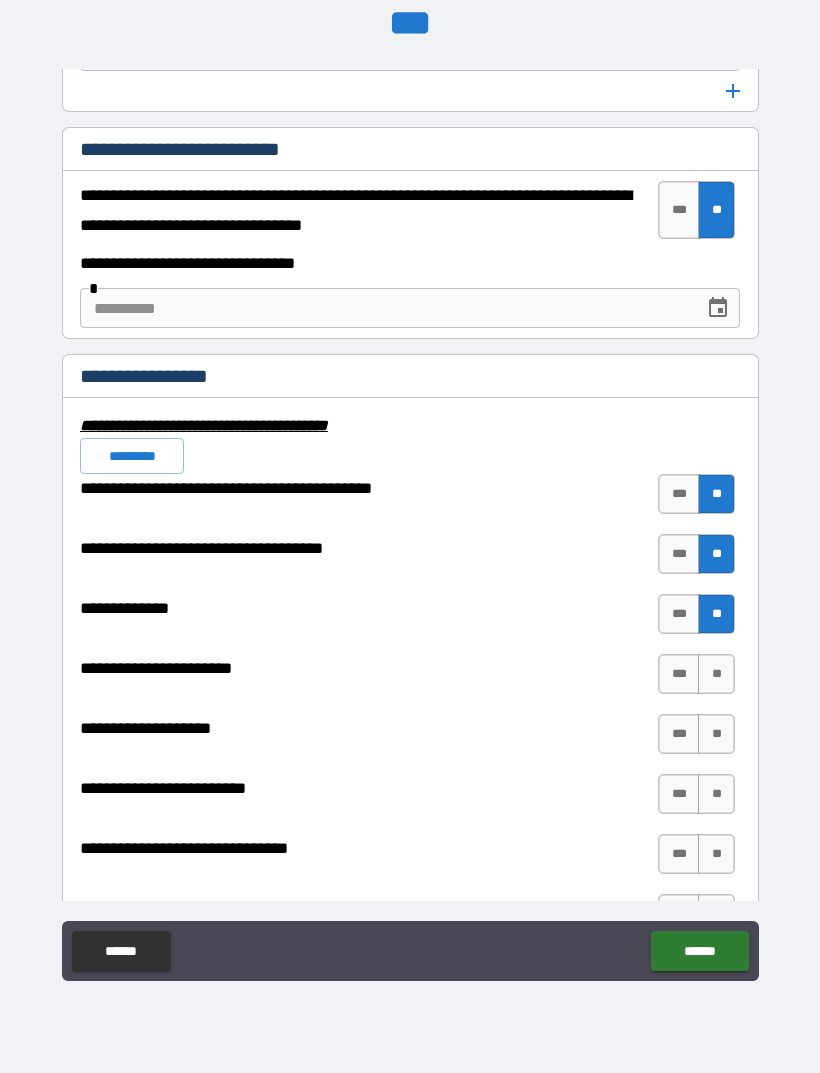 click on "**" at bounding box center (716, 674) 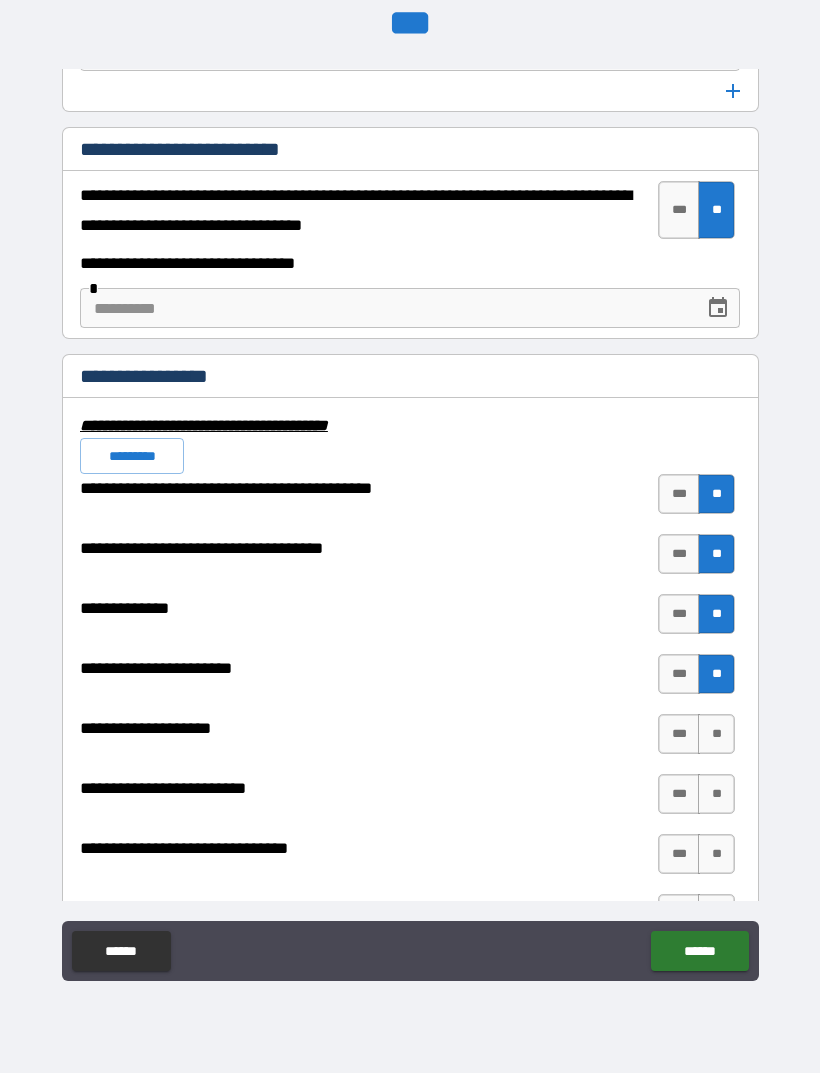 click on "**" at bounding box center (716, 734) 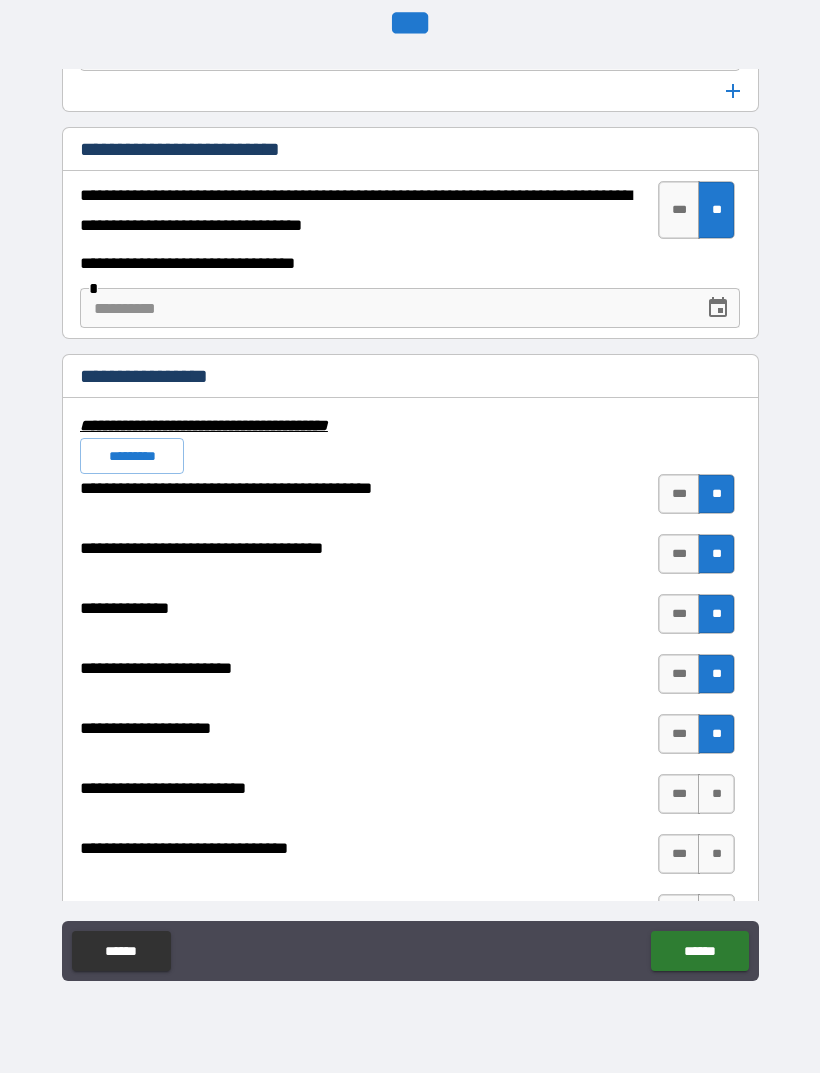 click on "**" at bounding box center [716, 794] 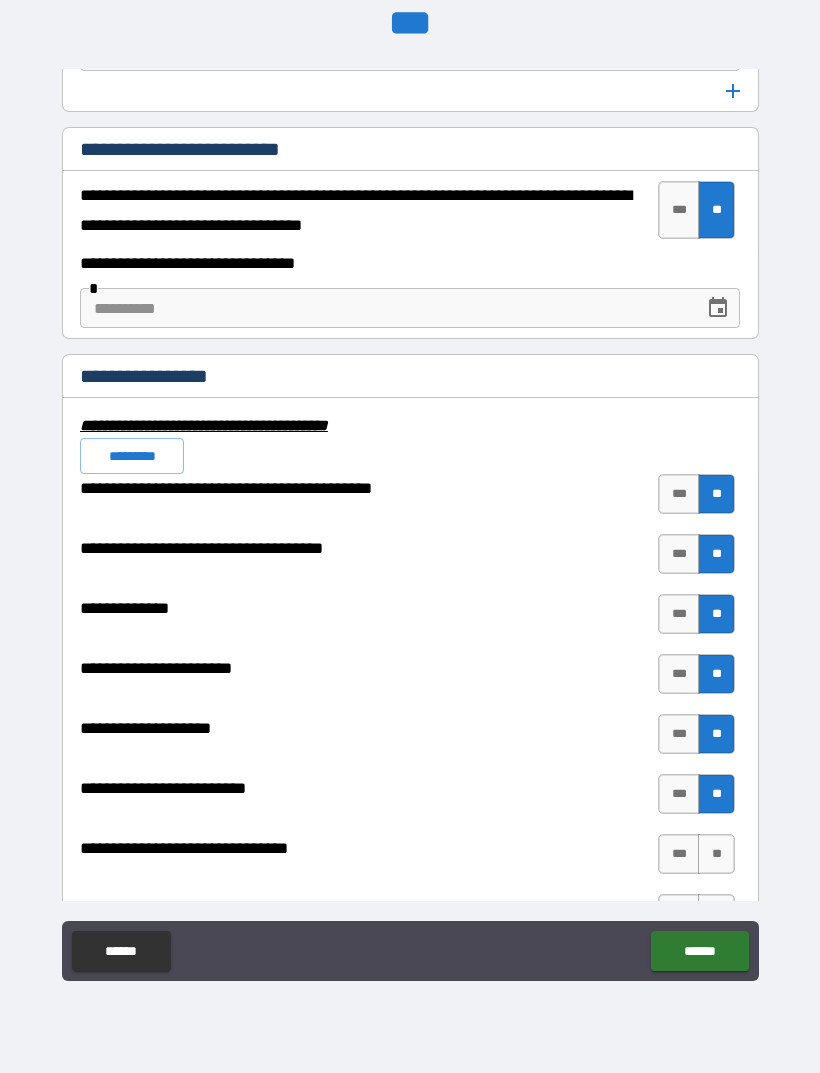 click on "**" at bounding box center [716, 854] 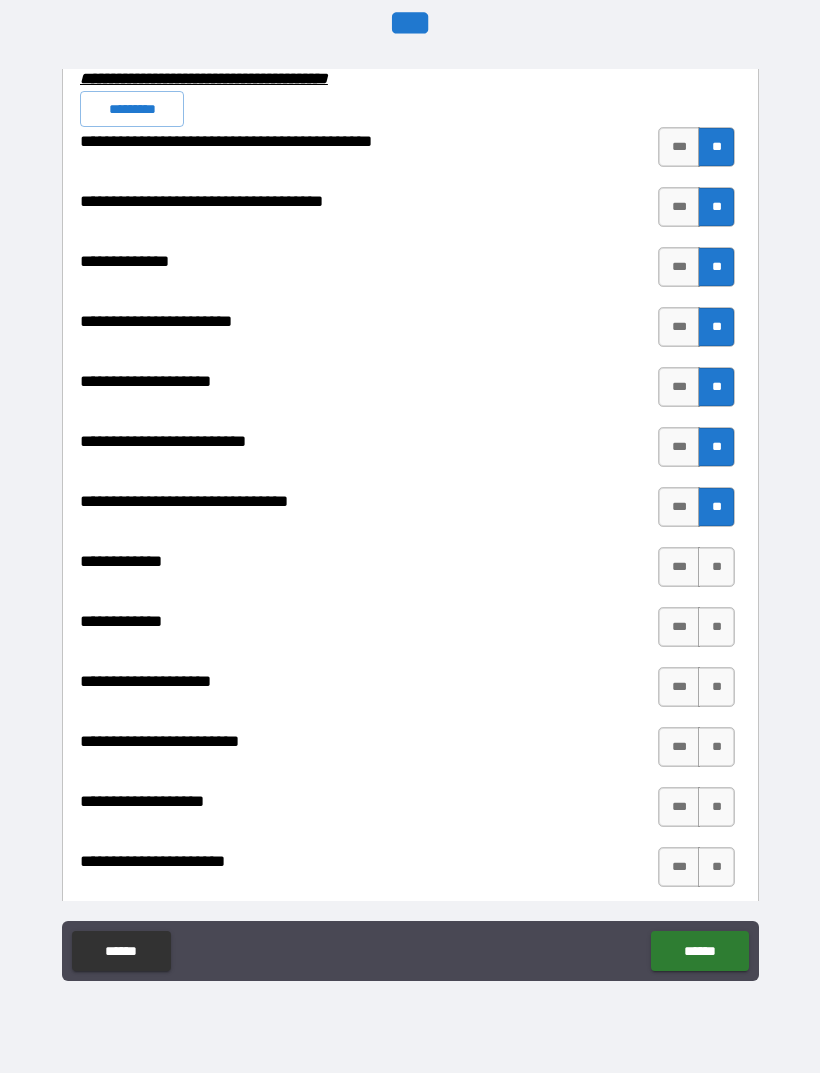 scroll, scrollTop: 6959, scrollLeft: 0, axis: vertical 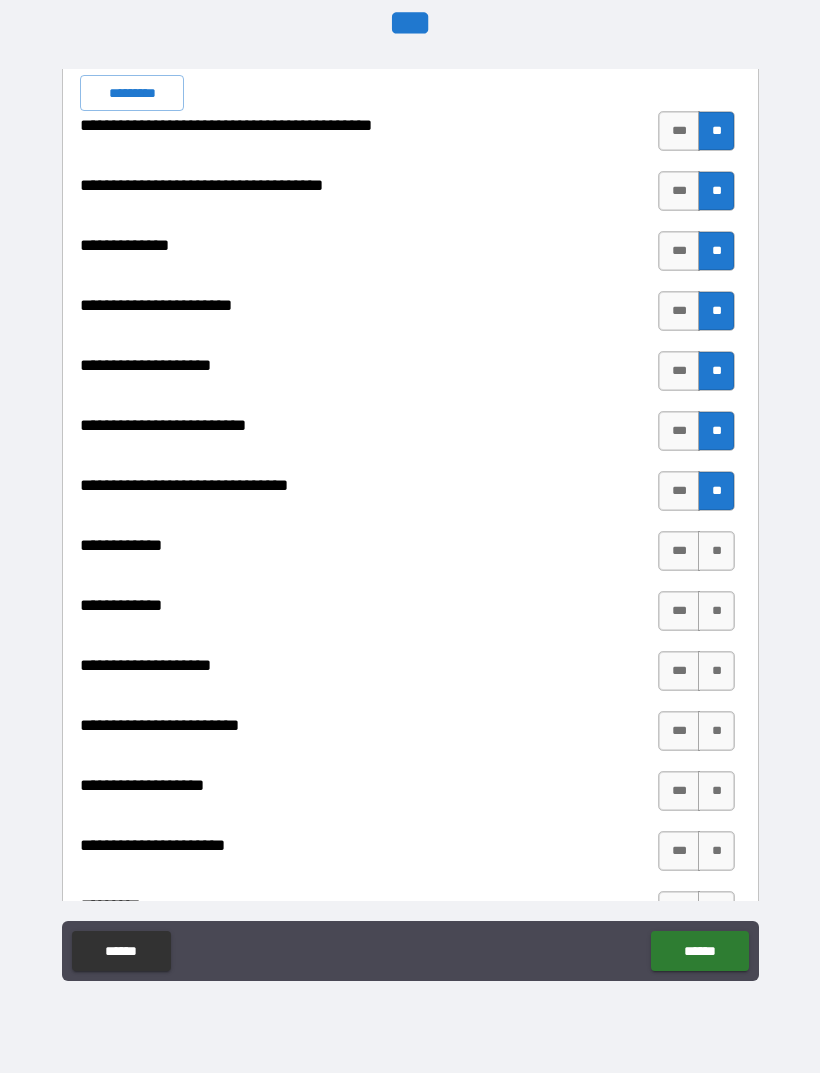 click on "**" at bounding box center [716, 551] 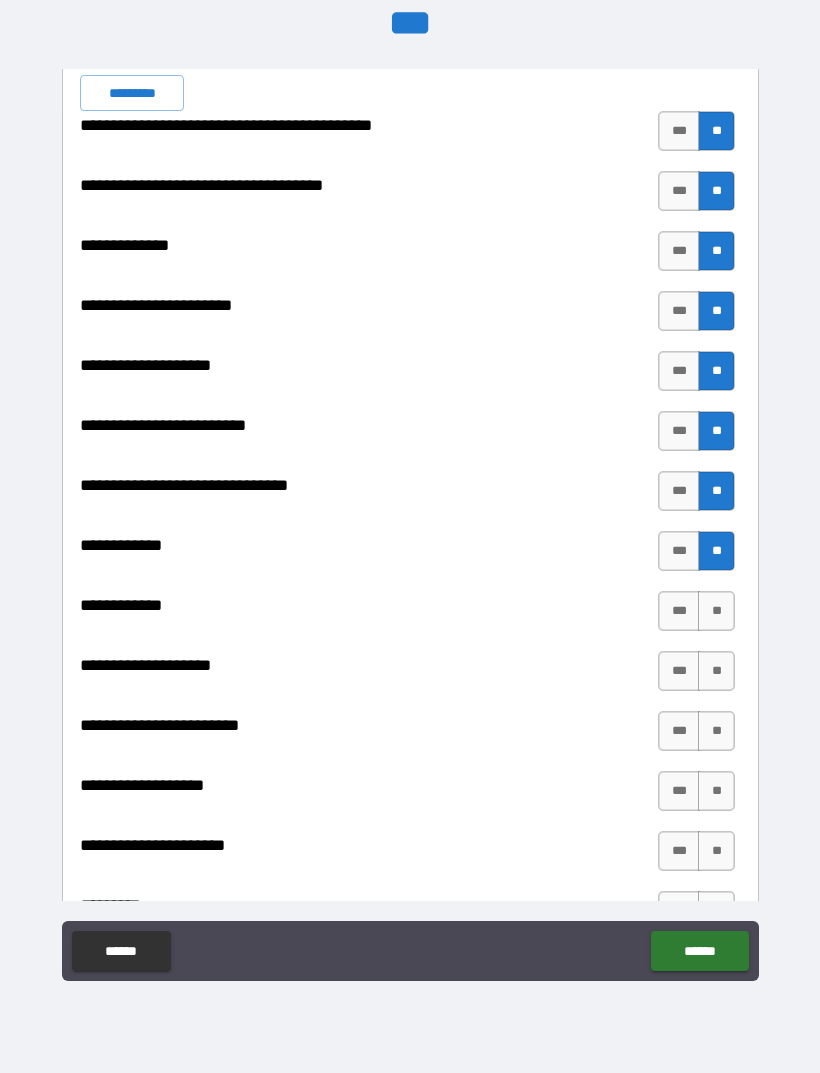 click on "**" at bounding box center (716, 611) 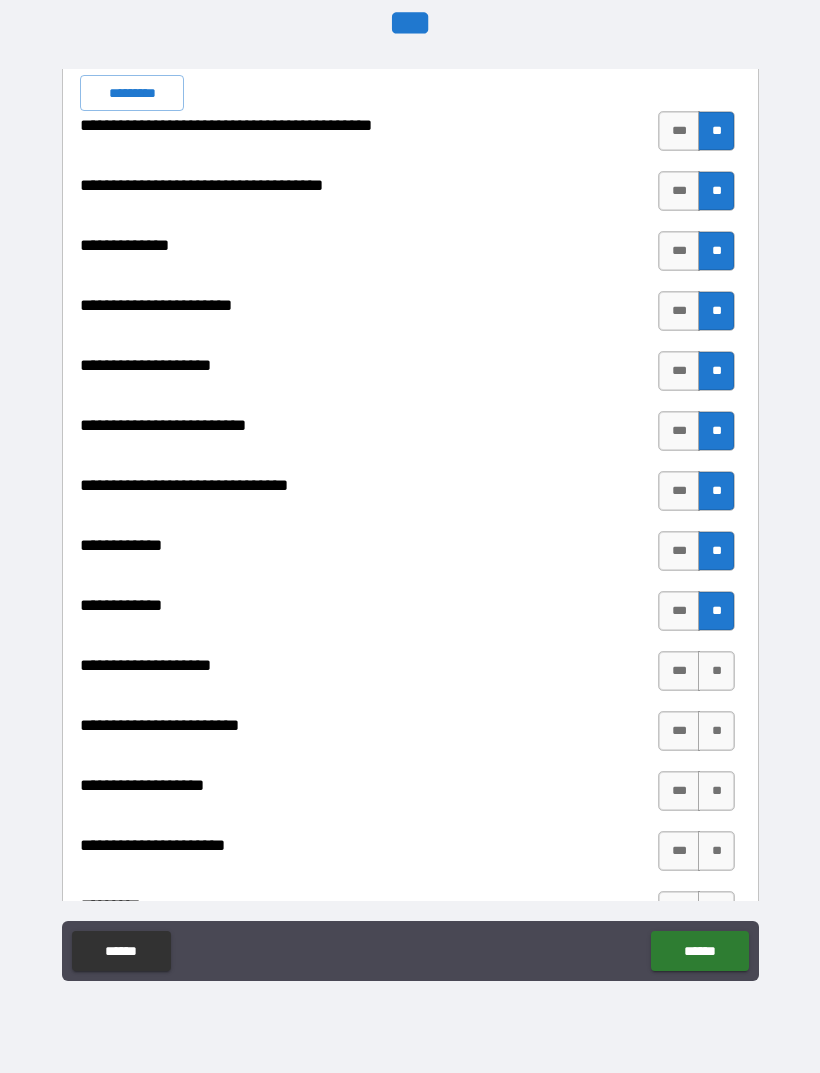 click on "**" at bounding box center (716, 671) 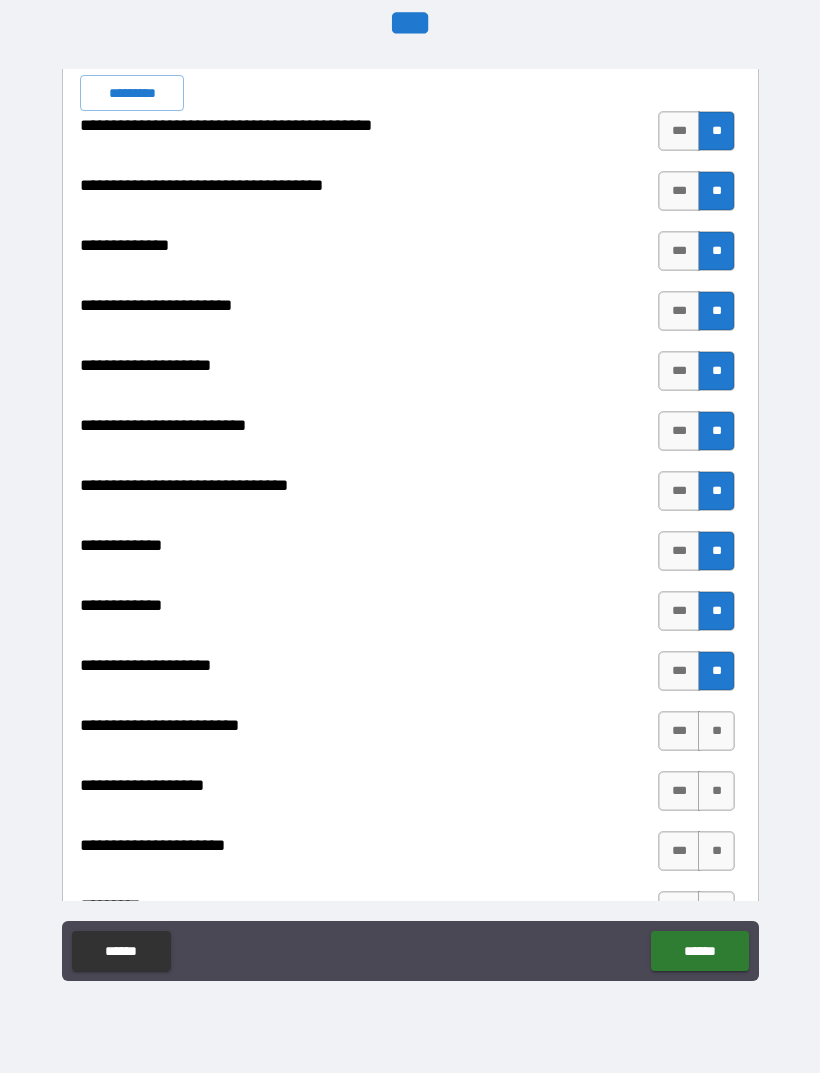 click on "**" at bounding box center [716, 731] 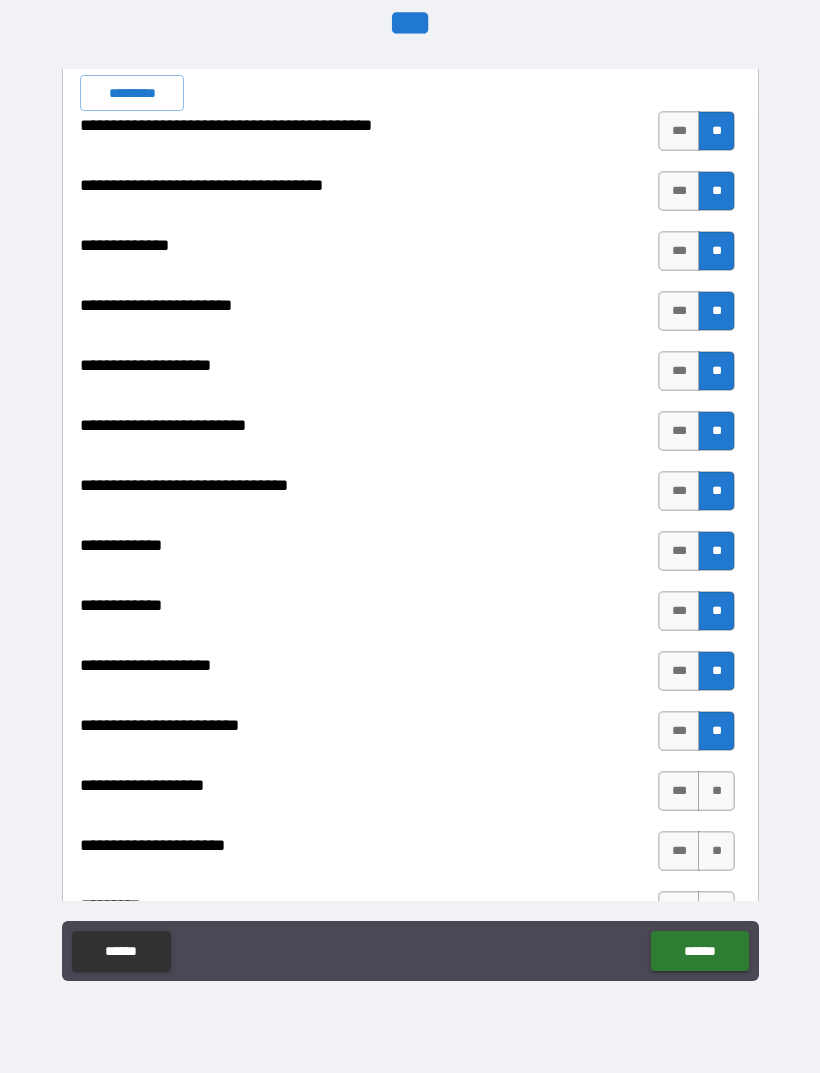 click on "**" at bounding box center [716, 791] 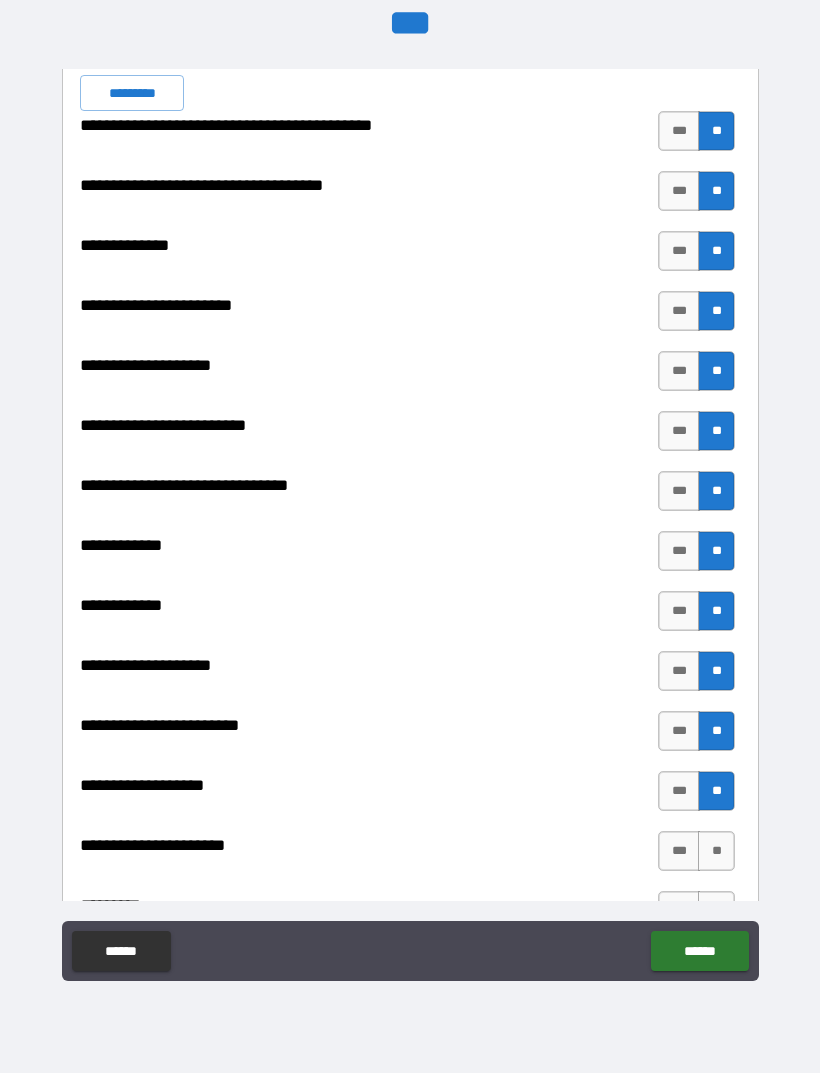 click on "**" at bounding box center [716, 851] 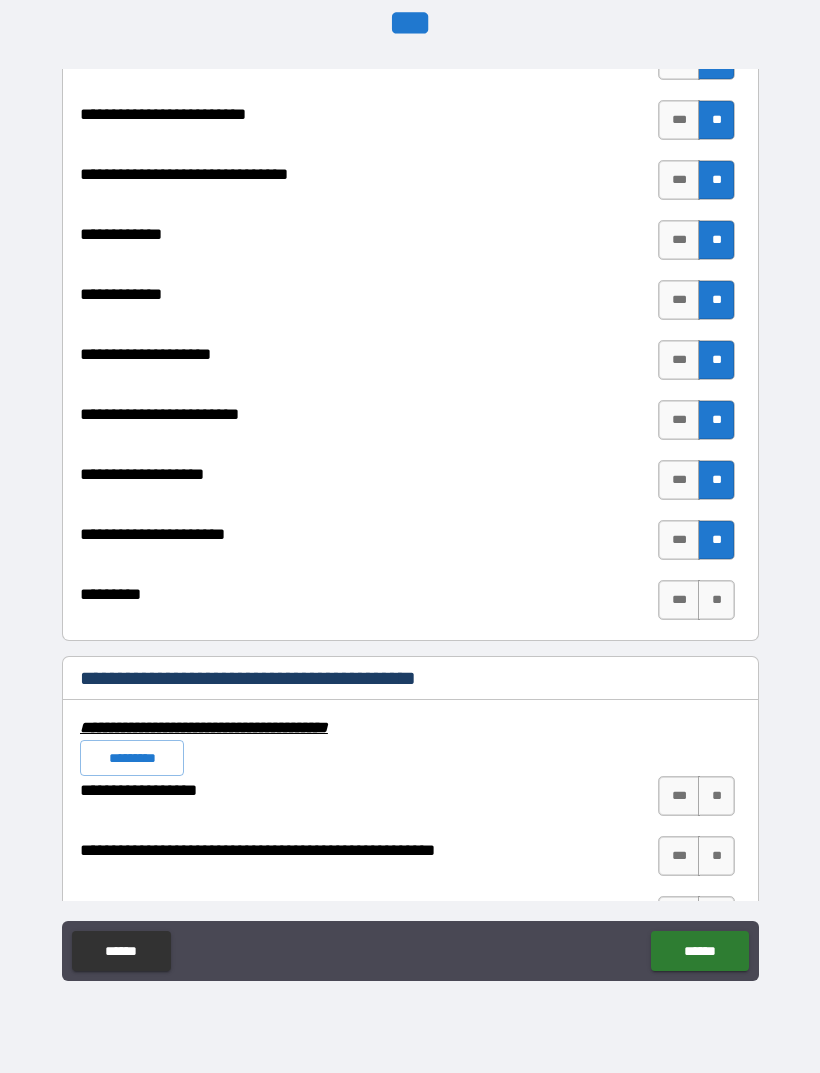 scroll, scrollTop: 7289, scrollLeft: 0, axis: vertical 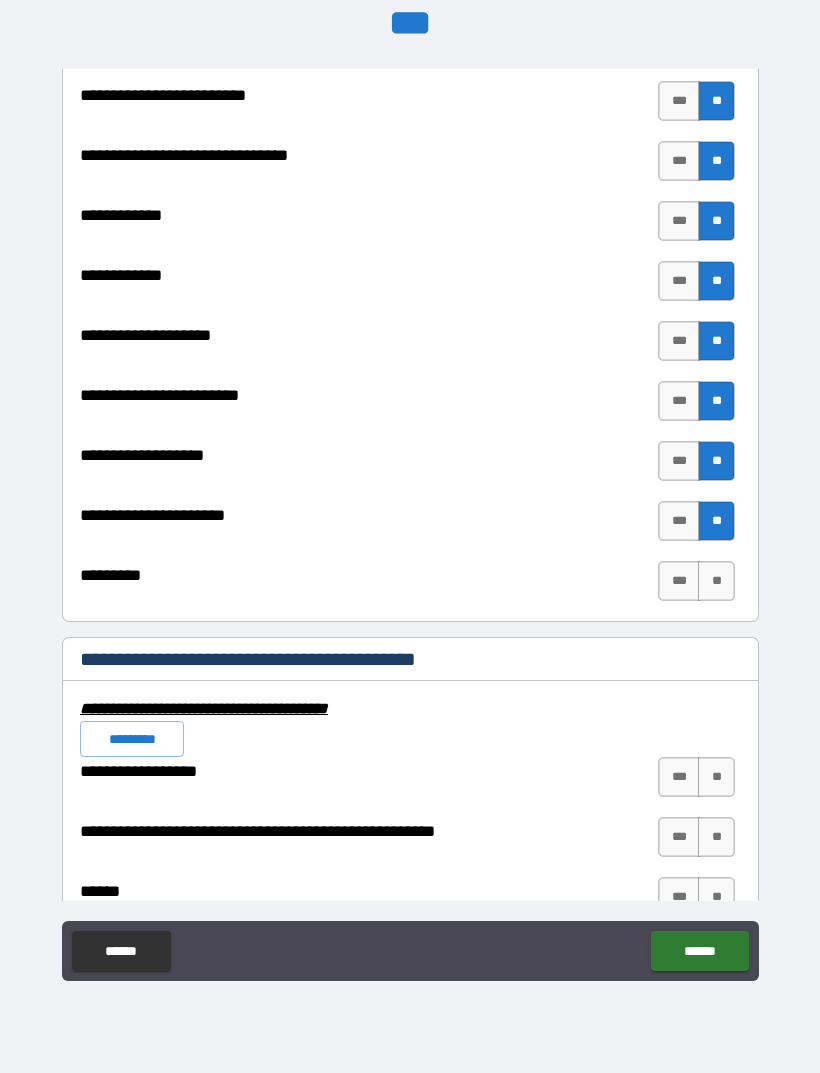 click on "**" at bounding box center (716, 581) 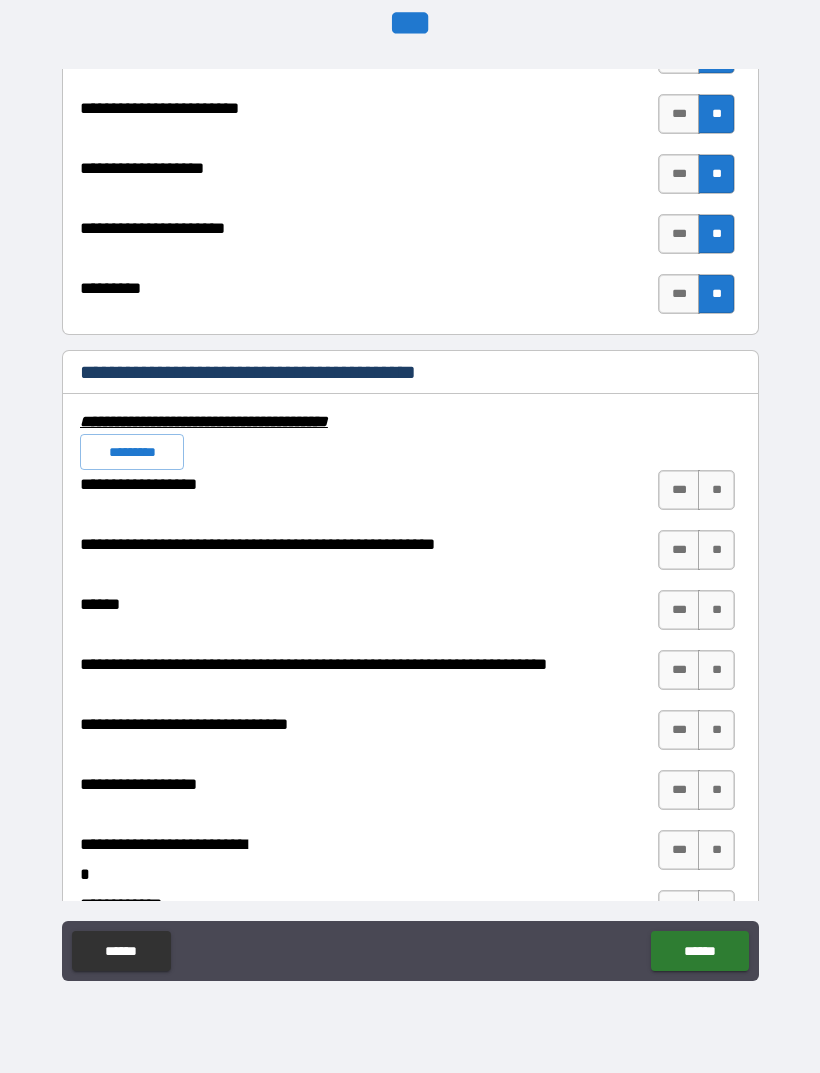 scroll, scrollTop: 7605, scrollLeft: 0, axis: vertical 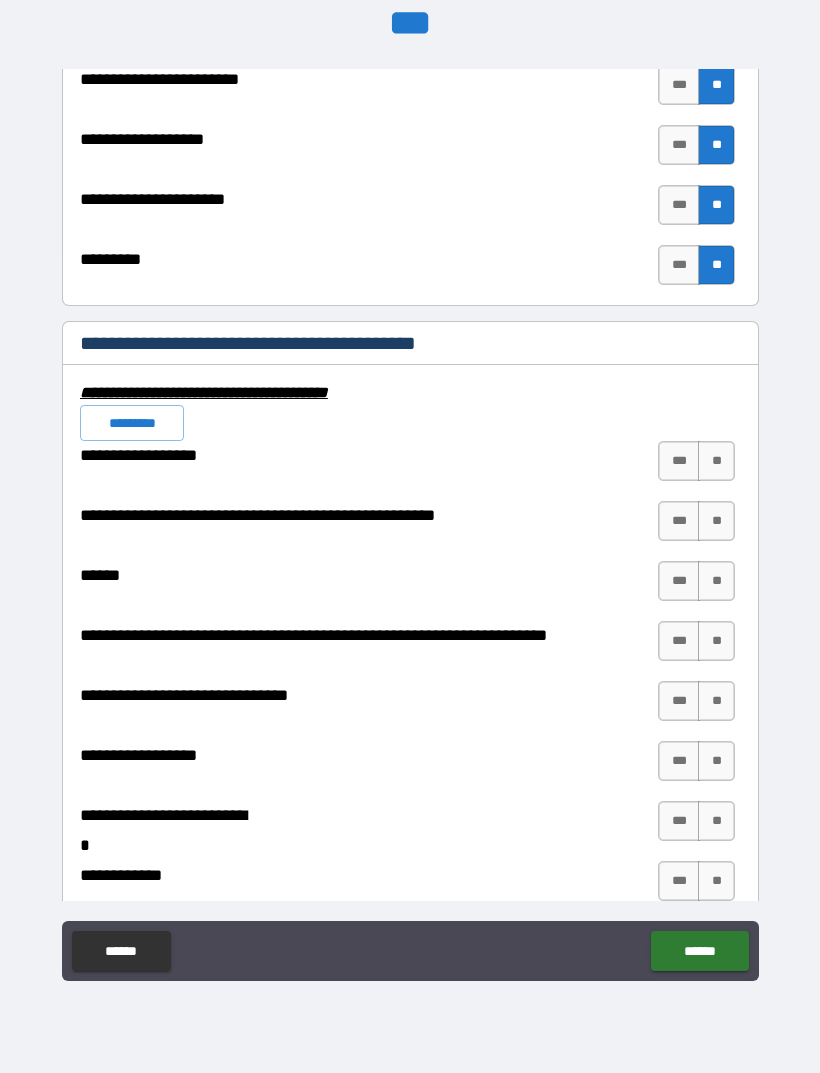 click on "**" at bounding box center [716, 461] 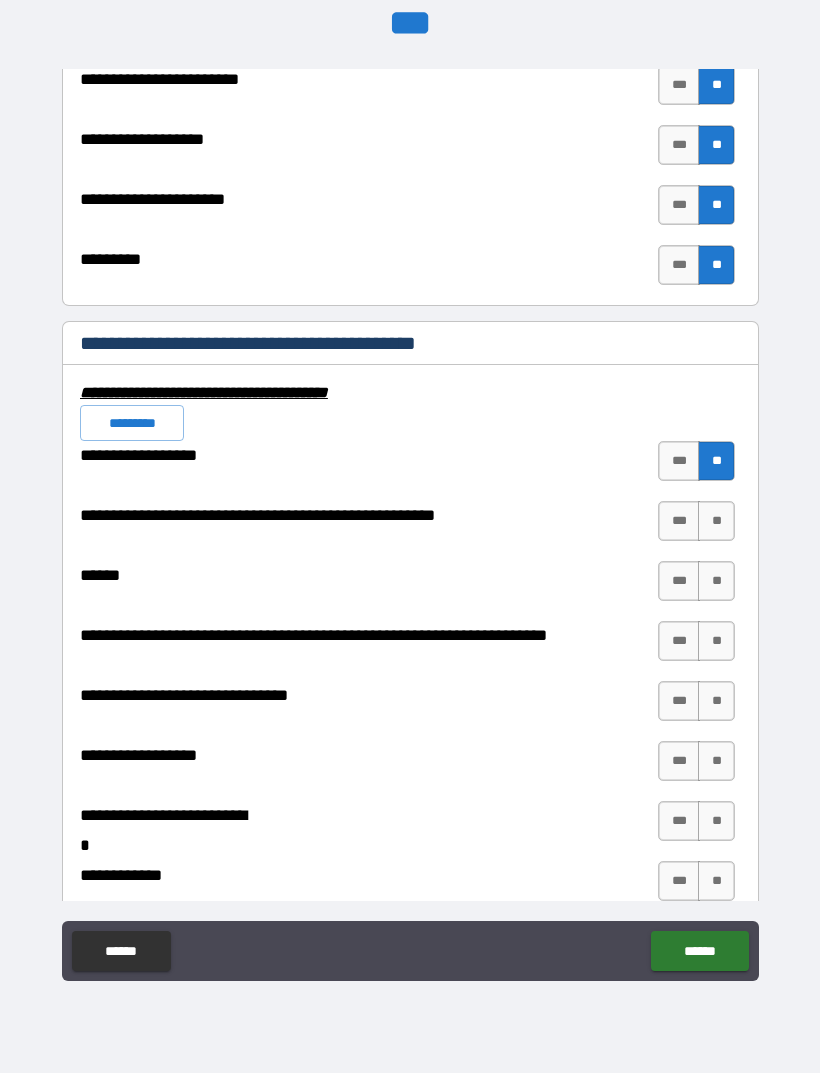 click on "**" at bounding box center (716, 521) 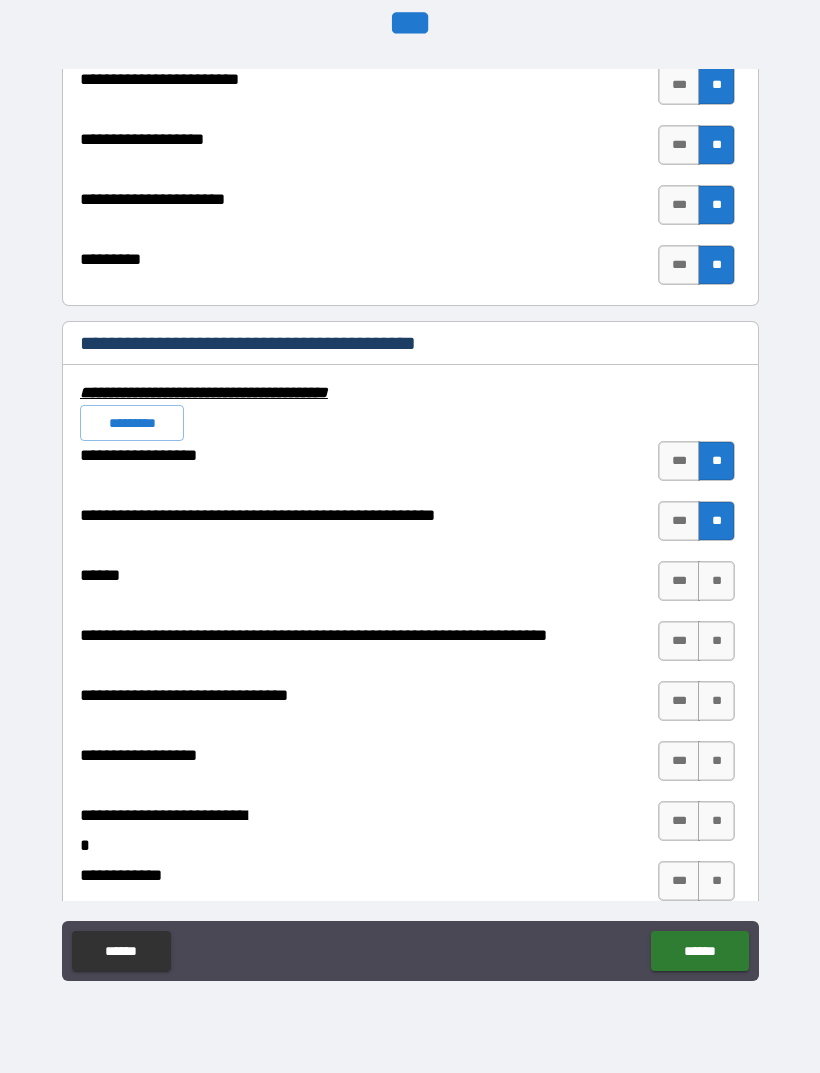 click on "**" at bounding box center [716, 581] 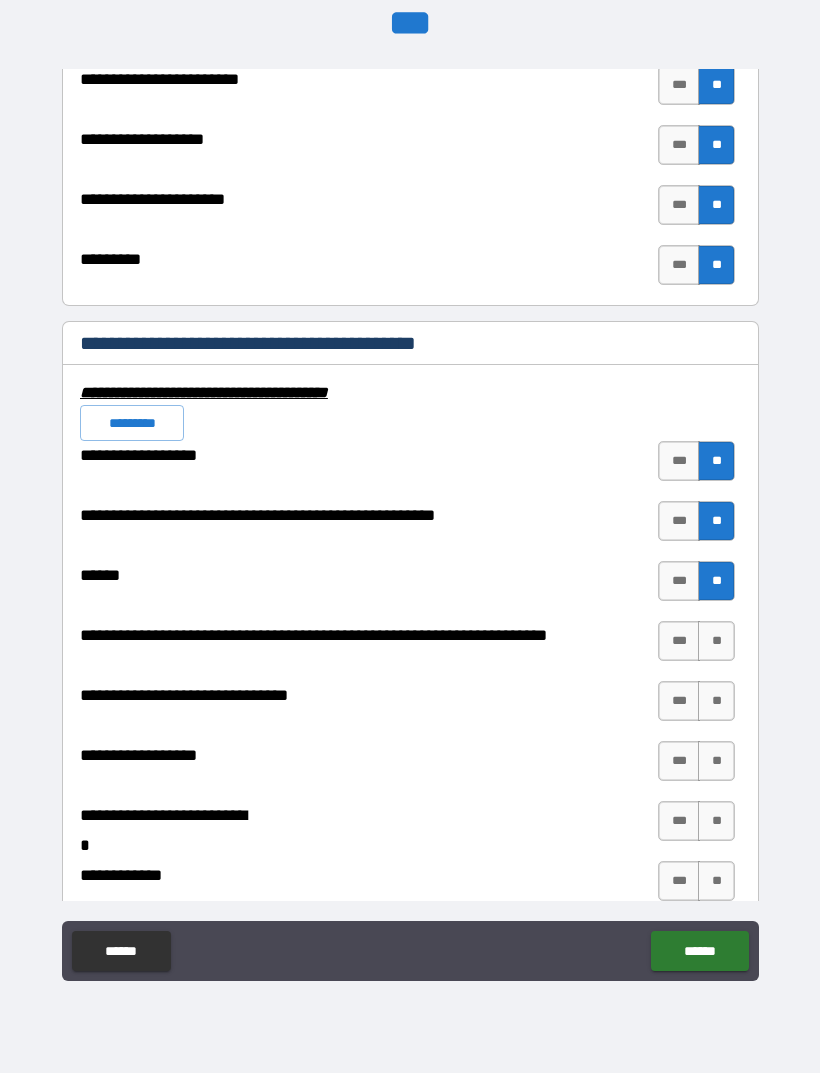 click on "**" at bounding box center [716, 641] 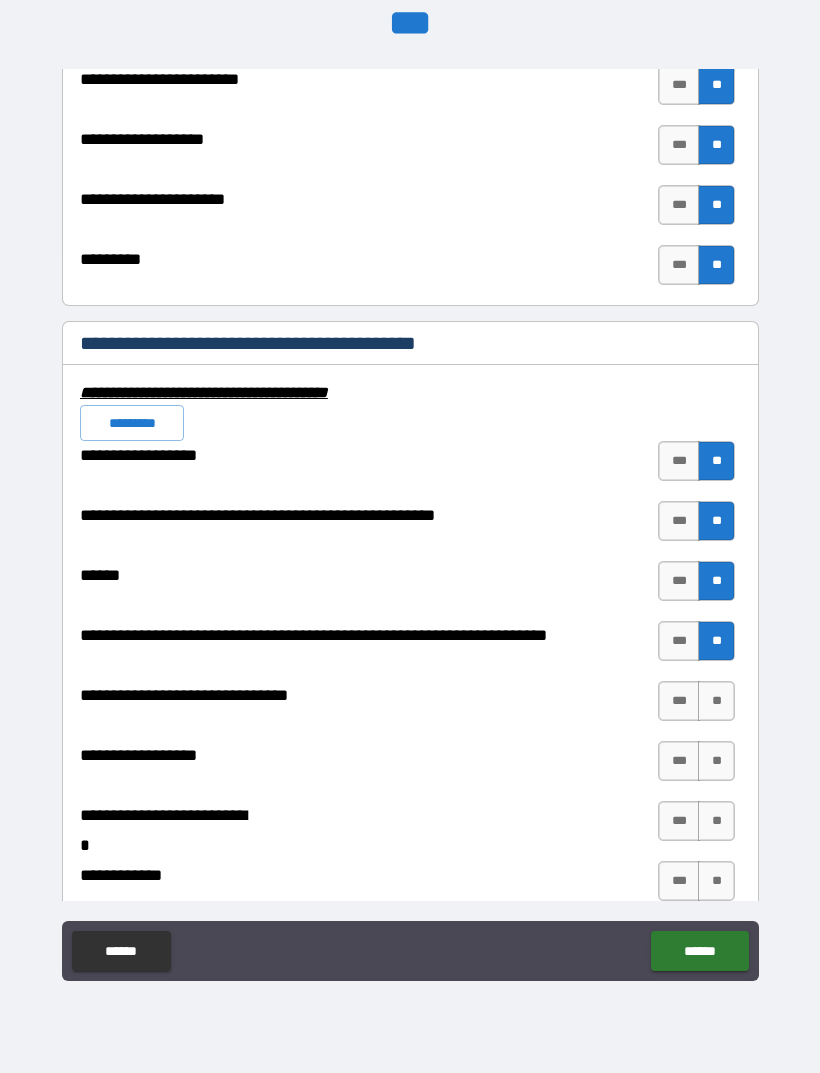 click on "**" at bounding box center (716, 701) 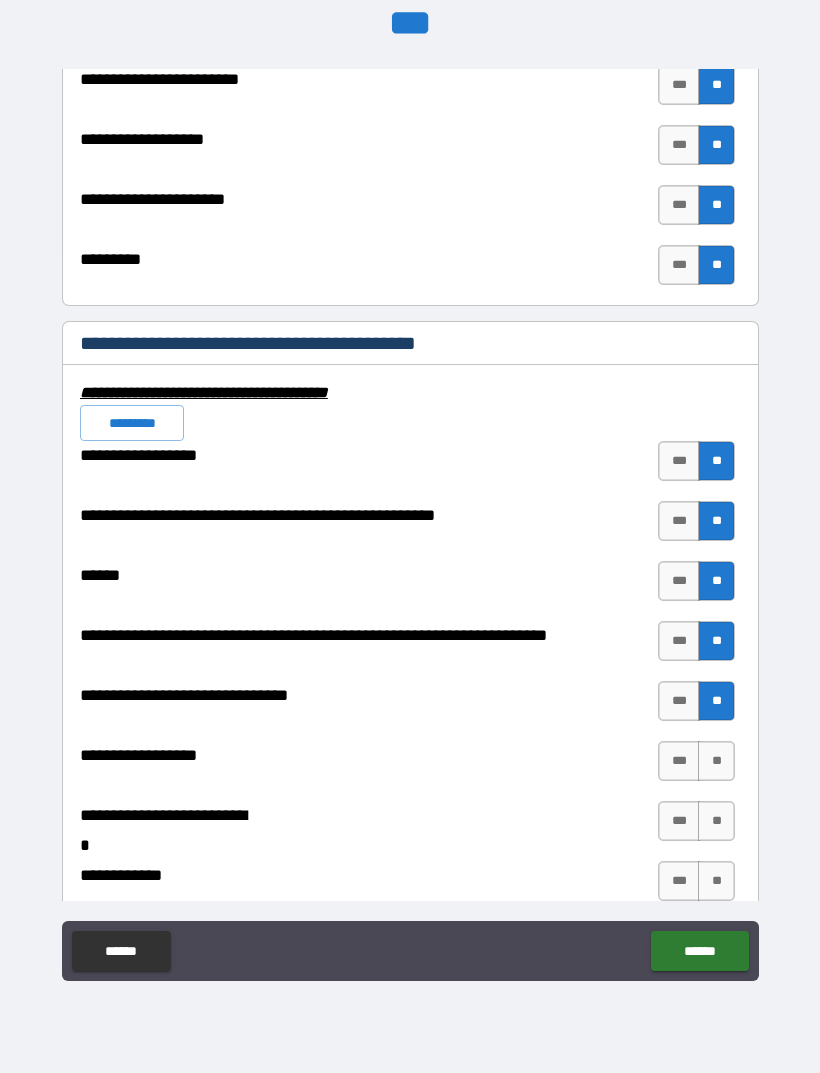 click on "**" at bounding box center (716, 761) 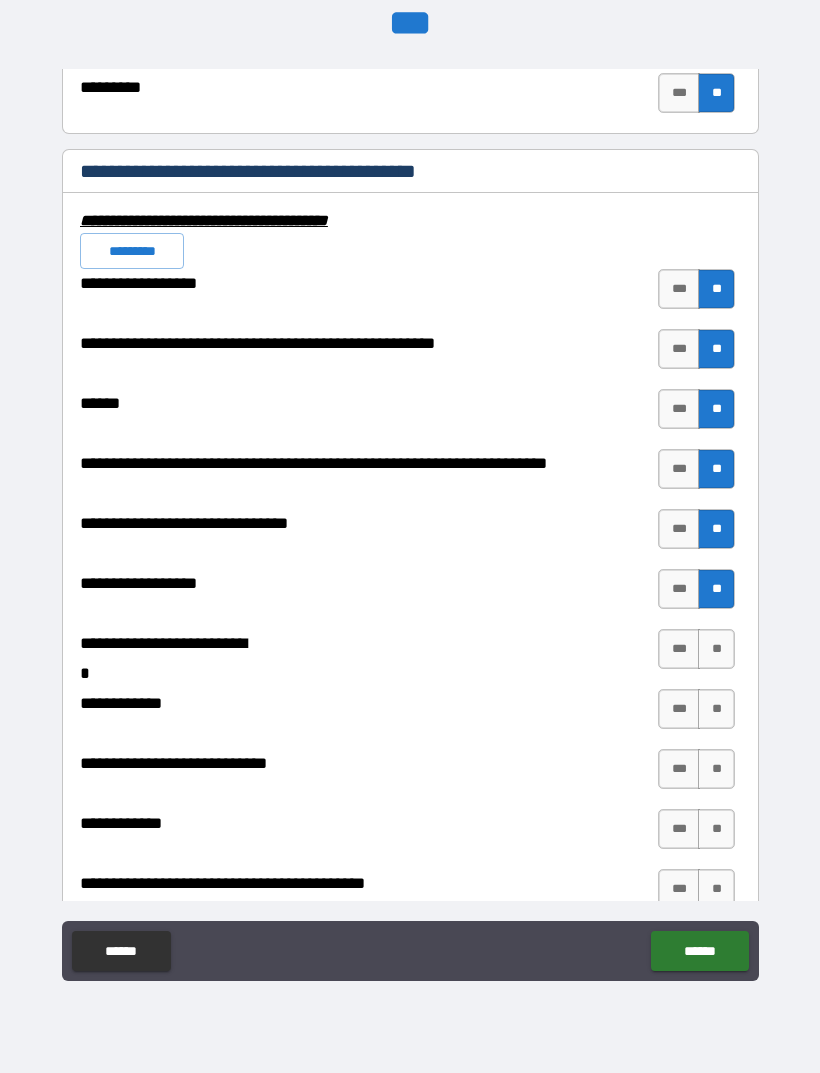 scroll, scrollTop: 7778, scrollLeft: 0, axis: vertical 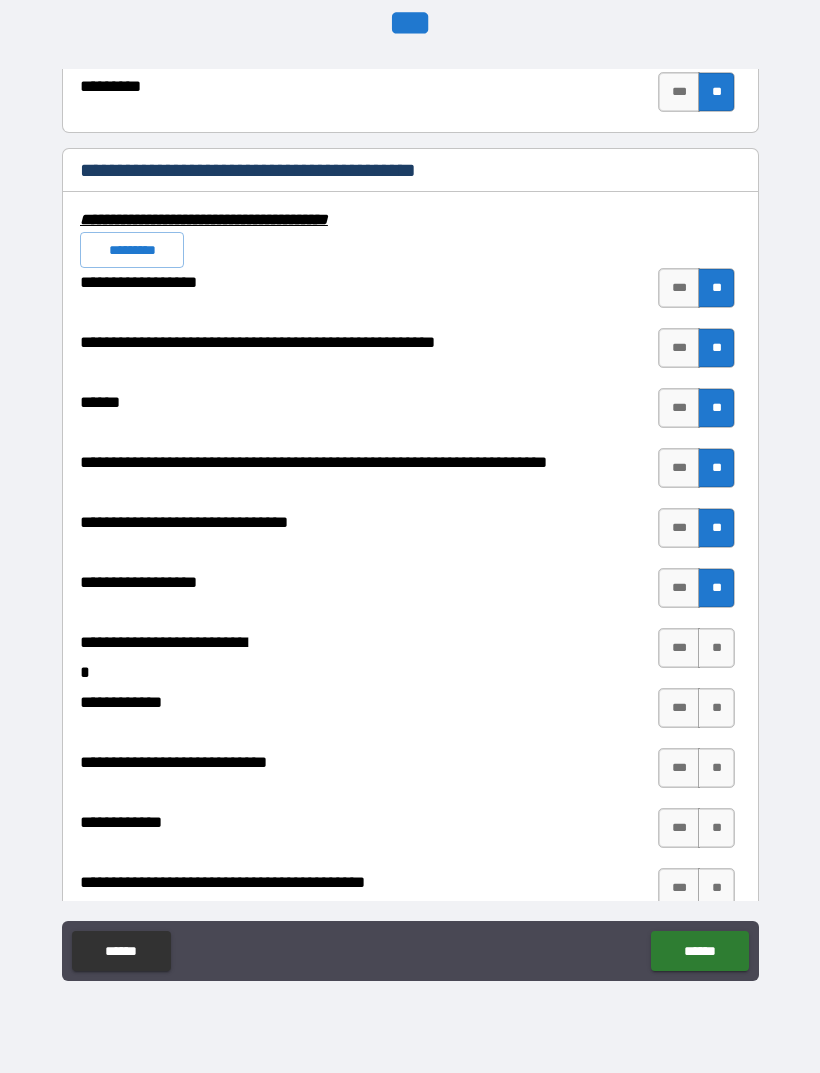 click on "**" at bounding box center (716, 648) 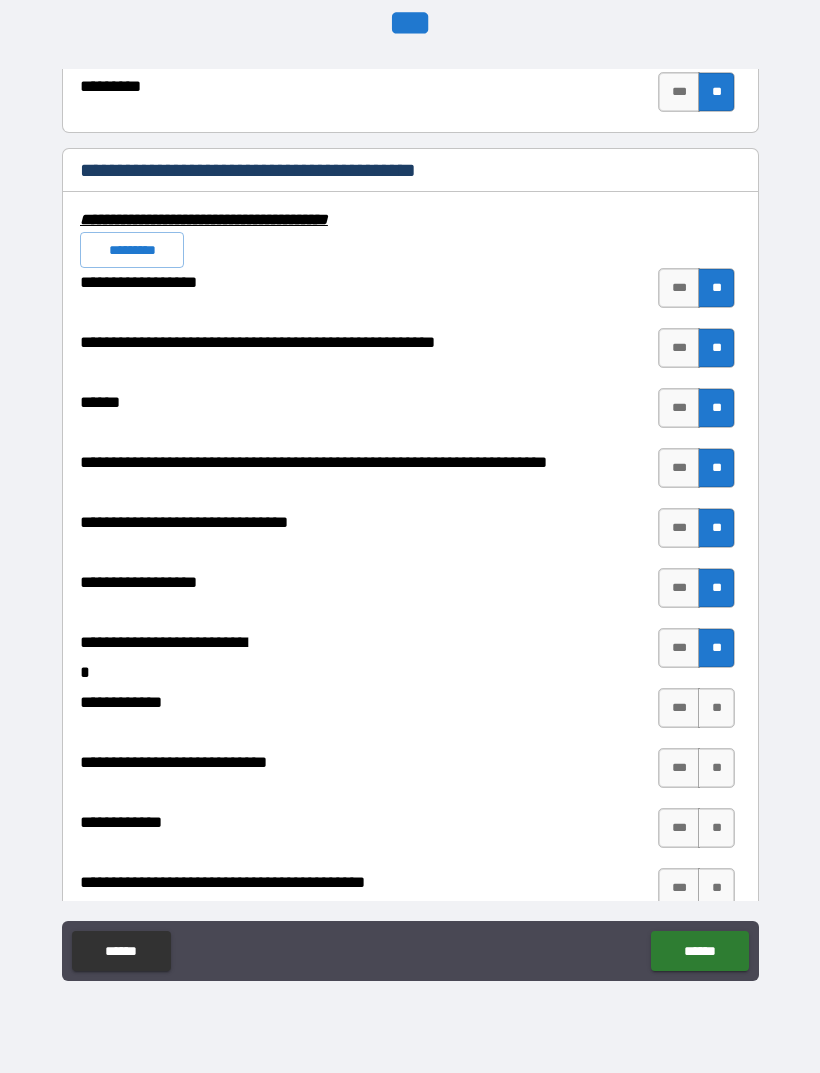 click on "**" at bounding box center (716, 708) 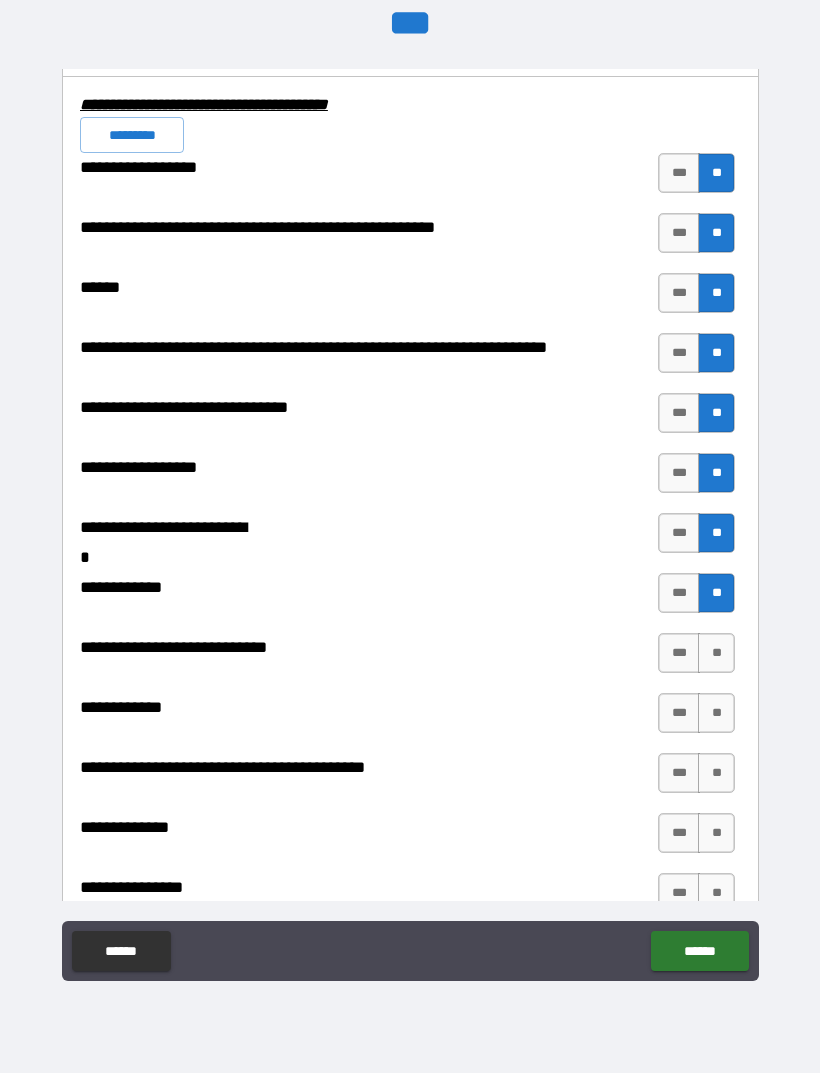 scroll, scrollTop: 7925, scrollLeft: 0, axis: vertical 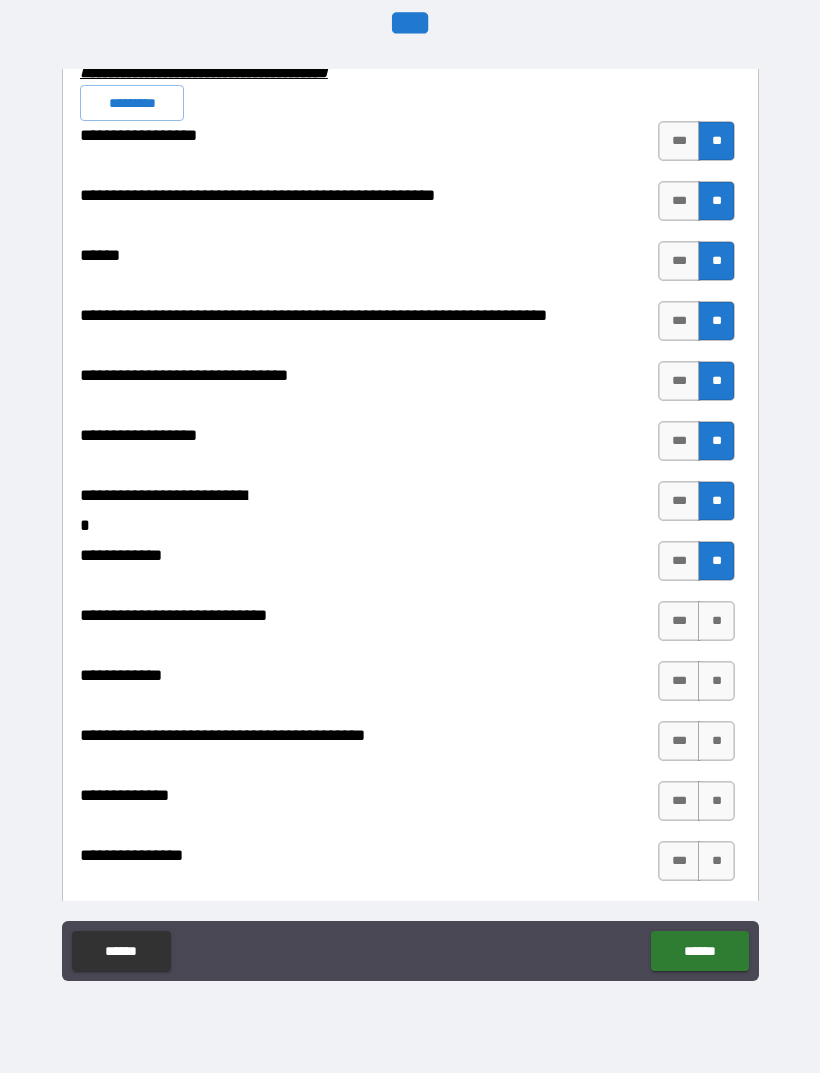click on "**" at bounding box center [716, 621] 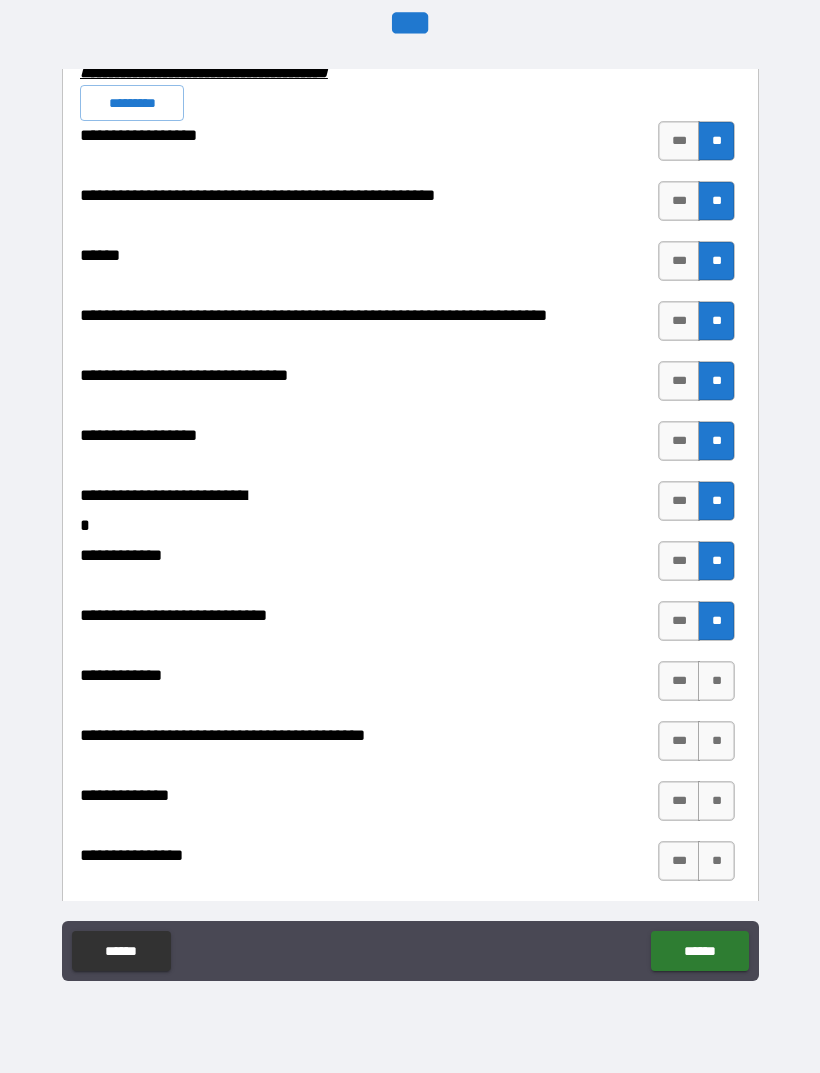 click on "**" at bounding box center [716, 681] 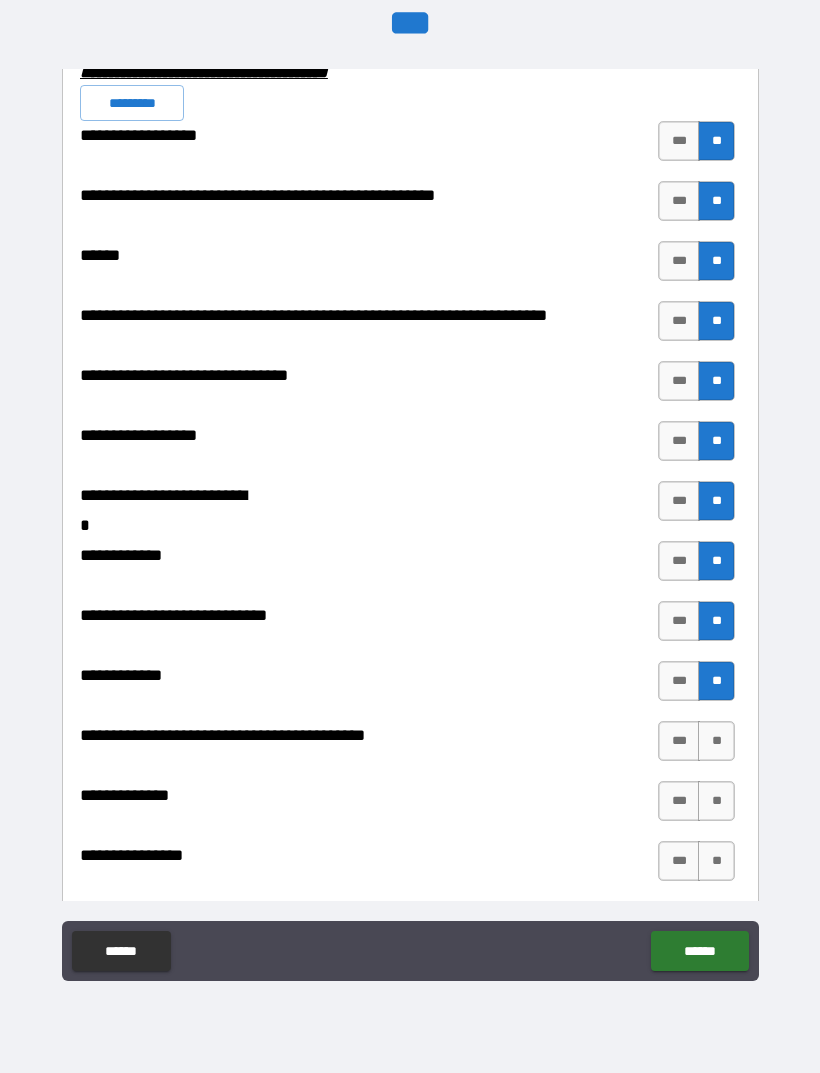 click on "**" at bounding box center [716, 741] 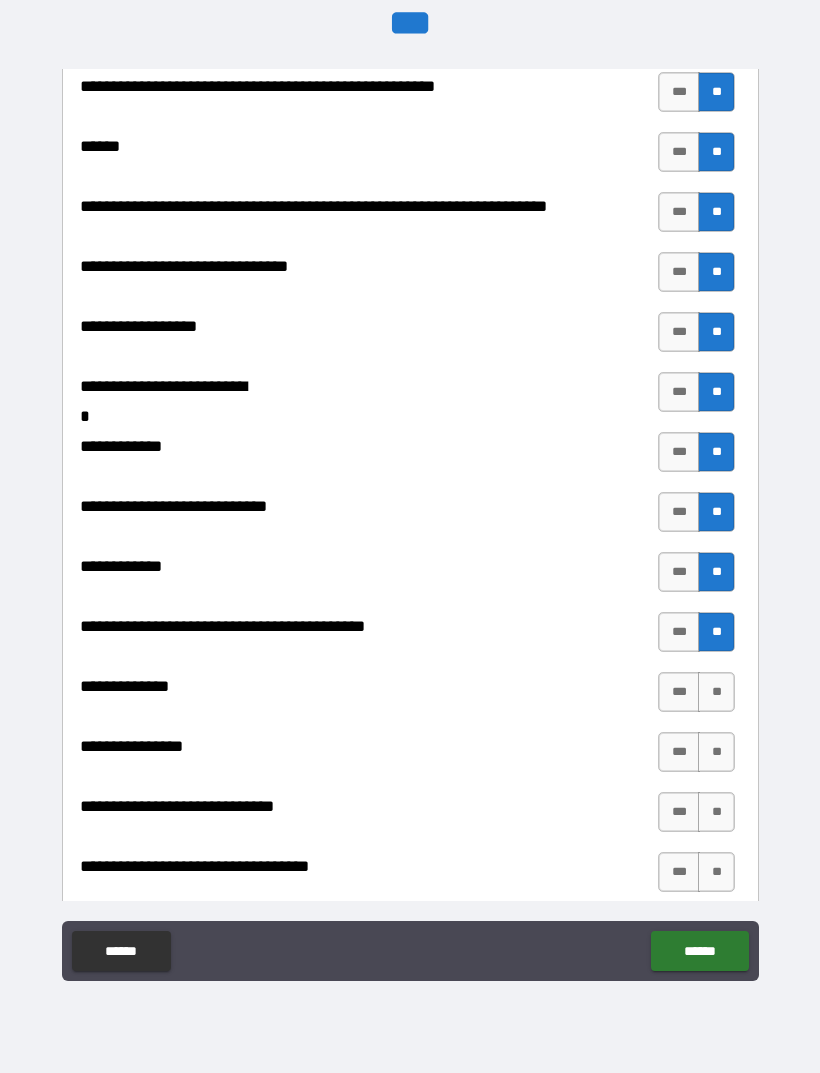 scroll, scrollTop: 8089, scrollLeft: 0, axis: vertical 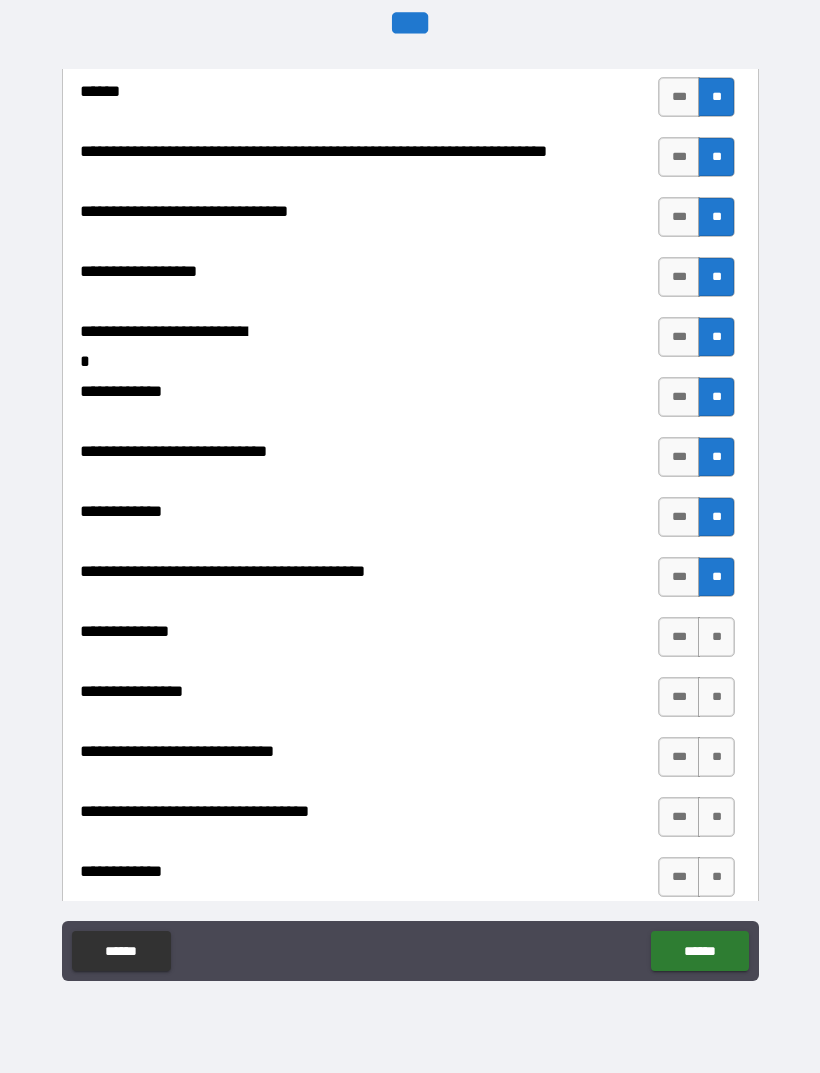 click on "**" at bounding box center (716, 637) 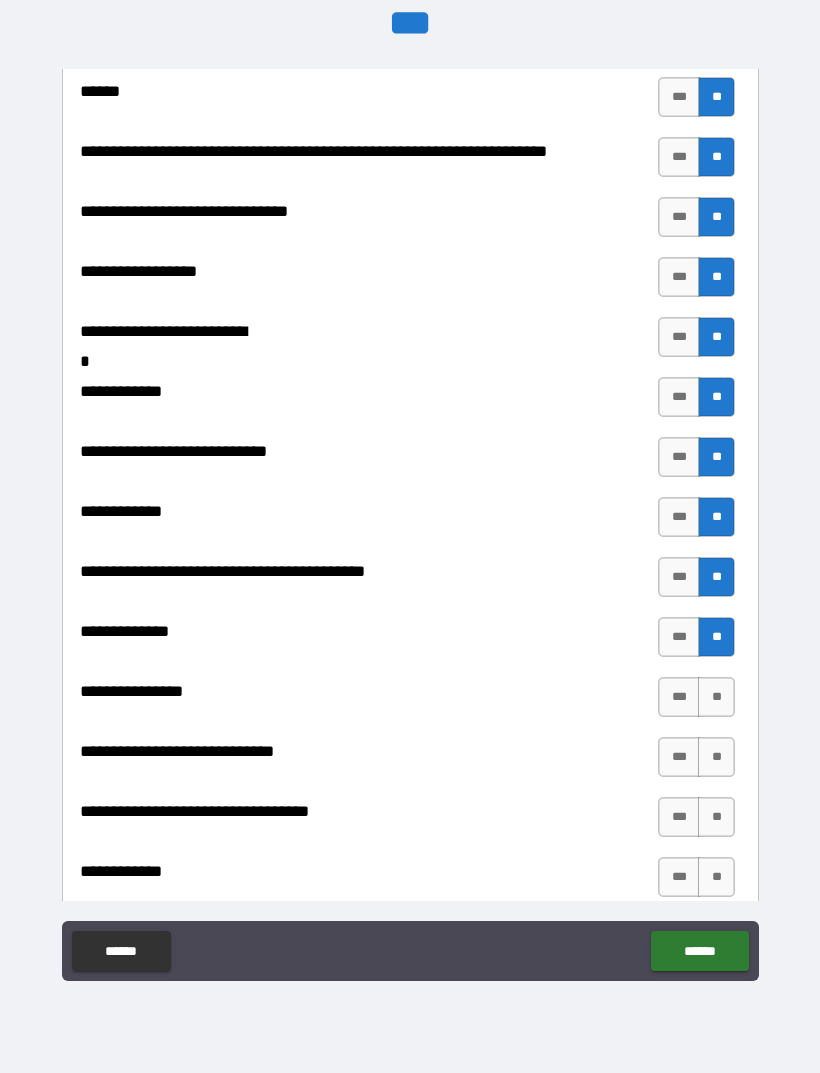 click on "**" at bounding box center (716, 697) 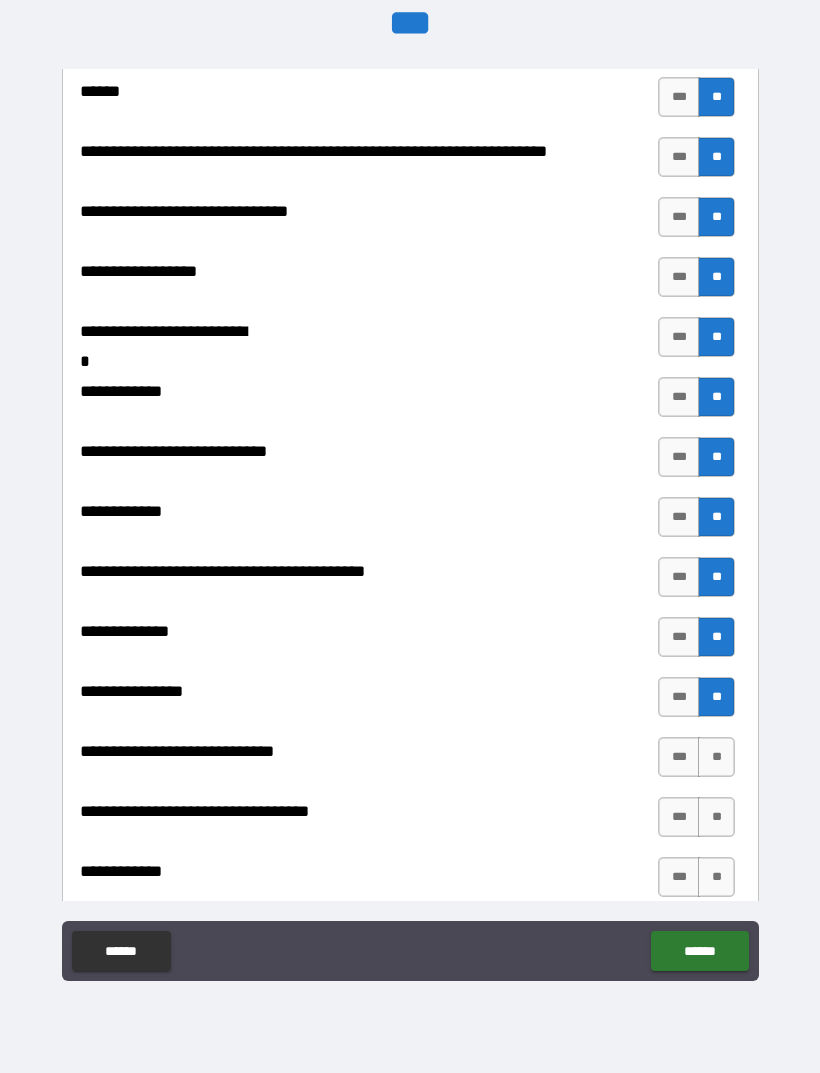 click on "**" at bounding box center (716, 757) 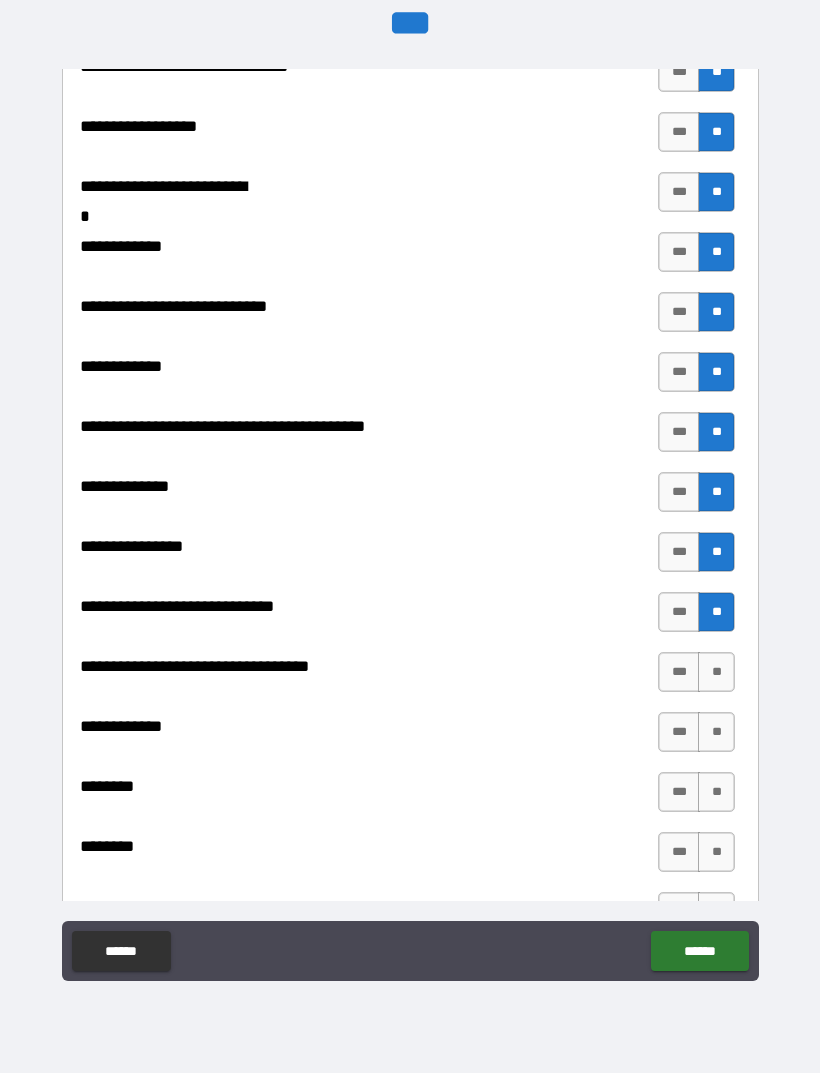 scroll, scrollTop: 8237, scrollLeft: 0, axis: vertical 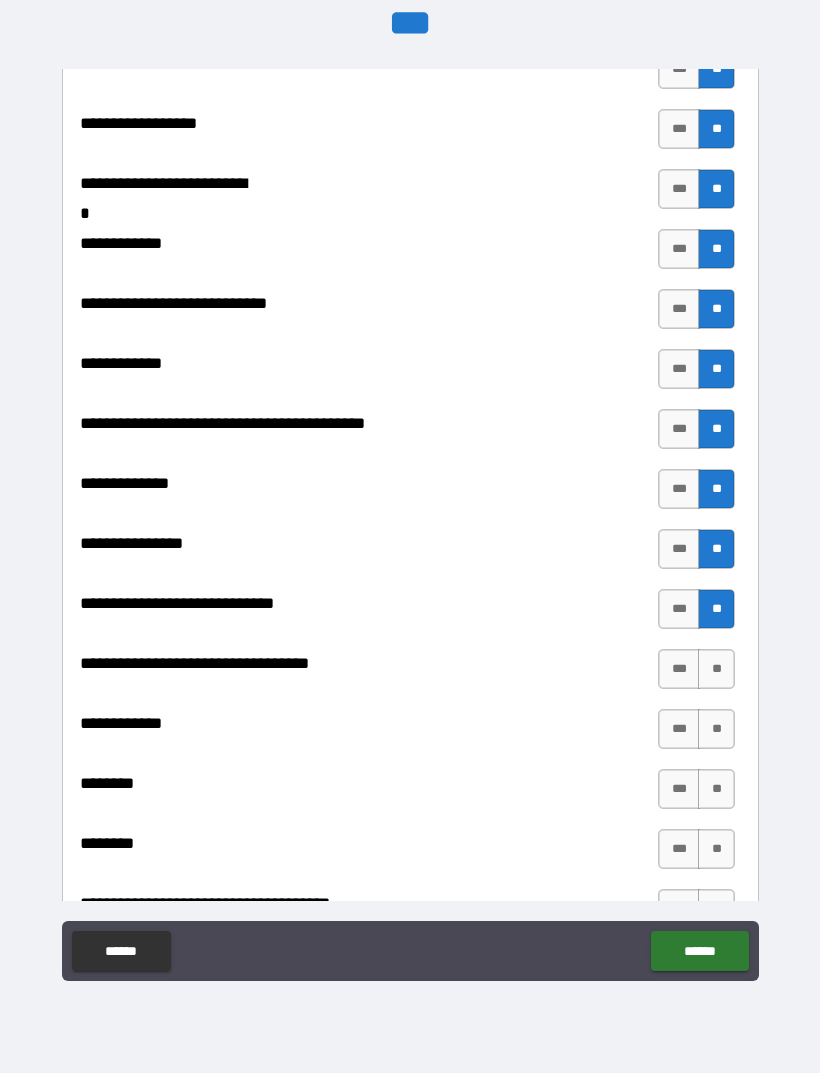 click on "**" at bounding box center (716, 669) 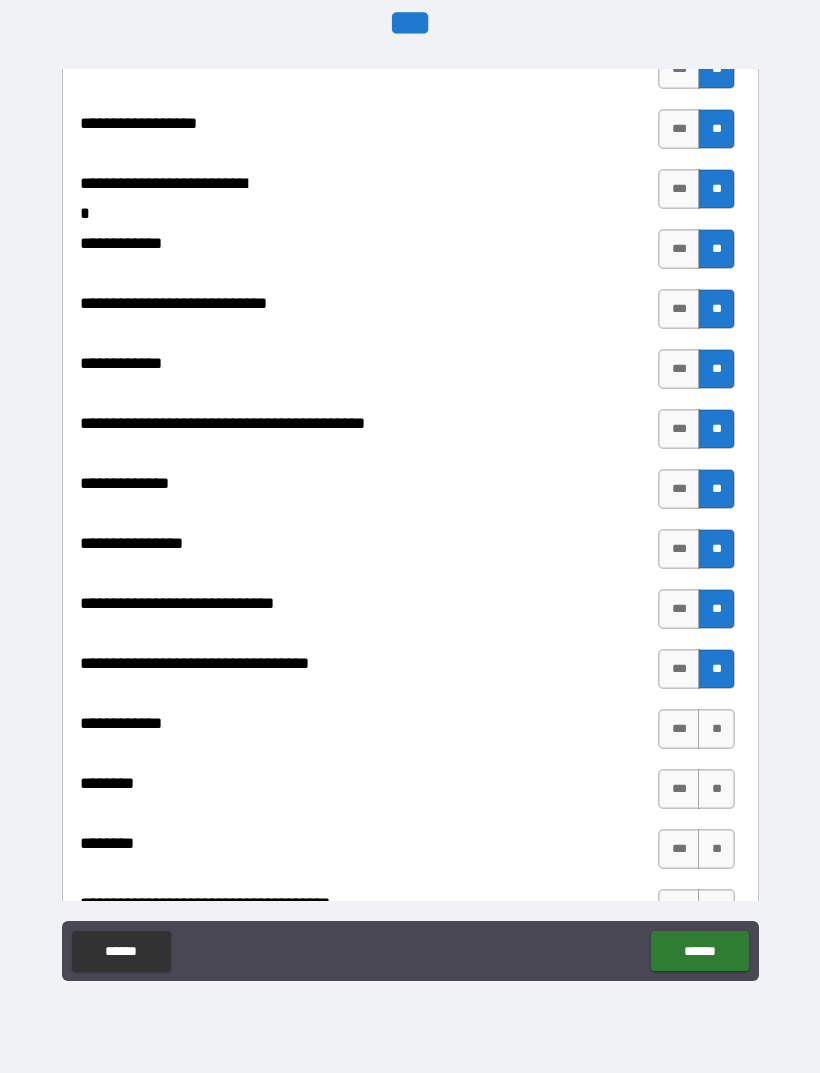 click on "**" at bounding box center [716, 729] 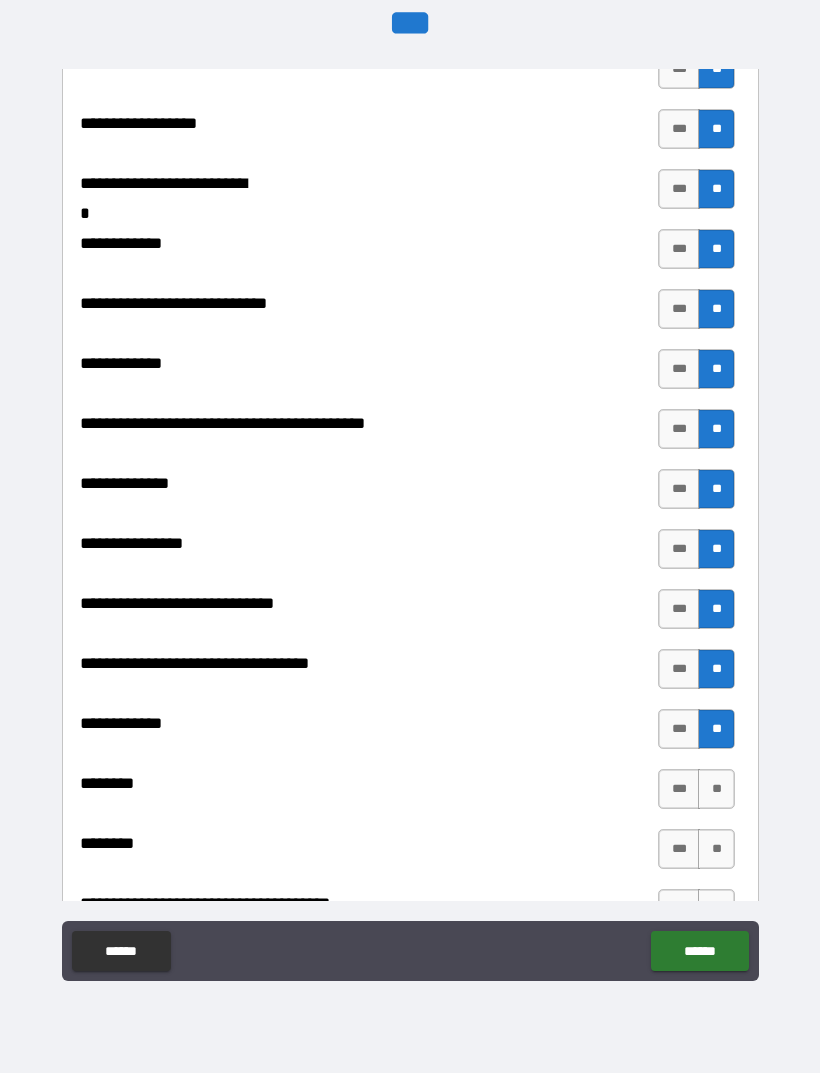 click on "**" at bounding box center [716, 789] 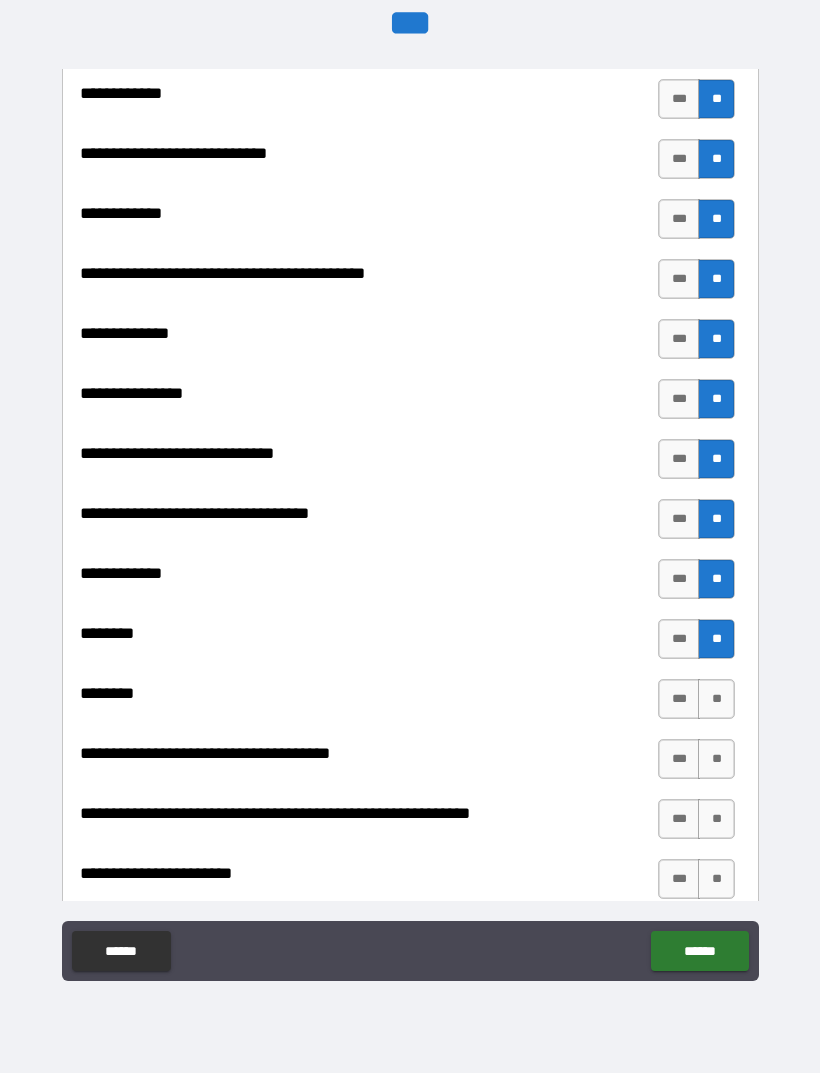 scroll, scrollTop: 8388, scrollLeft: 0, axis: vertical 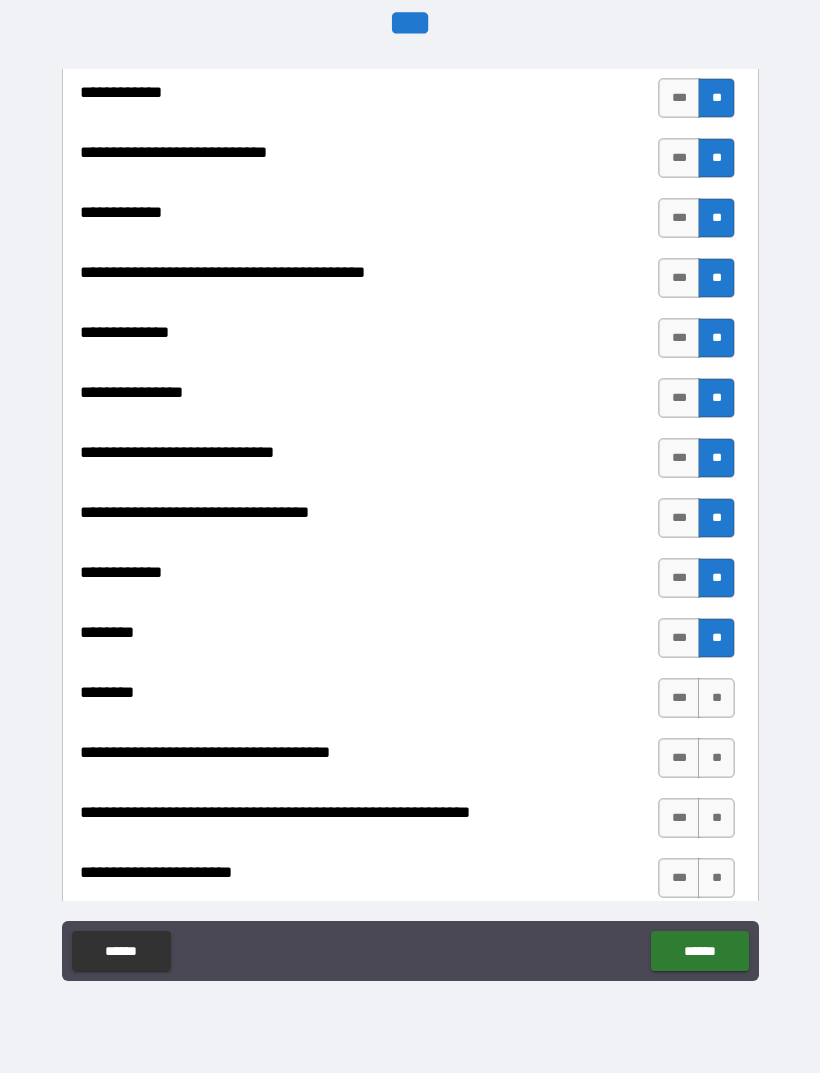 click on "**" at bounding box center [716, 698] 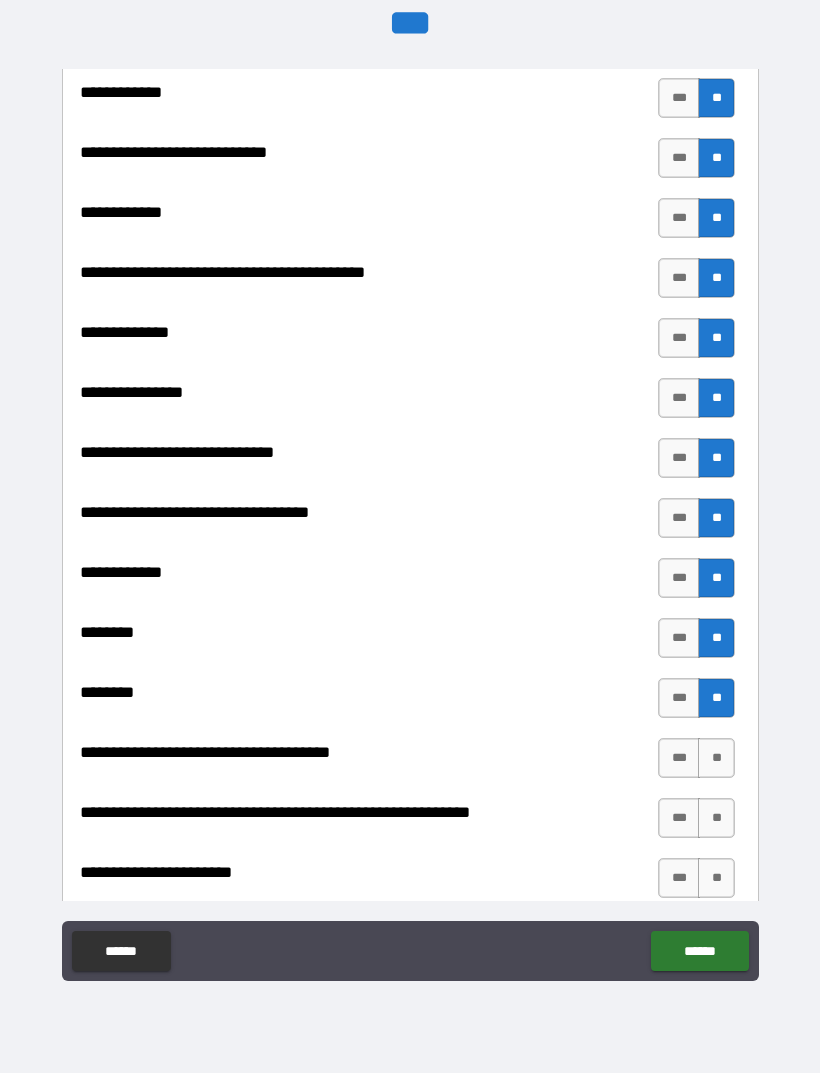 click on "**" at bounding box center [716, 758] 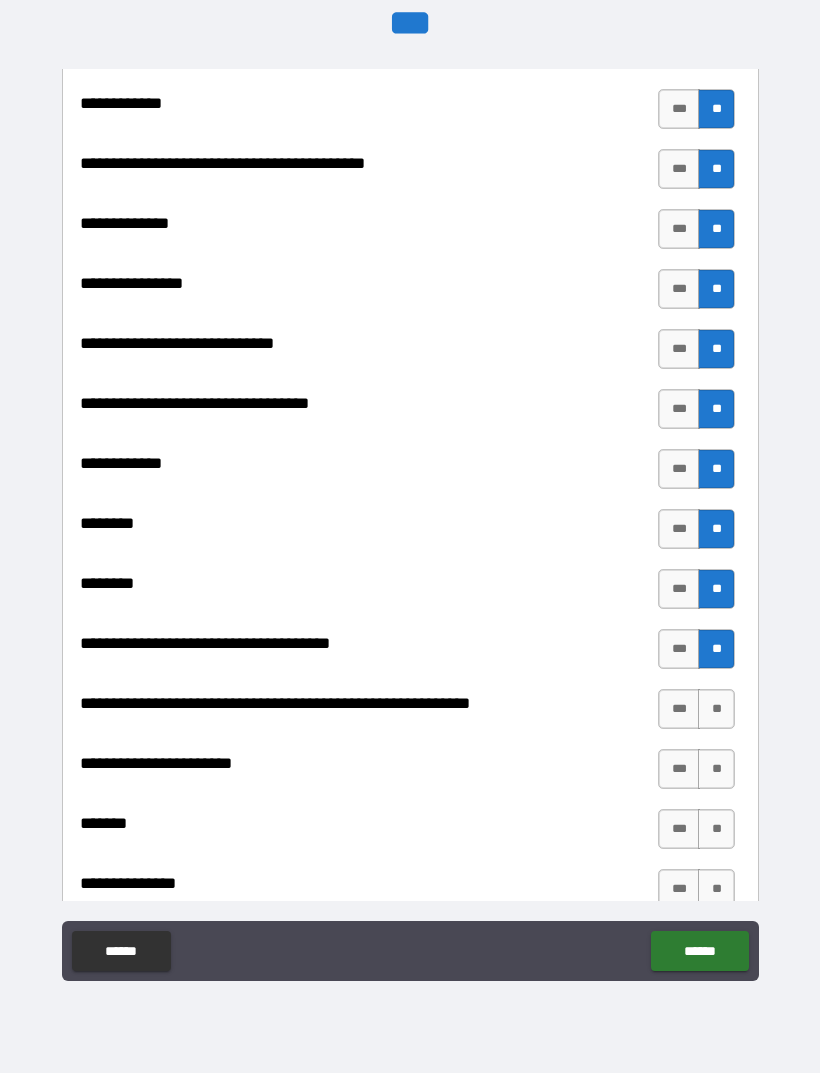 scroll, scrollTop: 8526, scrollLeft: 0, axis: vertical 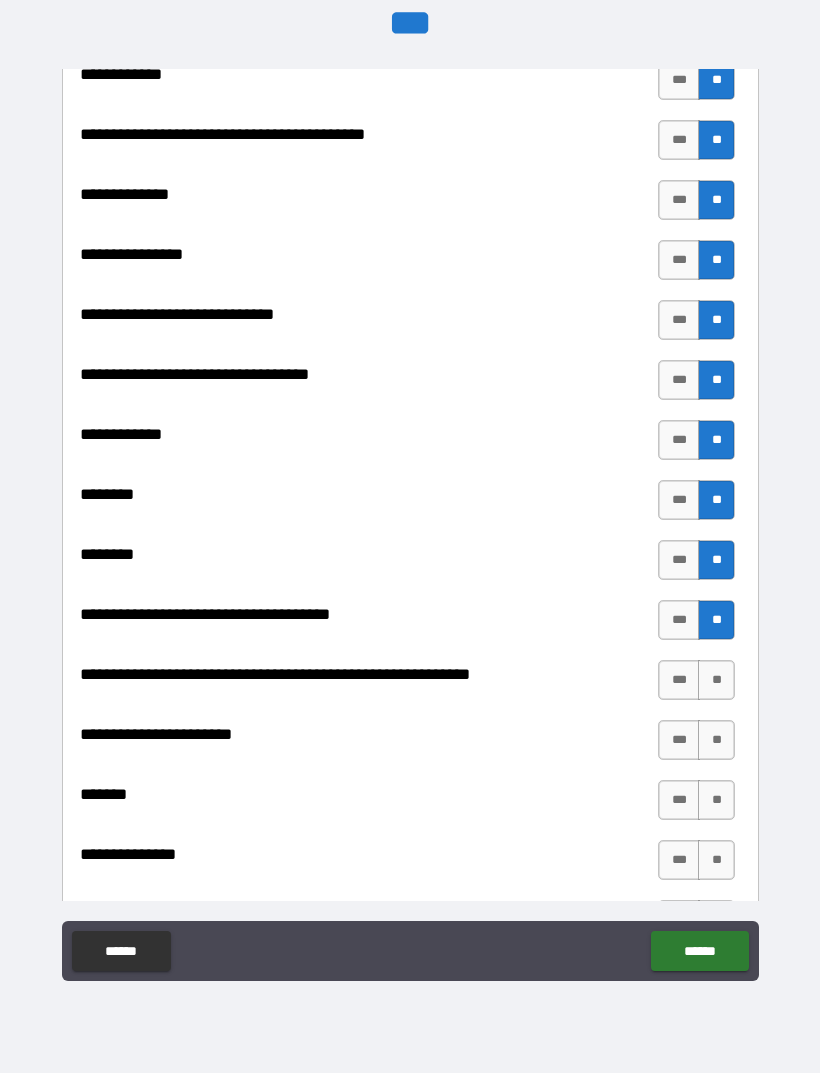 click on "**" at bounding box center (716, 680) 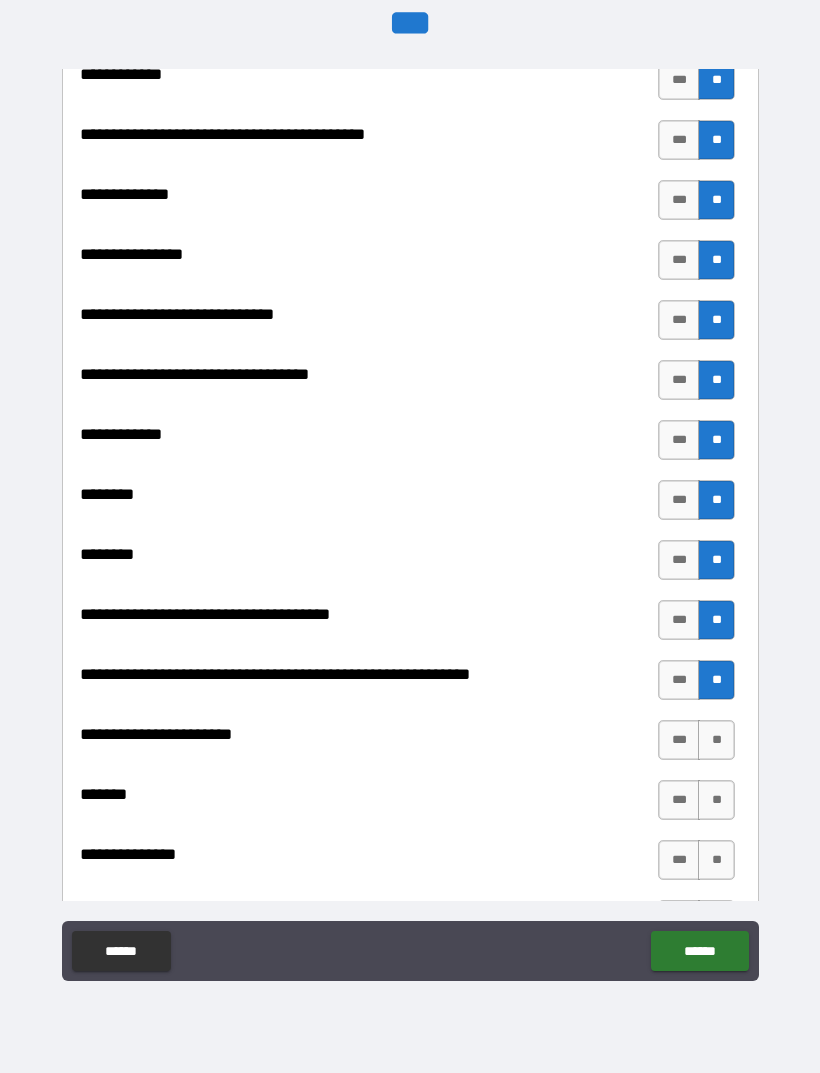 click on "**" at bounding box center [716, 740] 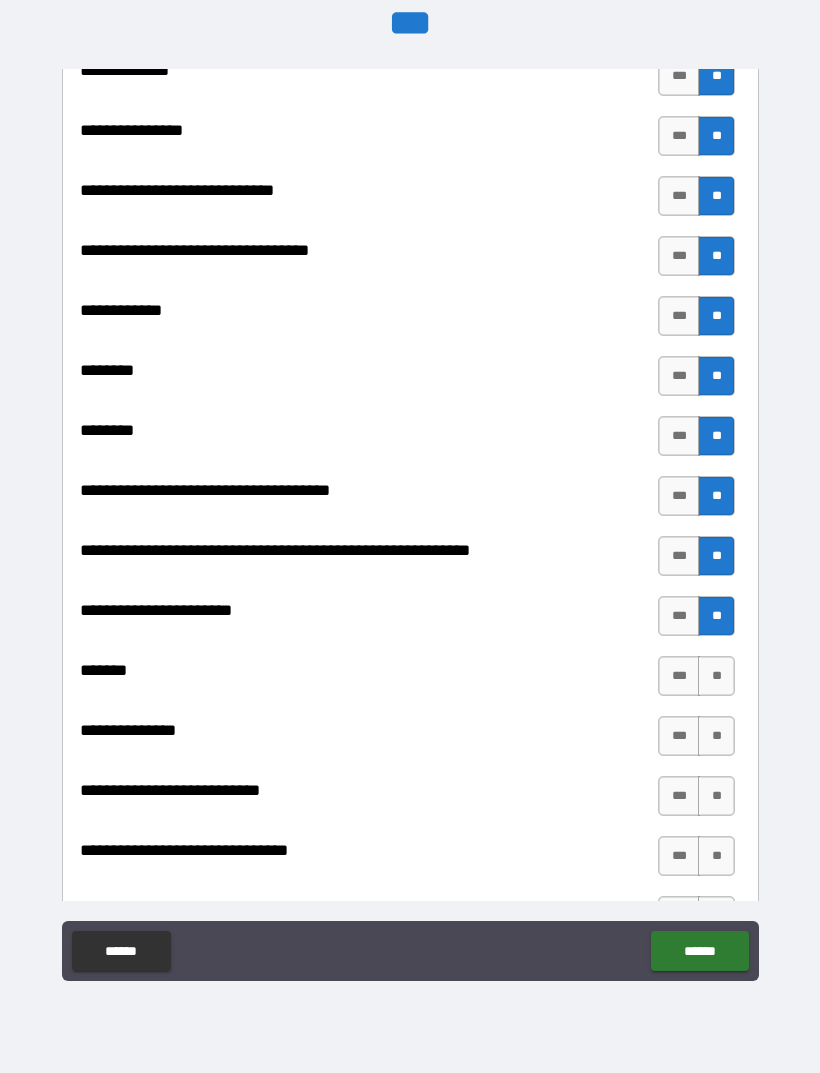 scroll, scrollTop: 8694, scrollLeft: 0, axis: vertical 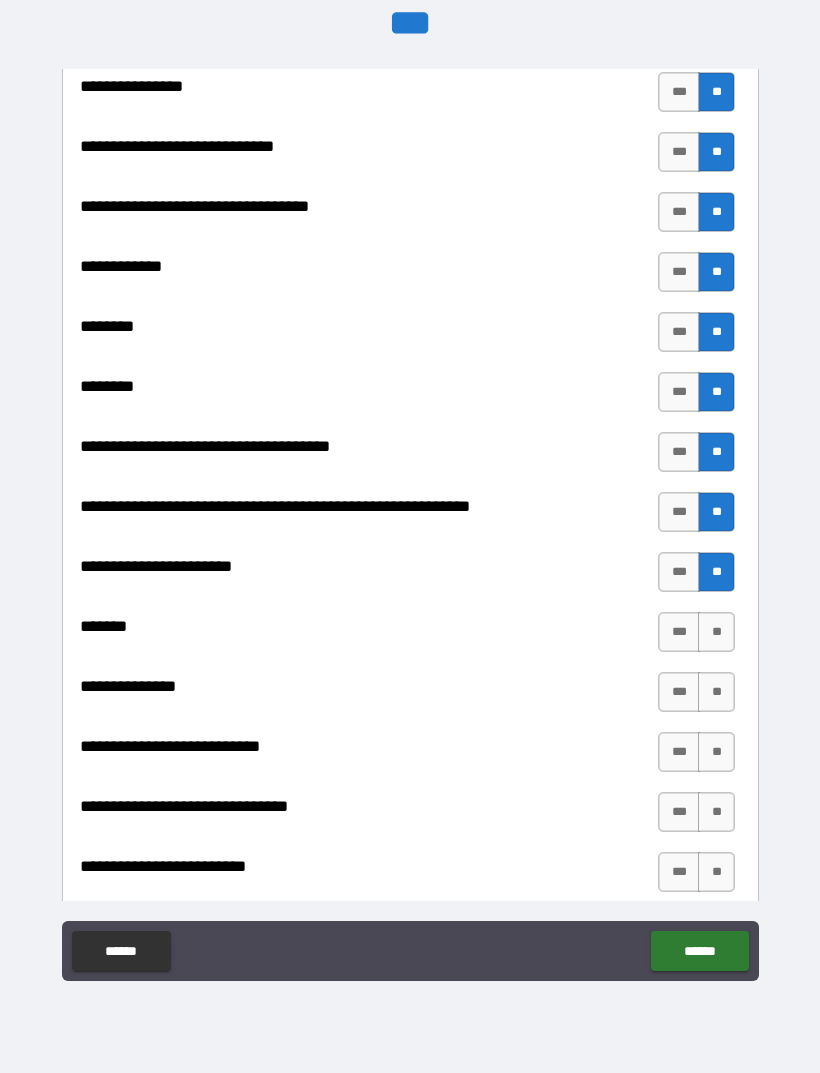 click on "**" at bounding box center (716, 632) 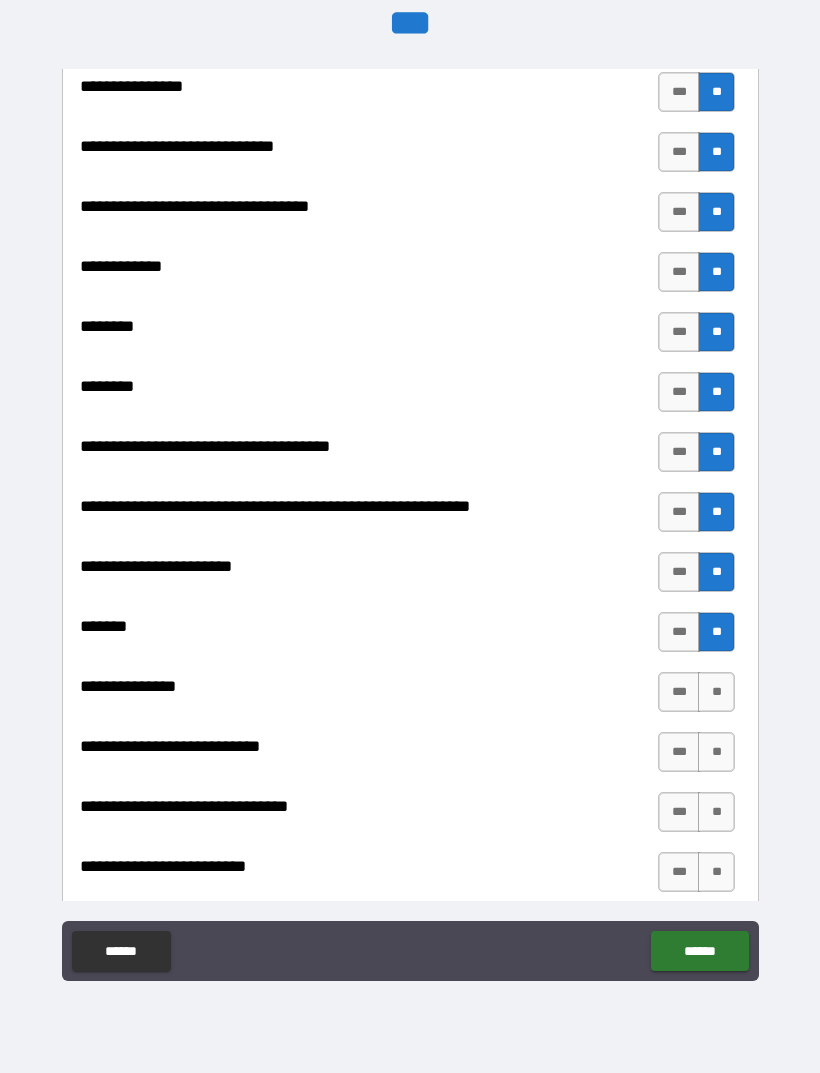 click on "**" at bounding box center [716, 692] 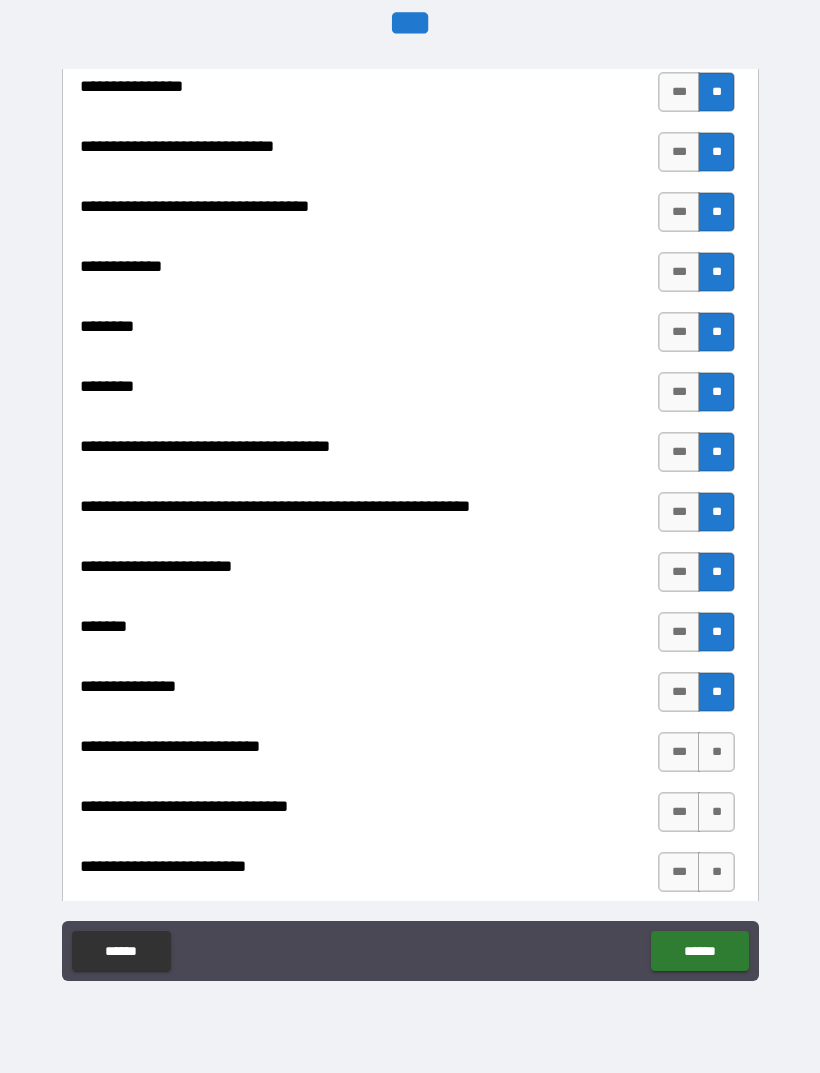 click on "***" at bounding box center (679, 632) 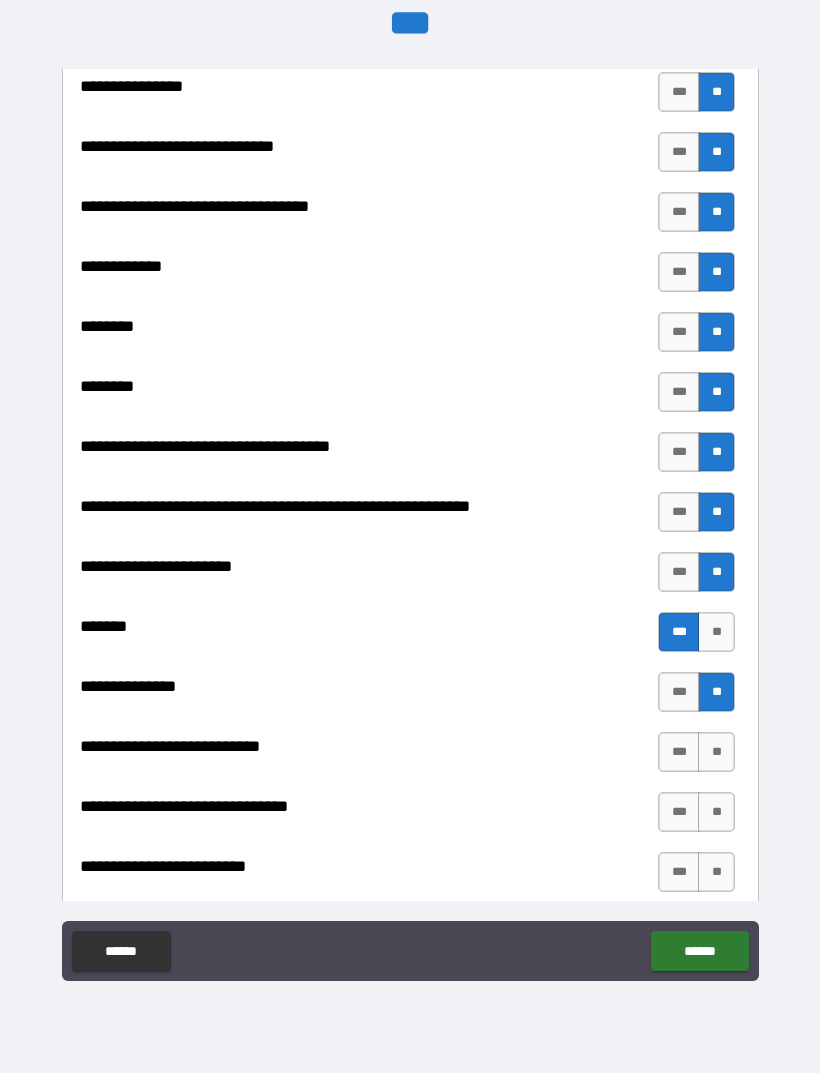 click on "**" at bounding box center (716, 752) 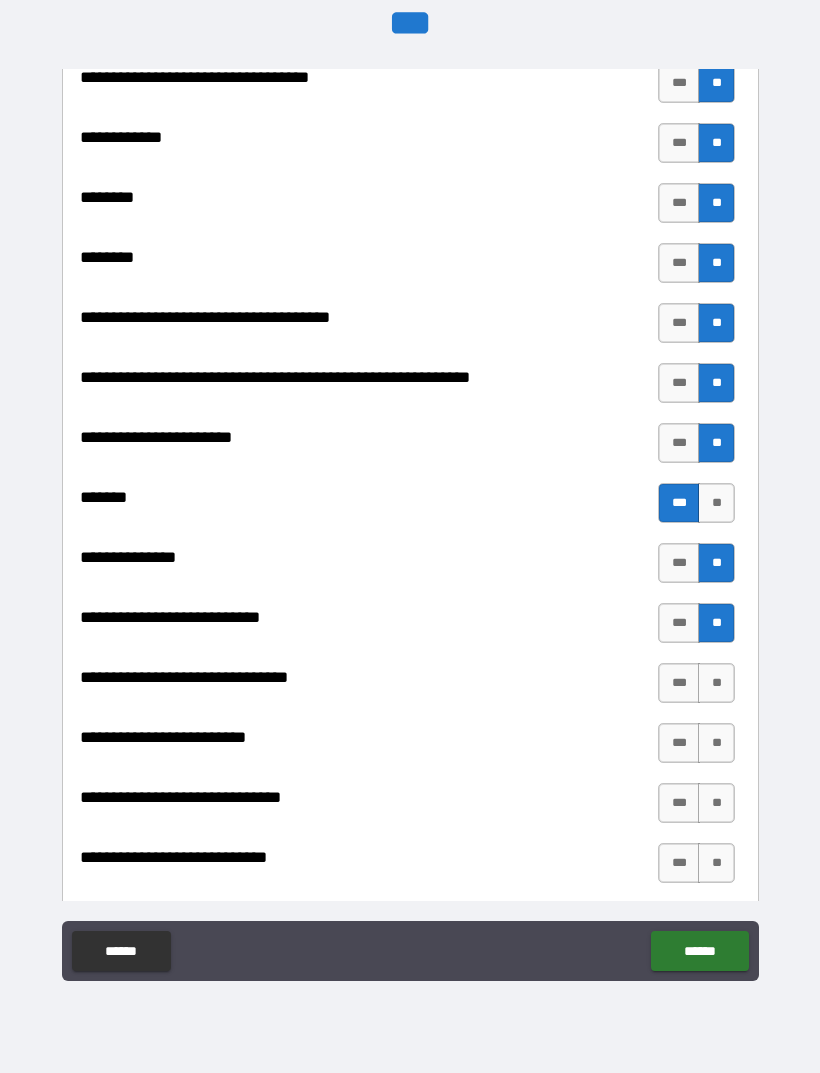 scroll, scrollTop: 8824, scrollLeft: 0, axis: vertical 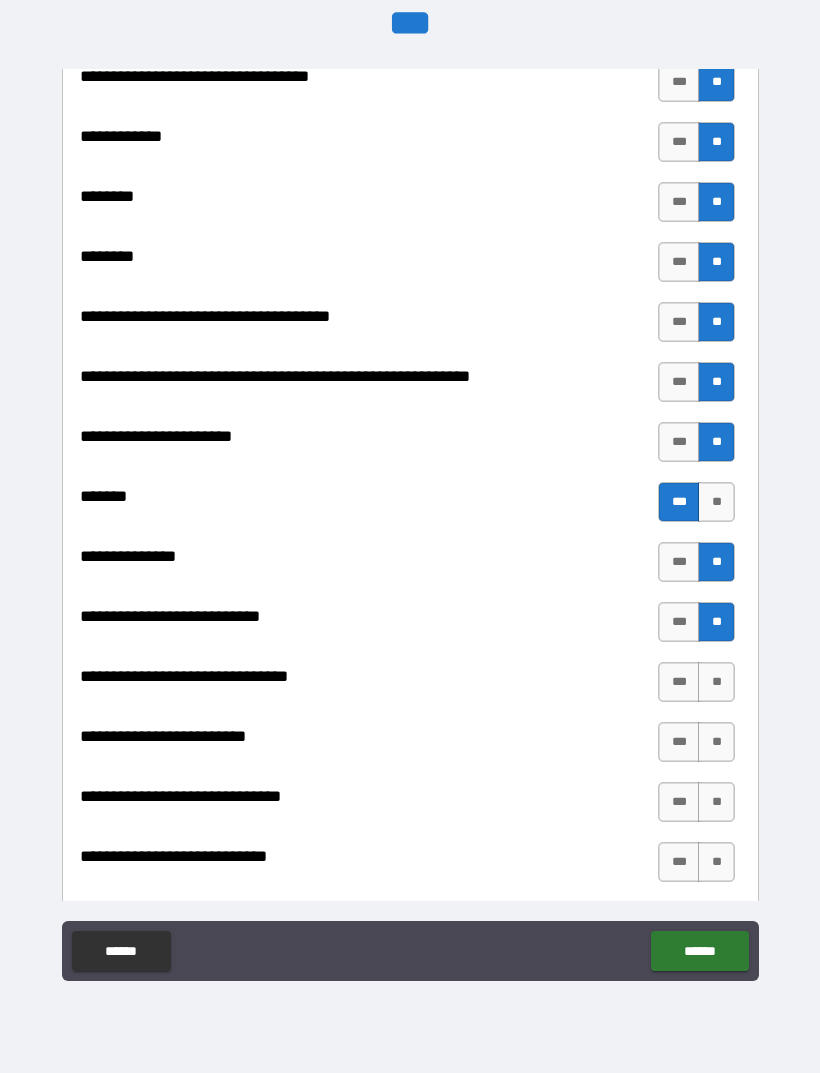 click on "**" at bounding box center [716, 682] 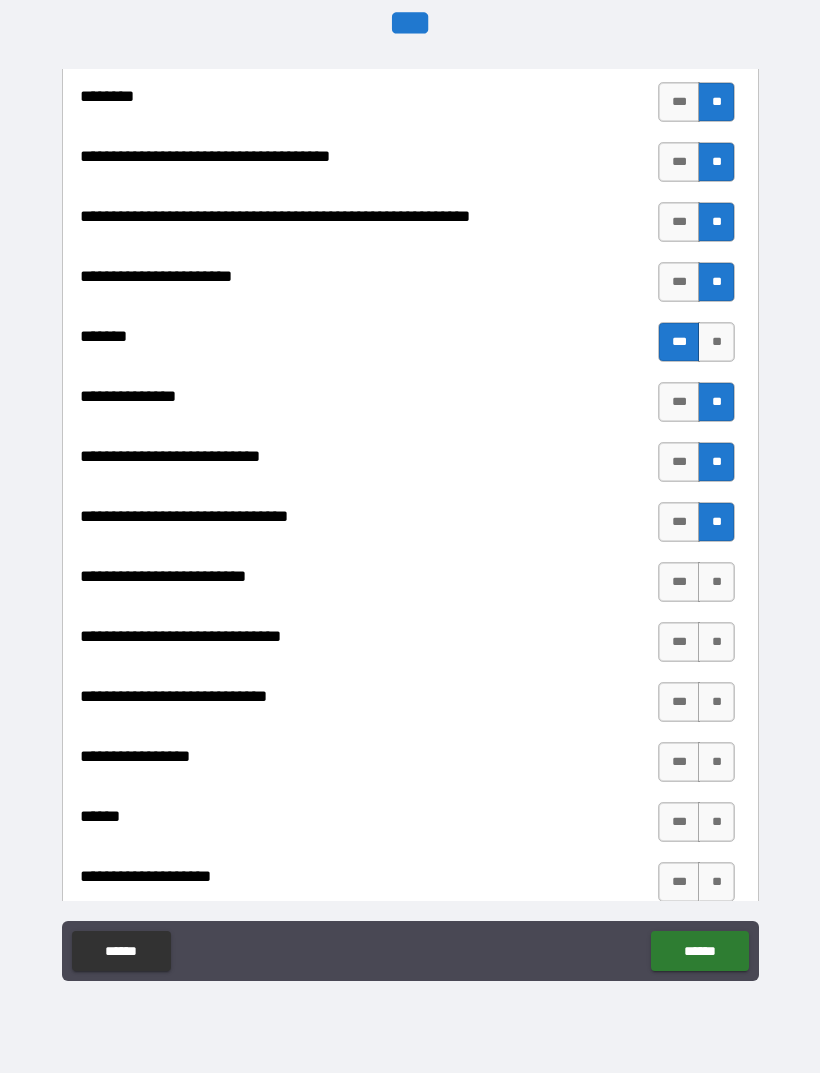 scroll, scrollTop: 8985, scrollLeft: 0, axis: vertical 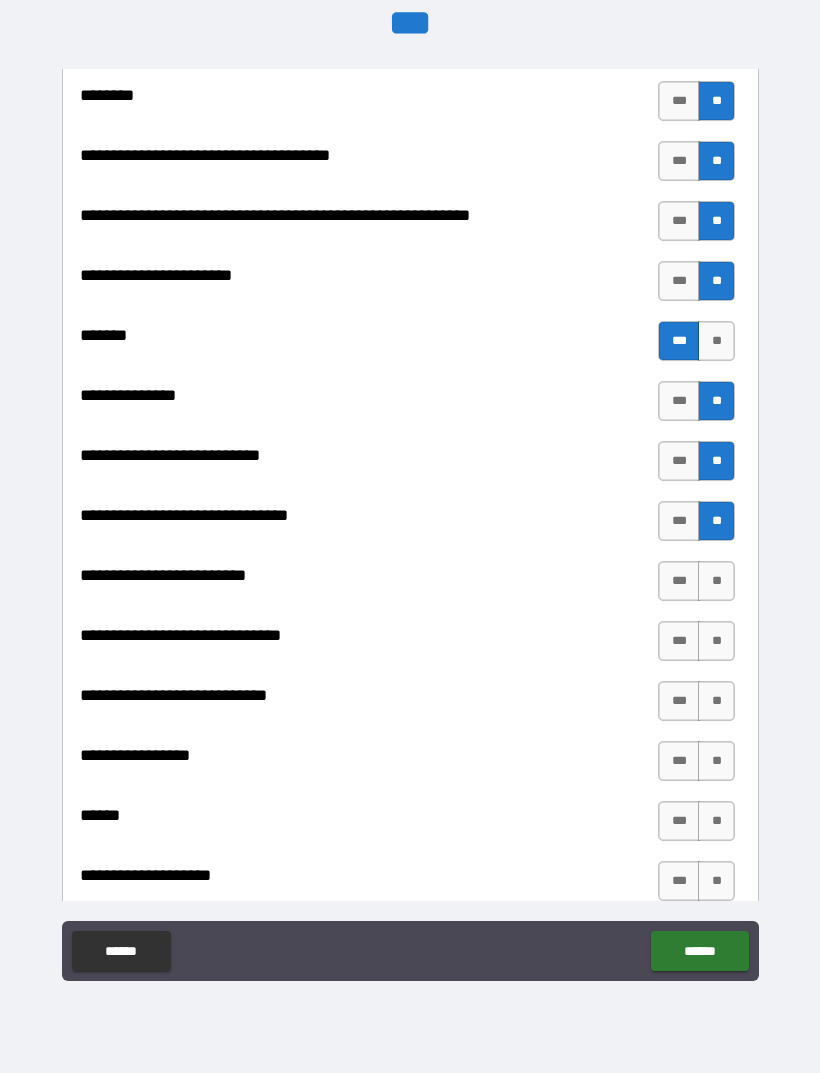 click on "***" at bounding box center (679, 581) 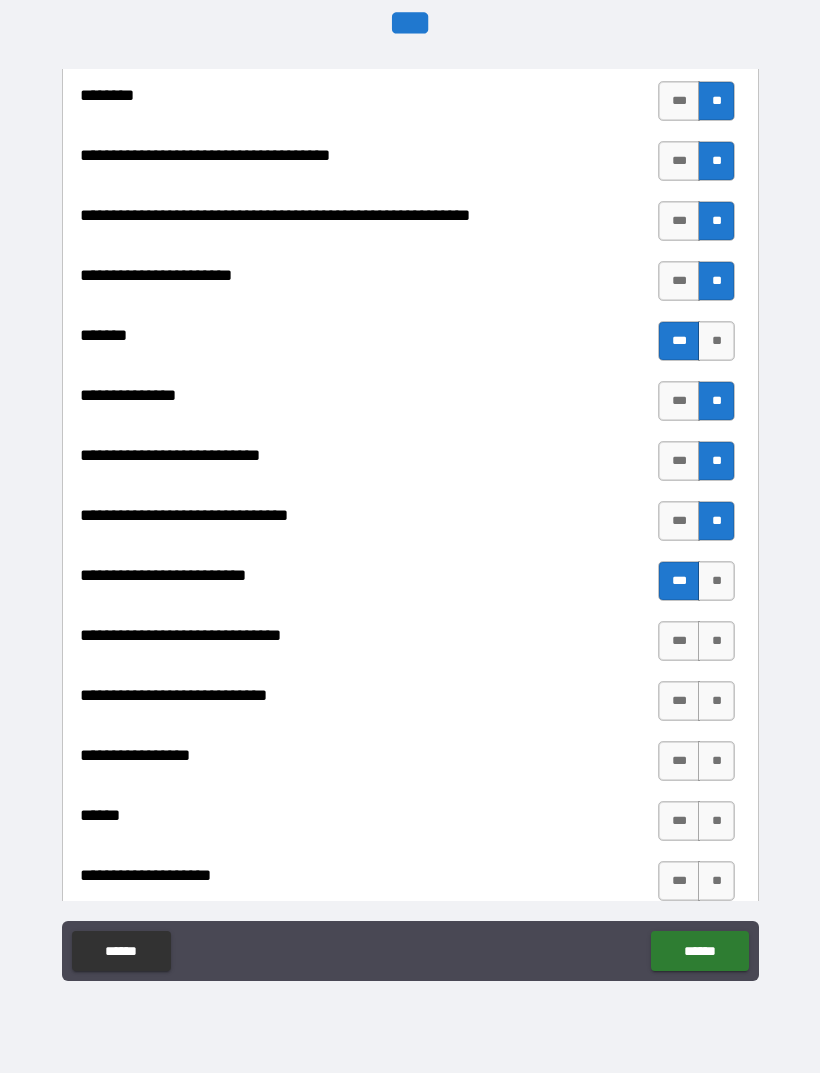 scroll, scrollTop: 9047, scrollLeft: 0, axis: vertical 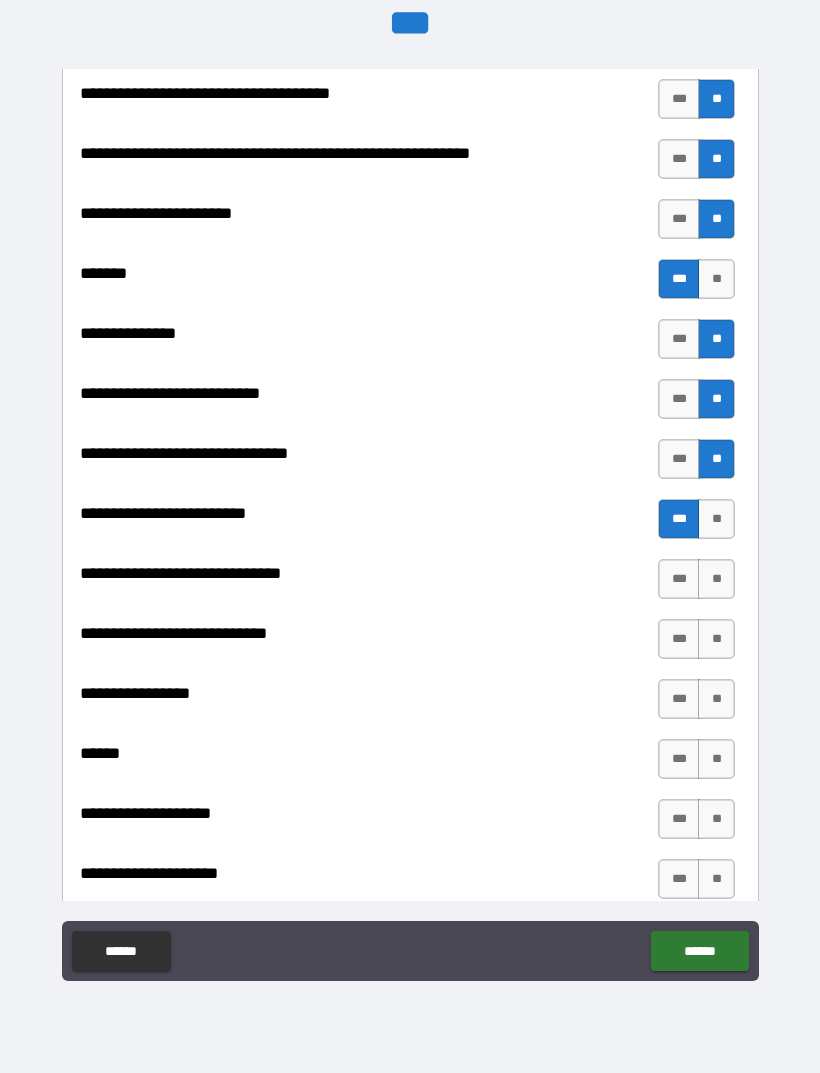 click on "**" at bounding box center [716, 579] 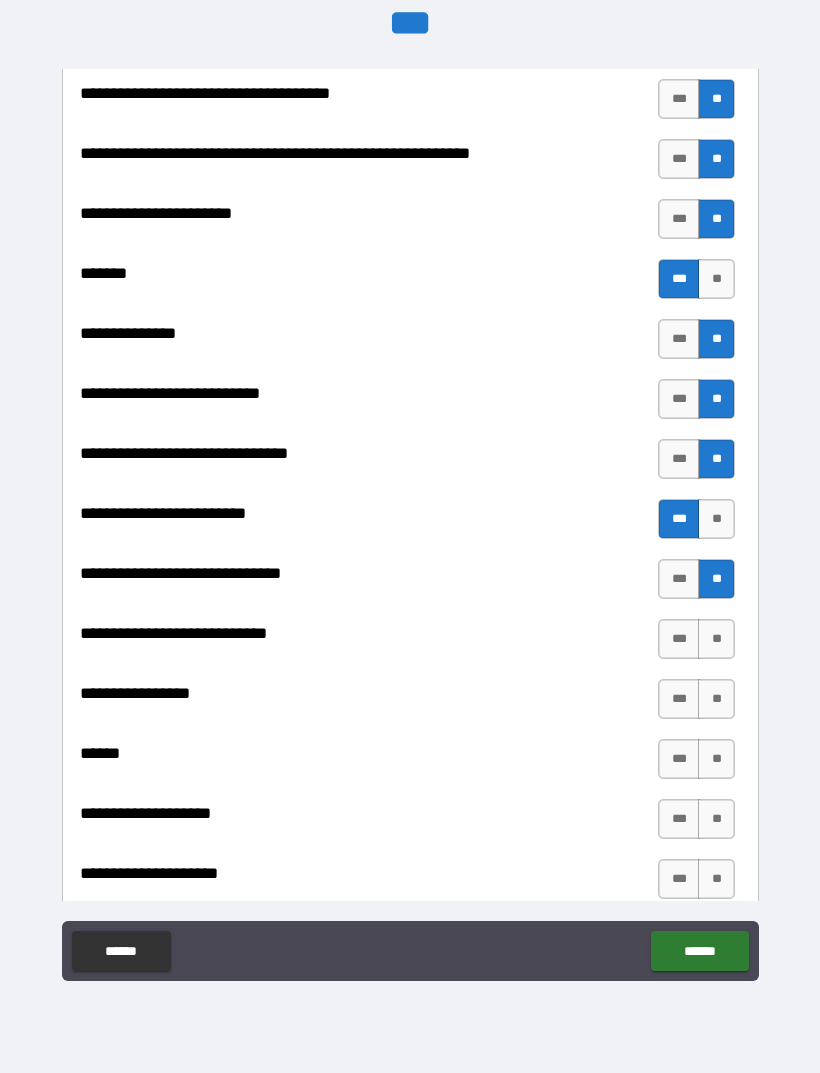 click on "***" at bounding box center (679, 579) 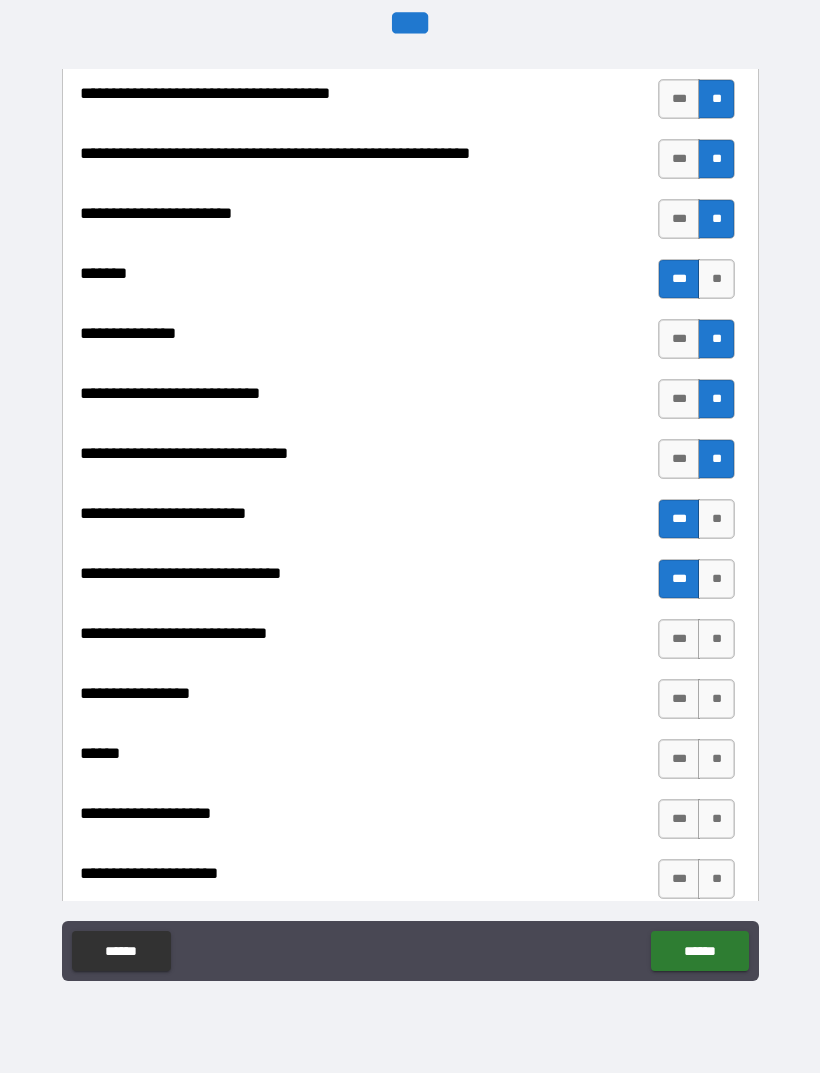 click on "**" at bounding box center [716, 519] 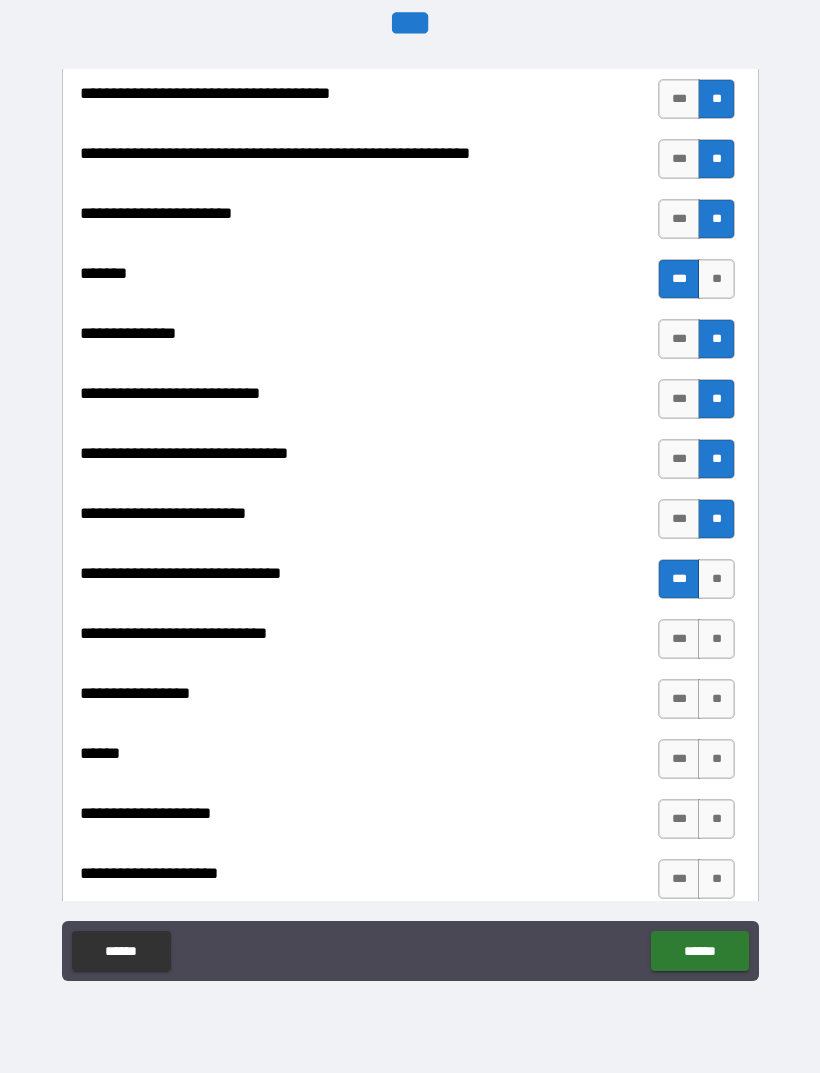 click on "**" at bounding box center [716, 639] 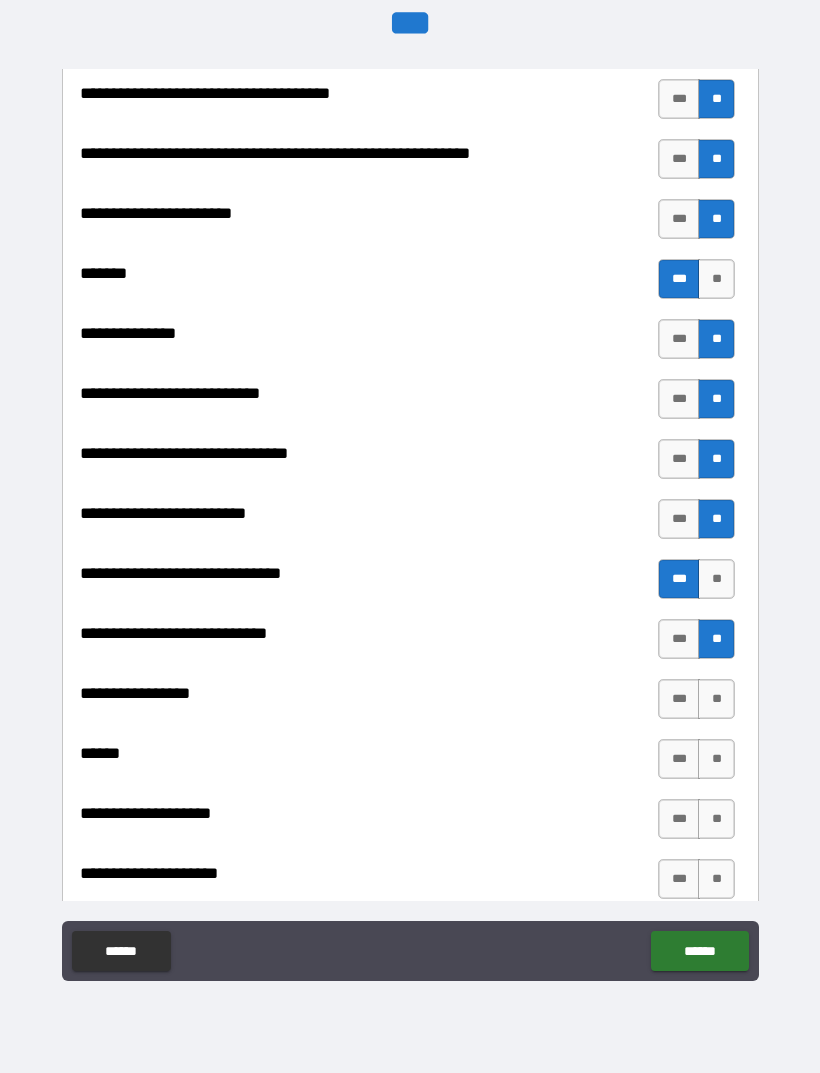 click on "**" at bounding box center (716, 699) 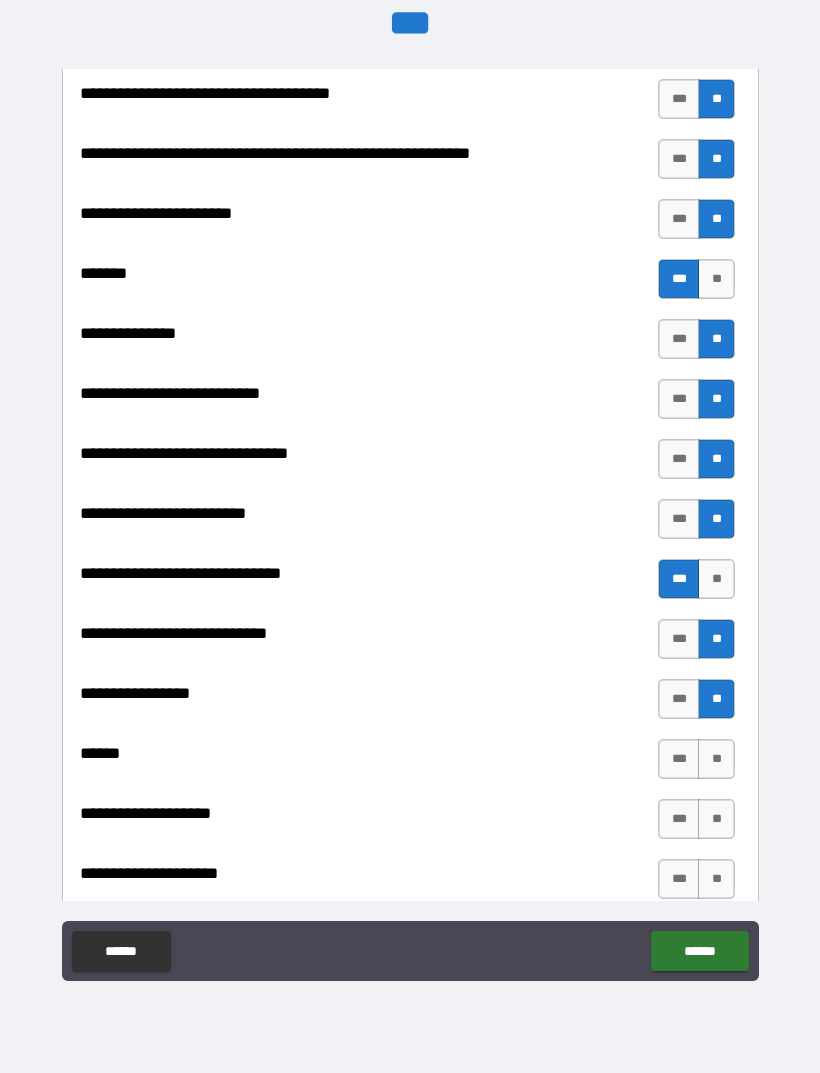 click on "**" at bounding box center (716, 759) 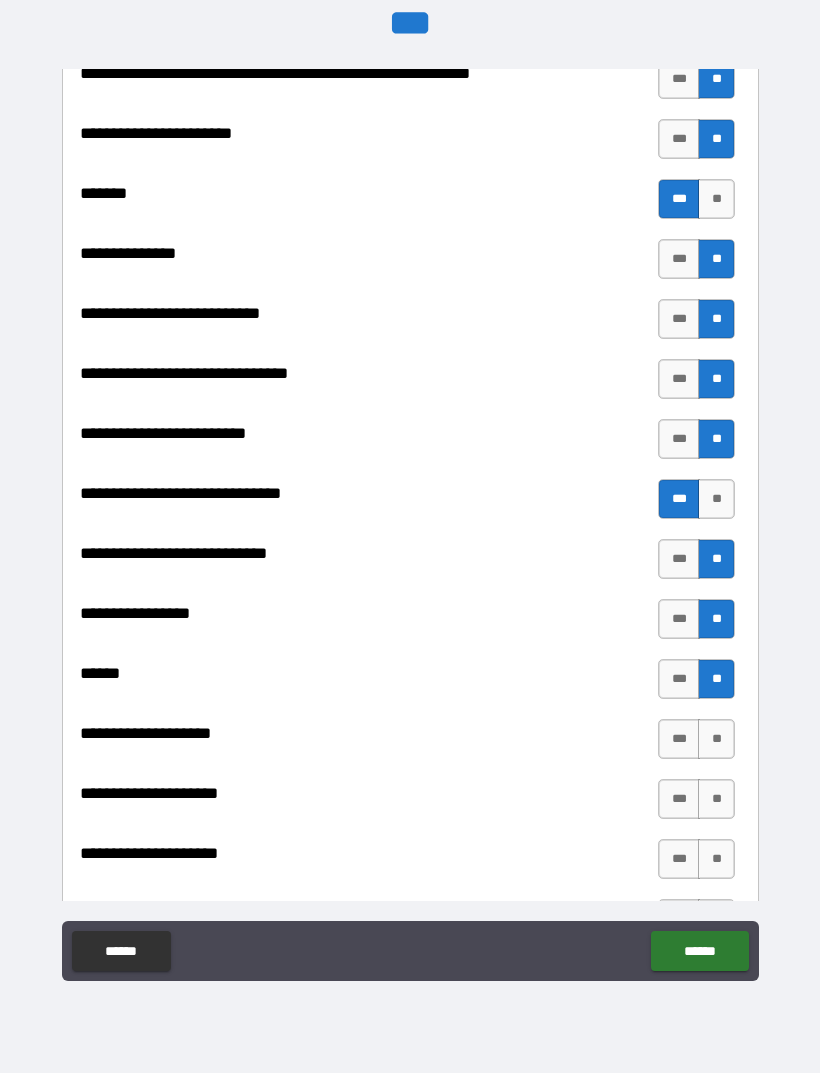 scroll, scrollTop: 9158, scrollLeft: 0, axis: vertical 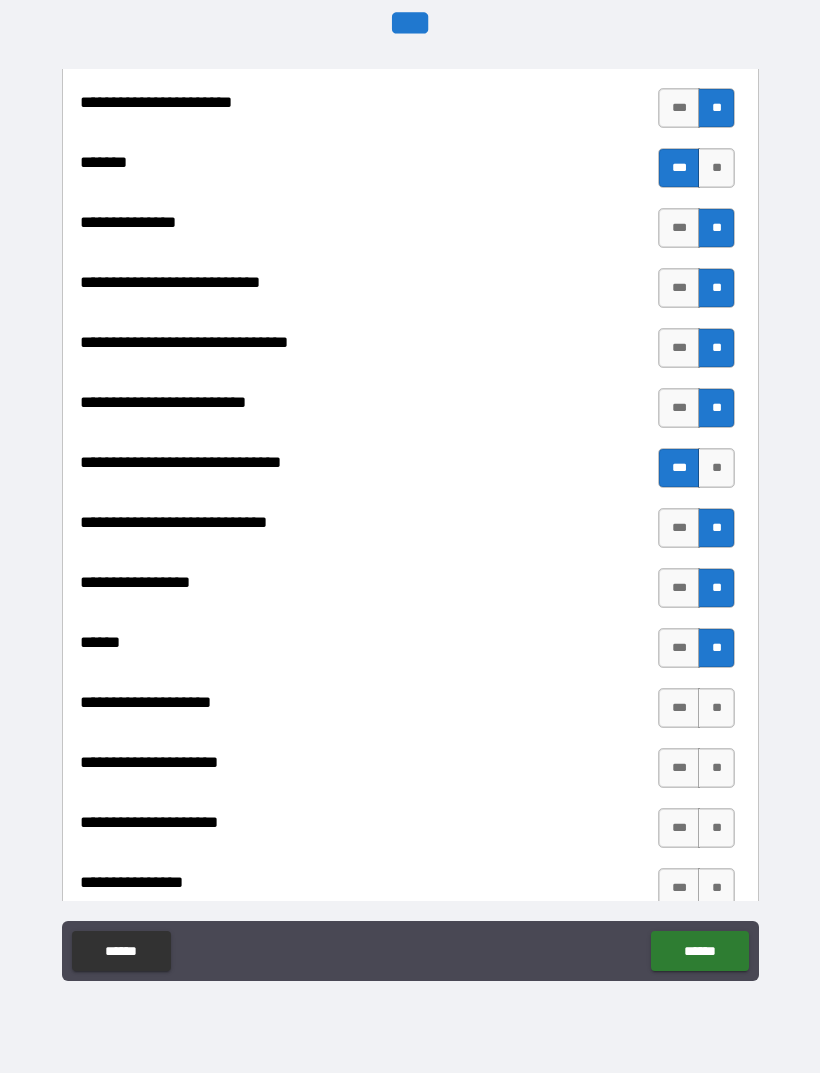 click on "**" at bounding box center (716, 708) 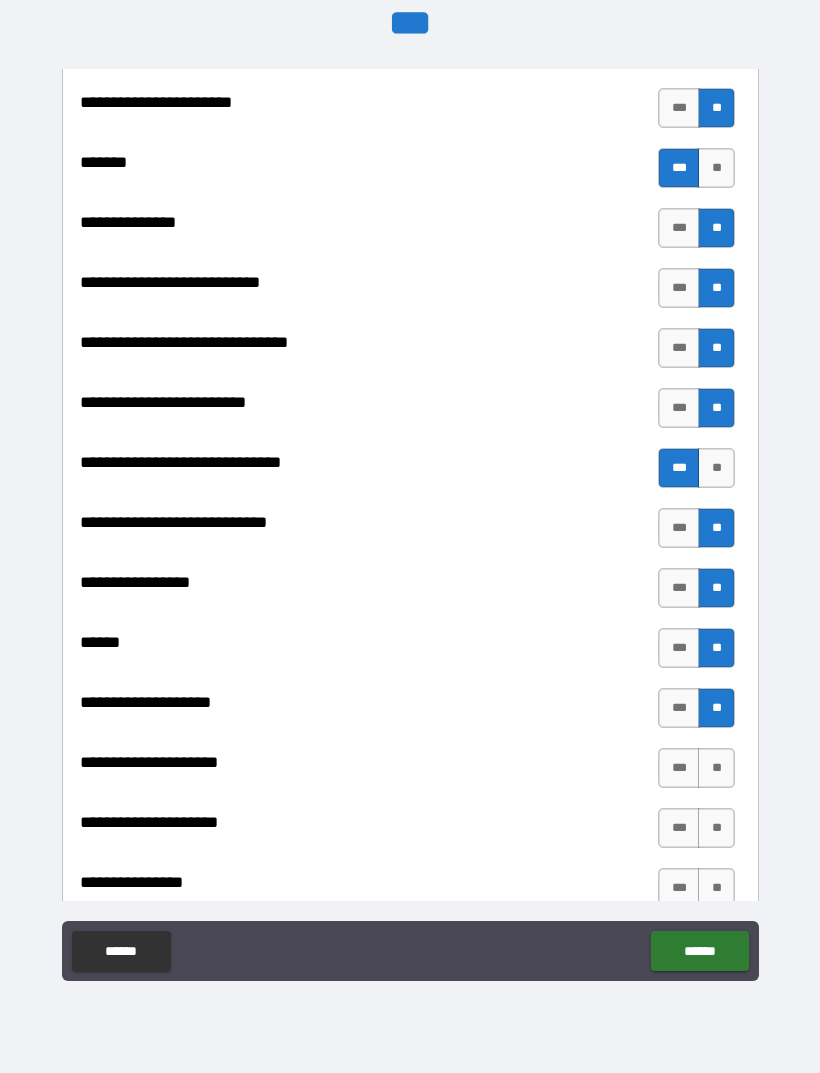 click on "**" at bounding box center (716, 768) 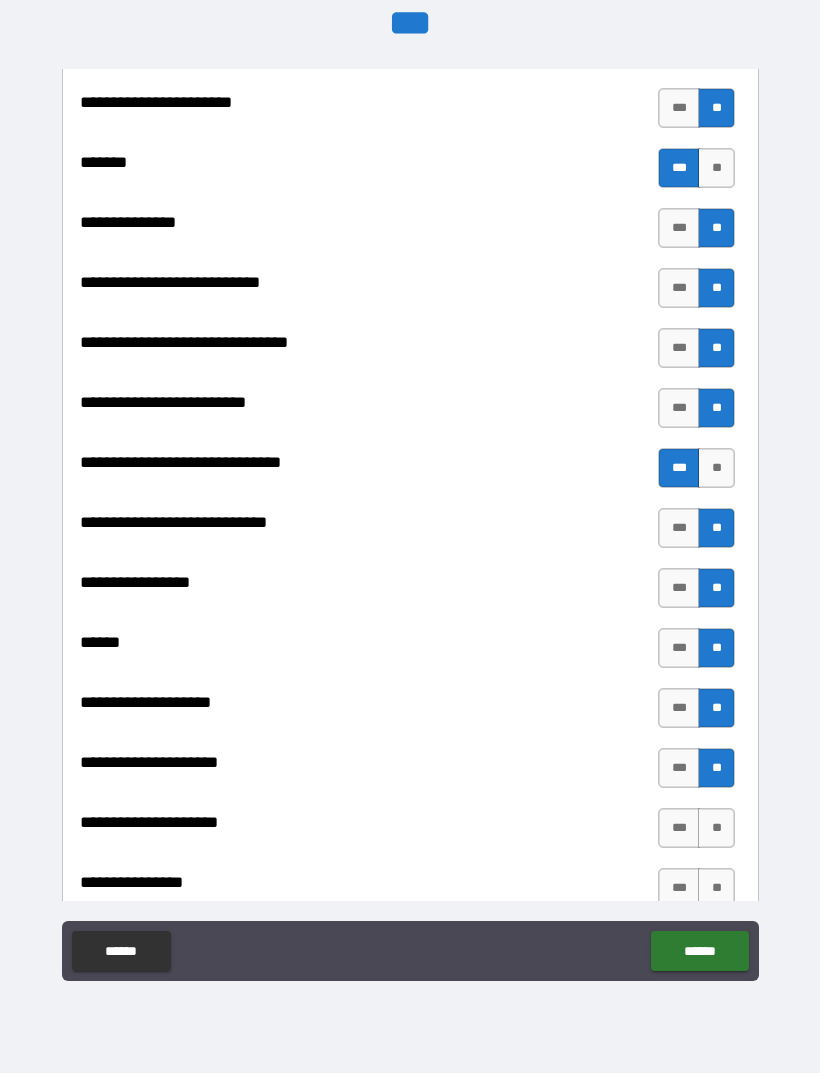 click on "**" at bounding box center (716, 828) 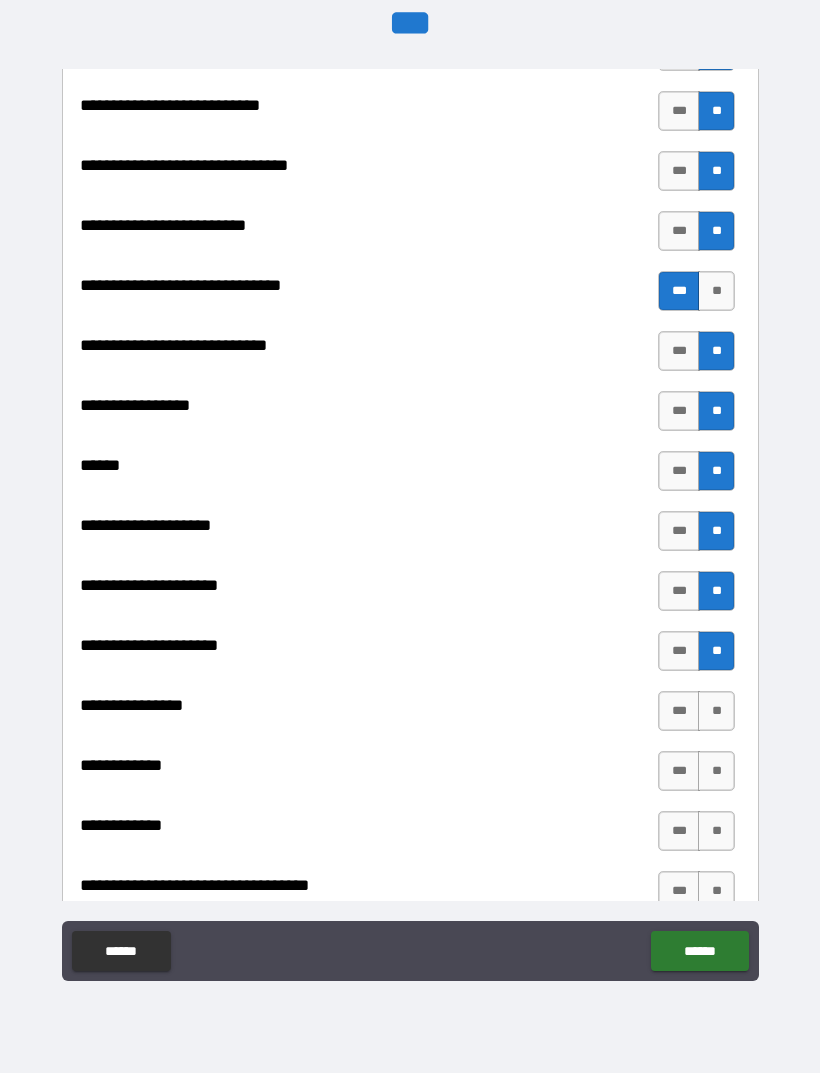 scroll, scrollTop: 9344, scrollLeft: 0, axis: vertical 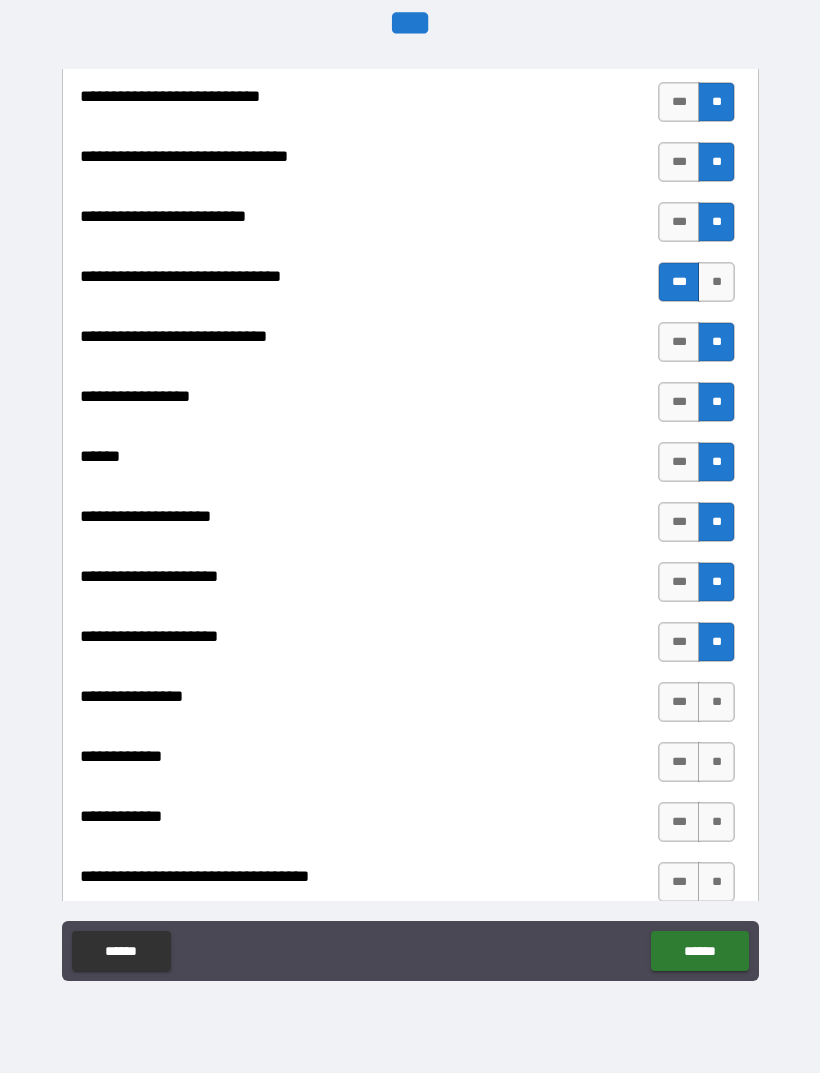 click on "**" at bounding box center [716, 702] 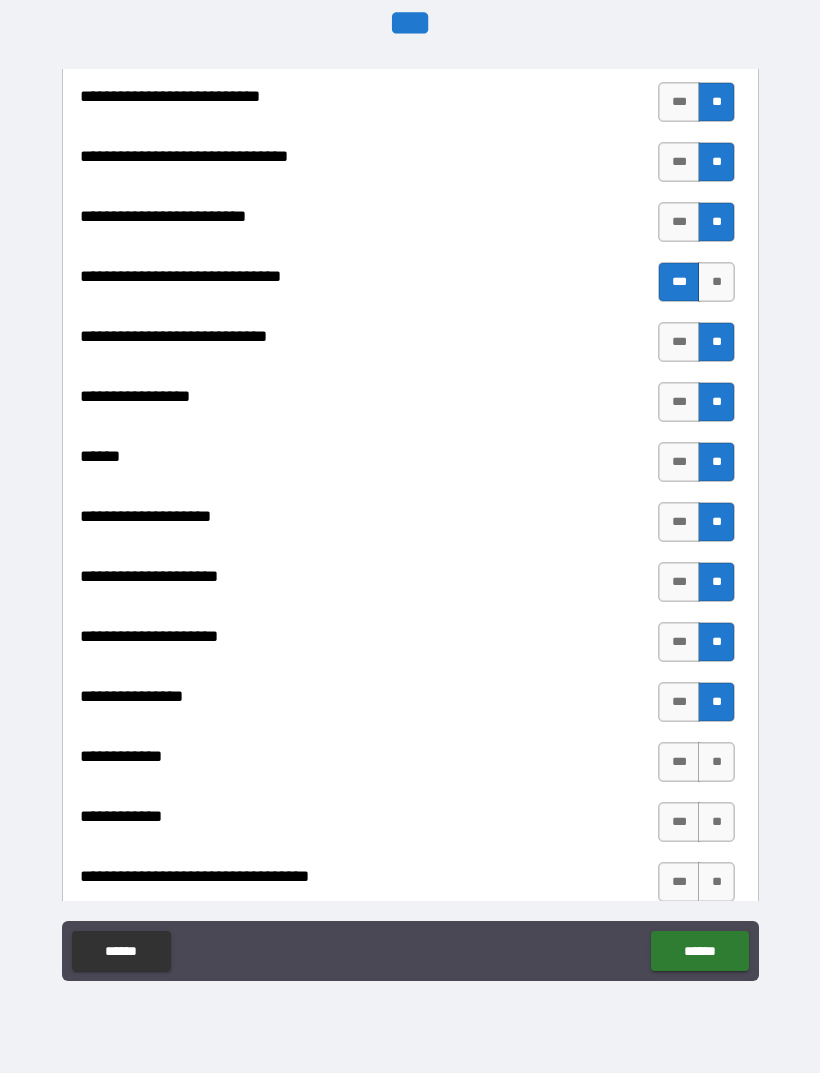 click on "**" at bounding box center (716, 762) 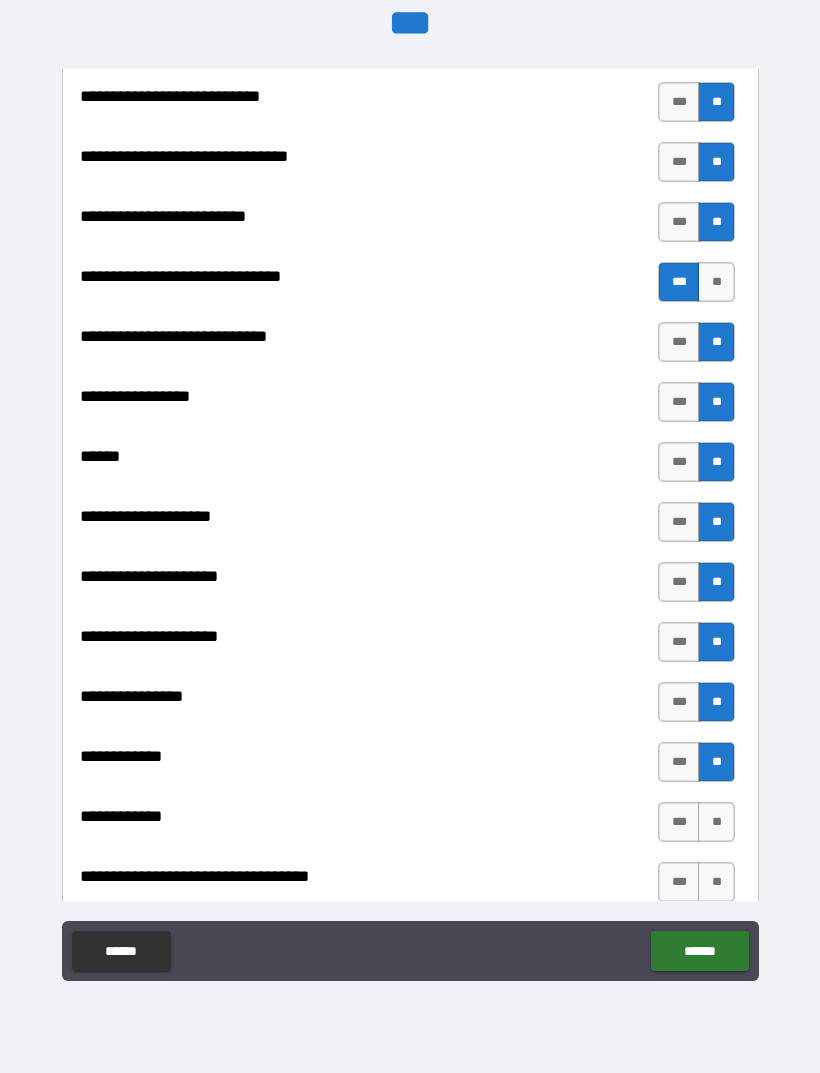 click on "**" at bounding box center [716, 822] 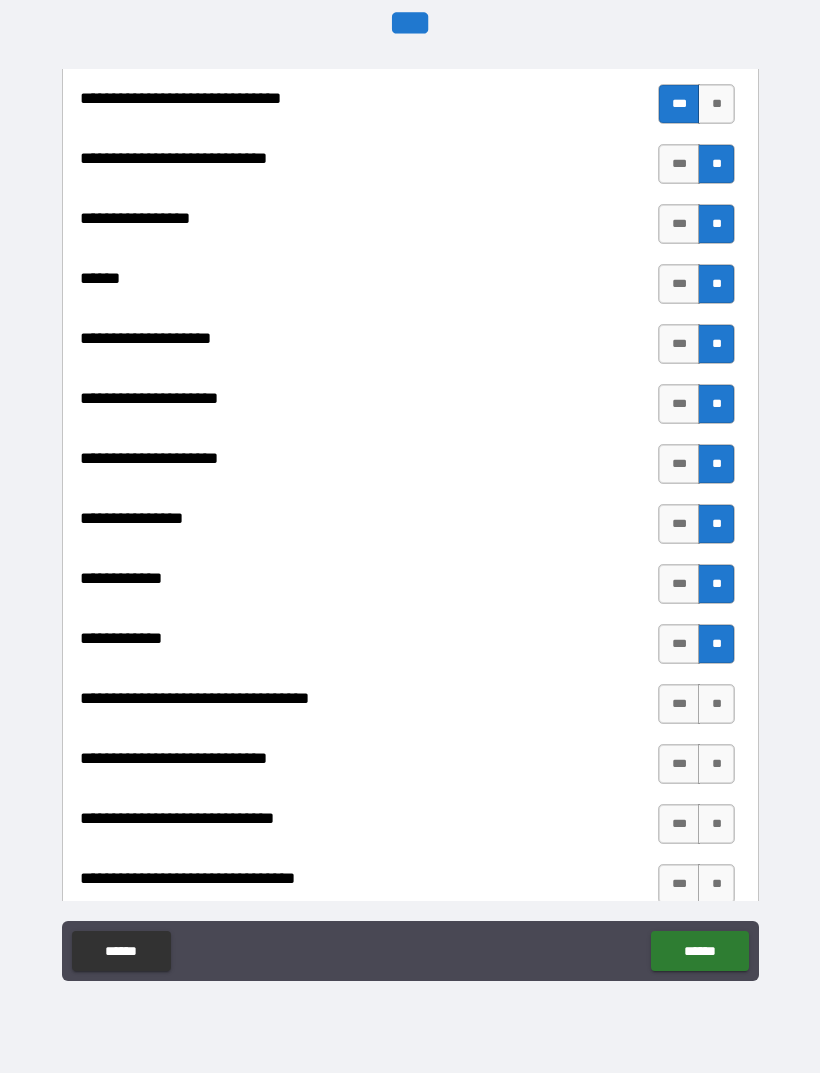 scroll, scrollTop: 9530, scrollLeft: 0, axis: vertical 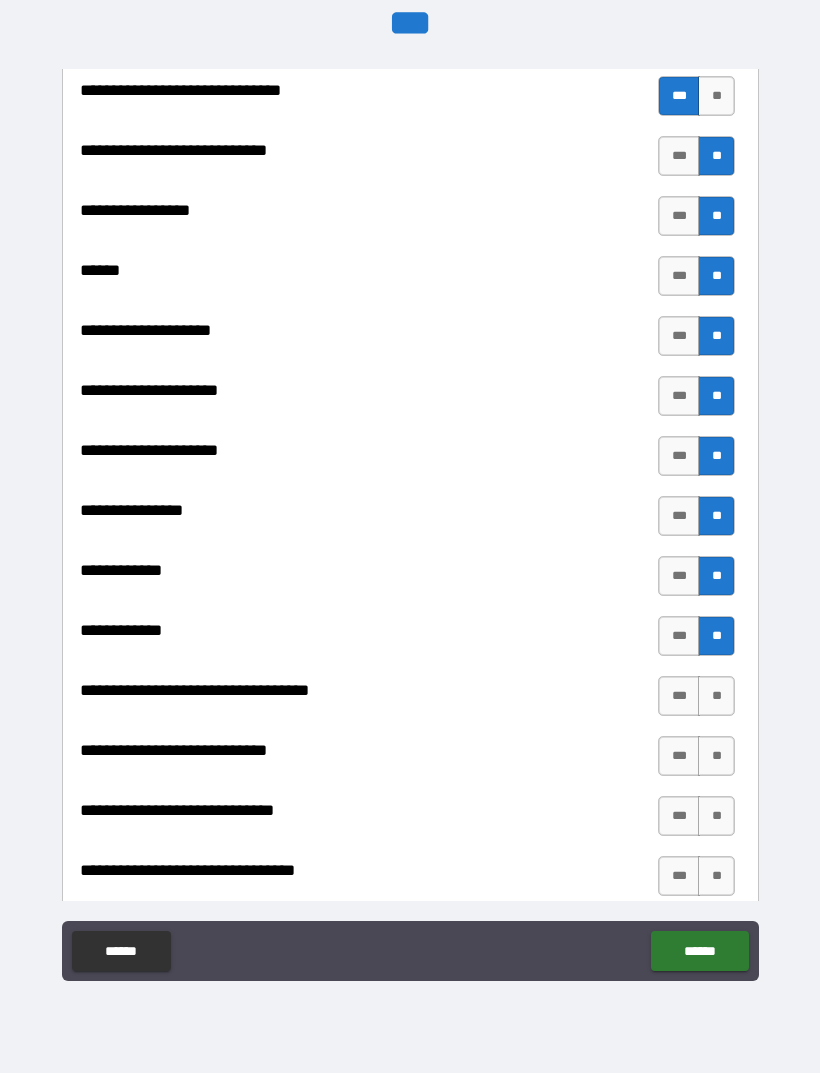 click on "**" at bounding box center (716, 696) 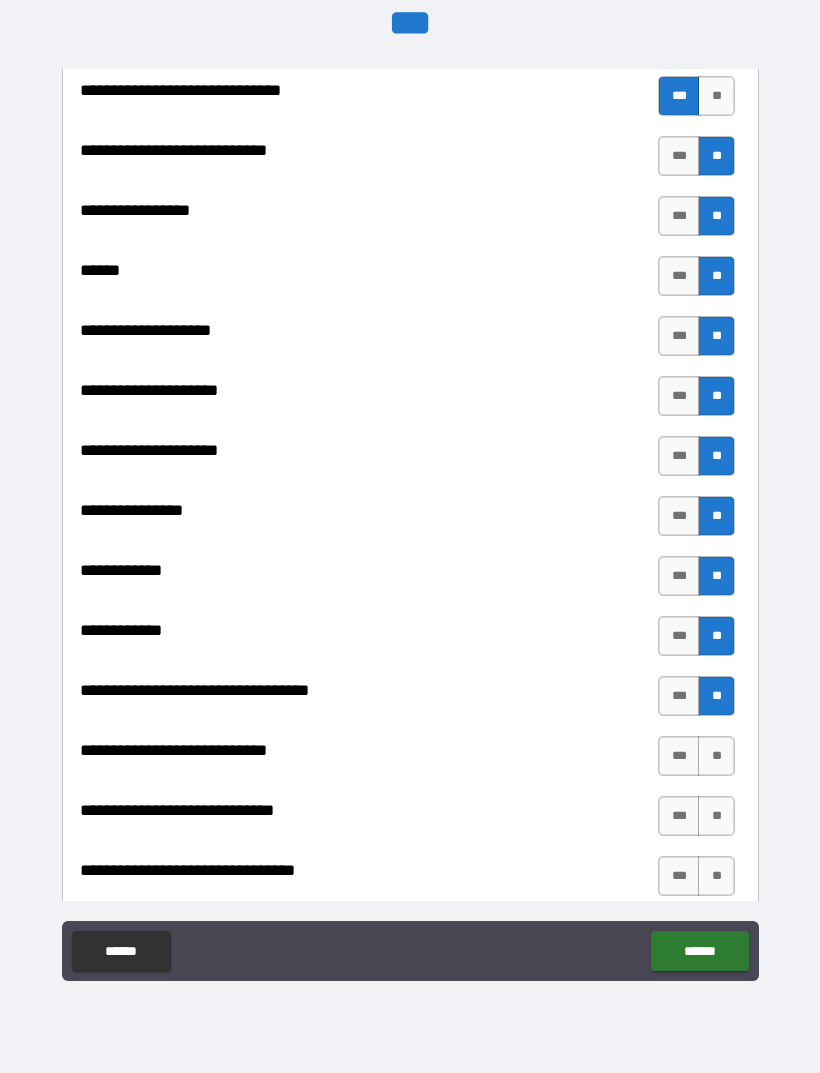 click on "**" at bounding box center (716, 756) 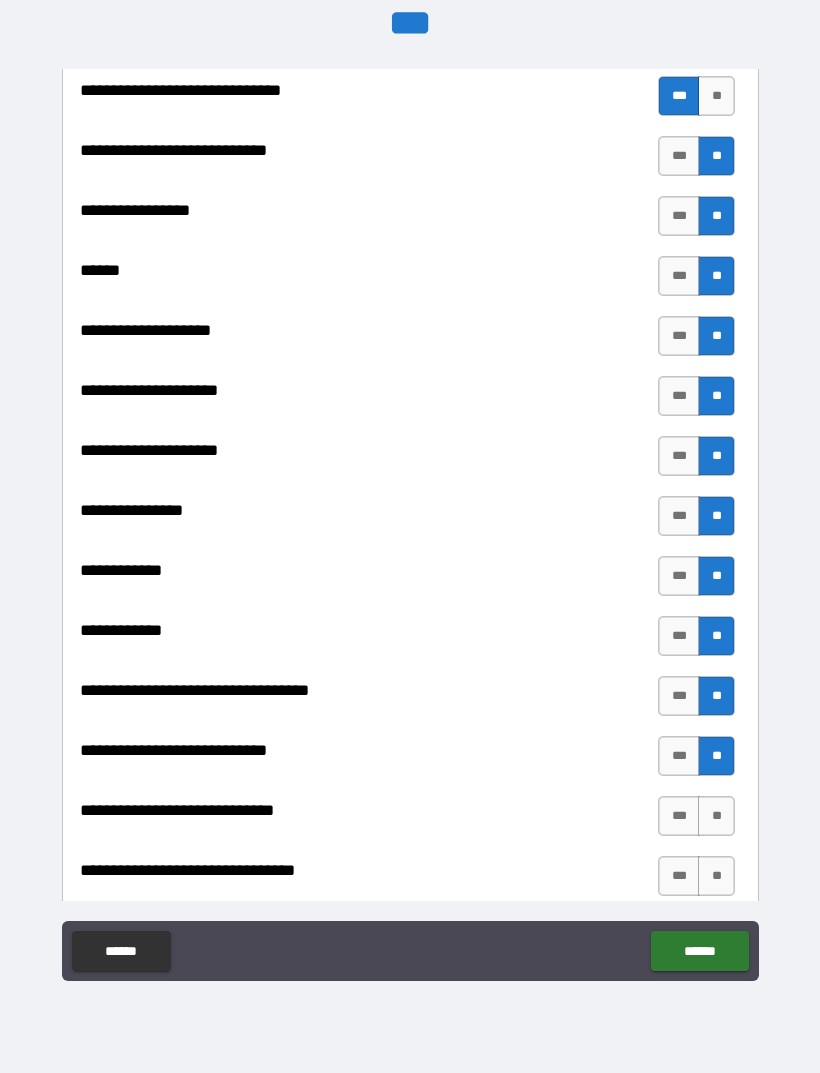 click on "**" at bounding box center [716, 816] 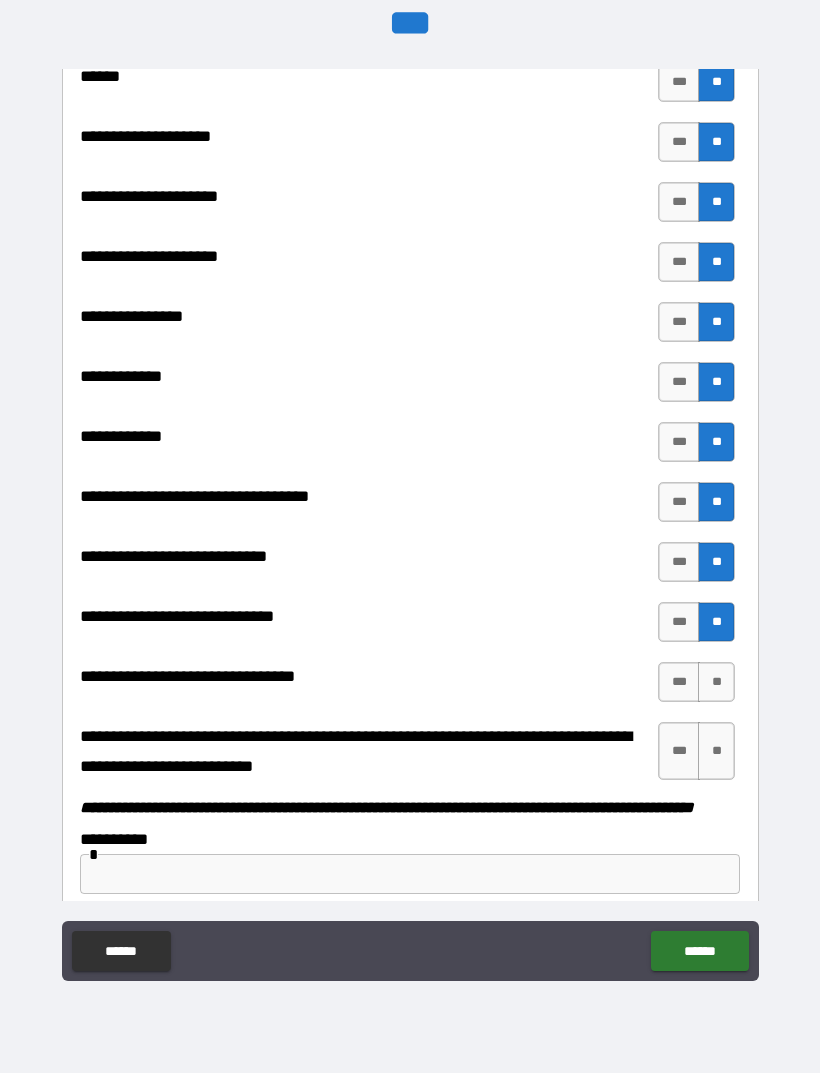 scroll, scrollTop: 9726, scrollLeft: 0, axis: vertical 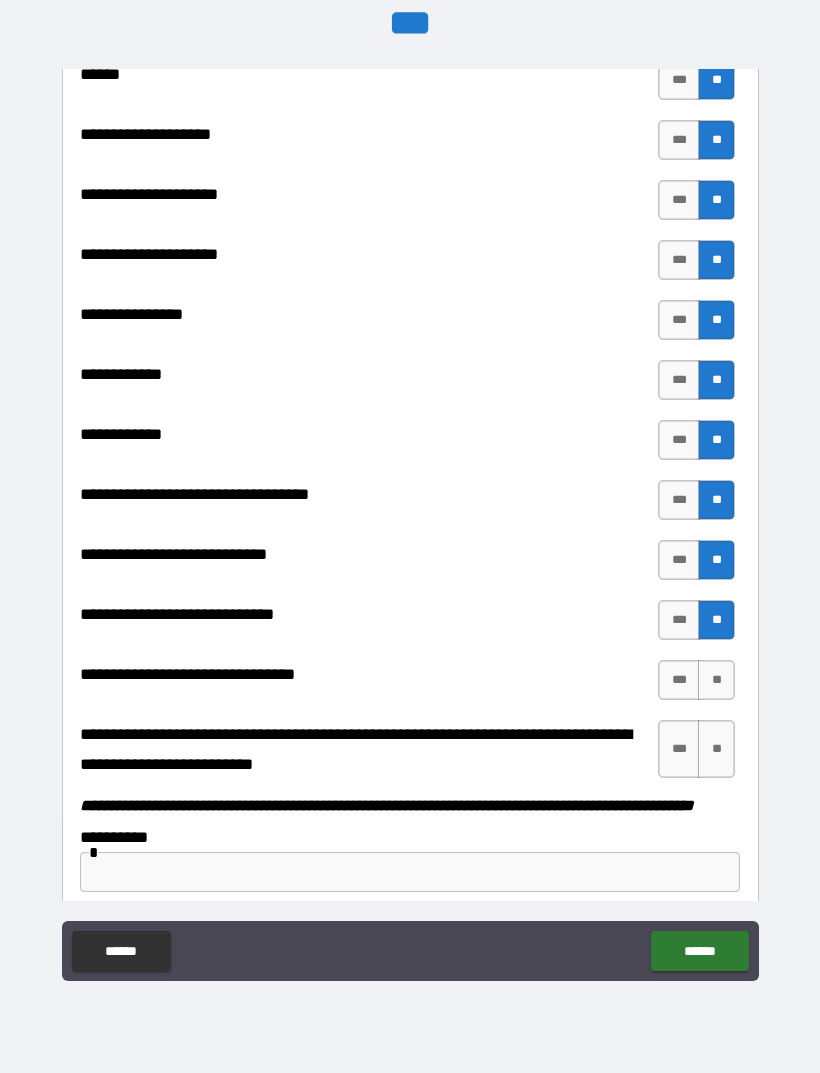 click on "**" at bounding box center [716, 680] 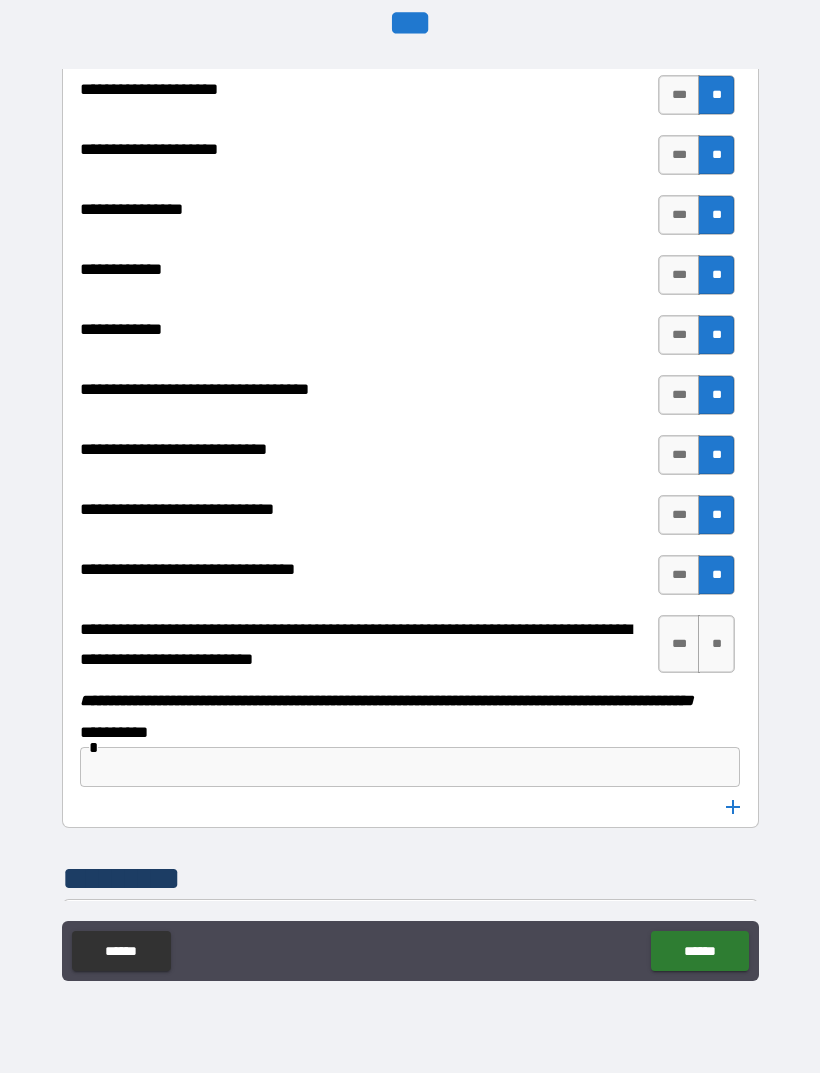 scroll, scrollTop: 9835, scrollLeft: 0, axis: vertical 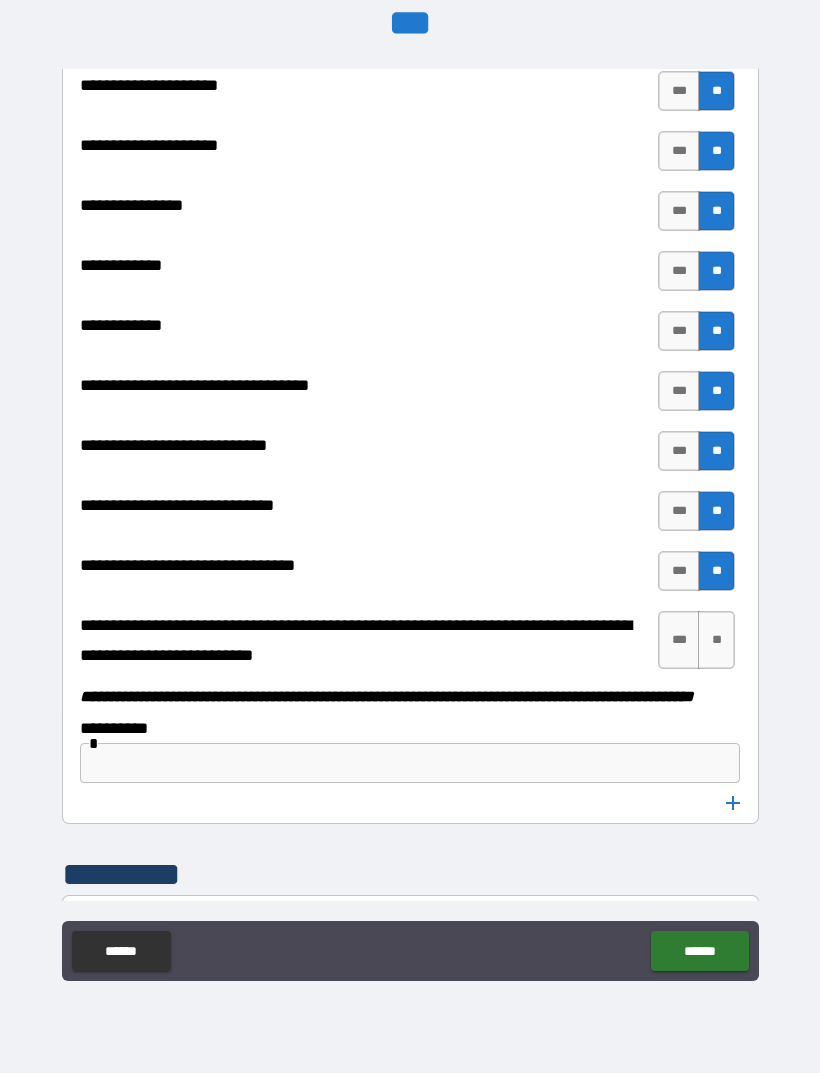 click on "**" at bounding box center (716, 640) 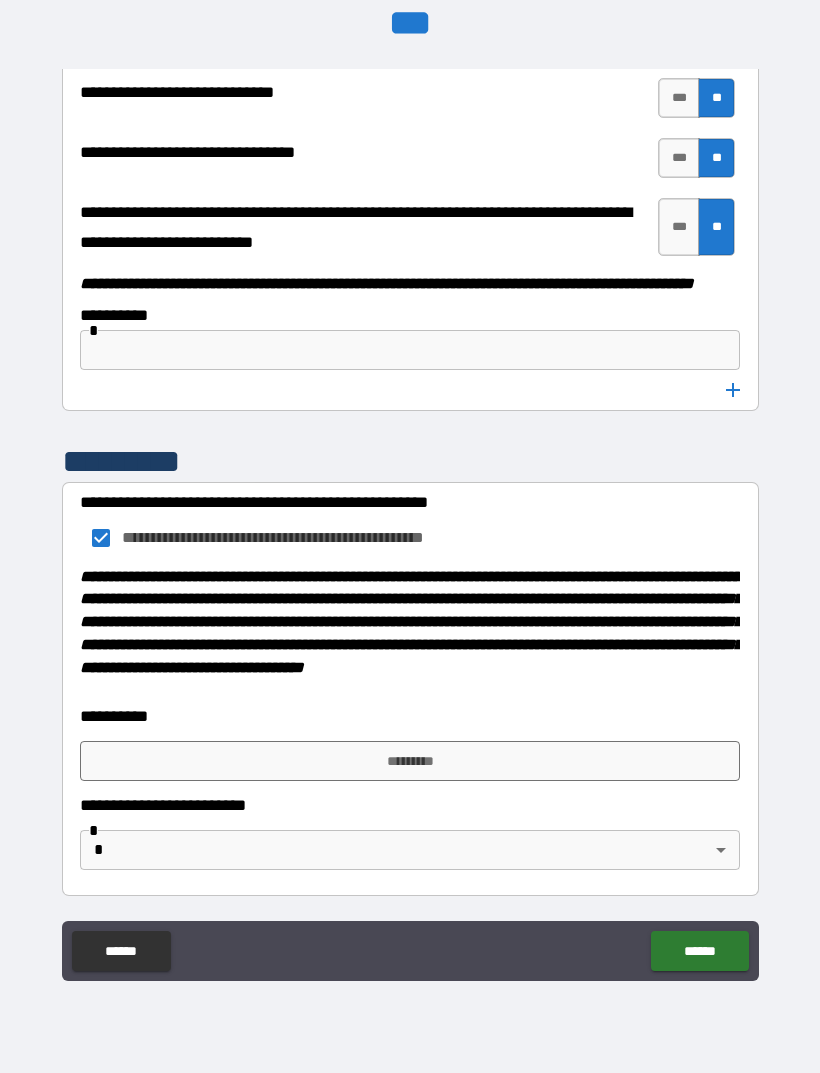 scroll, scrollTop: 10301, scrollLeft: 0, axis: vertical 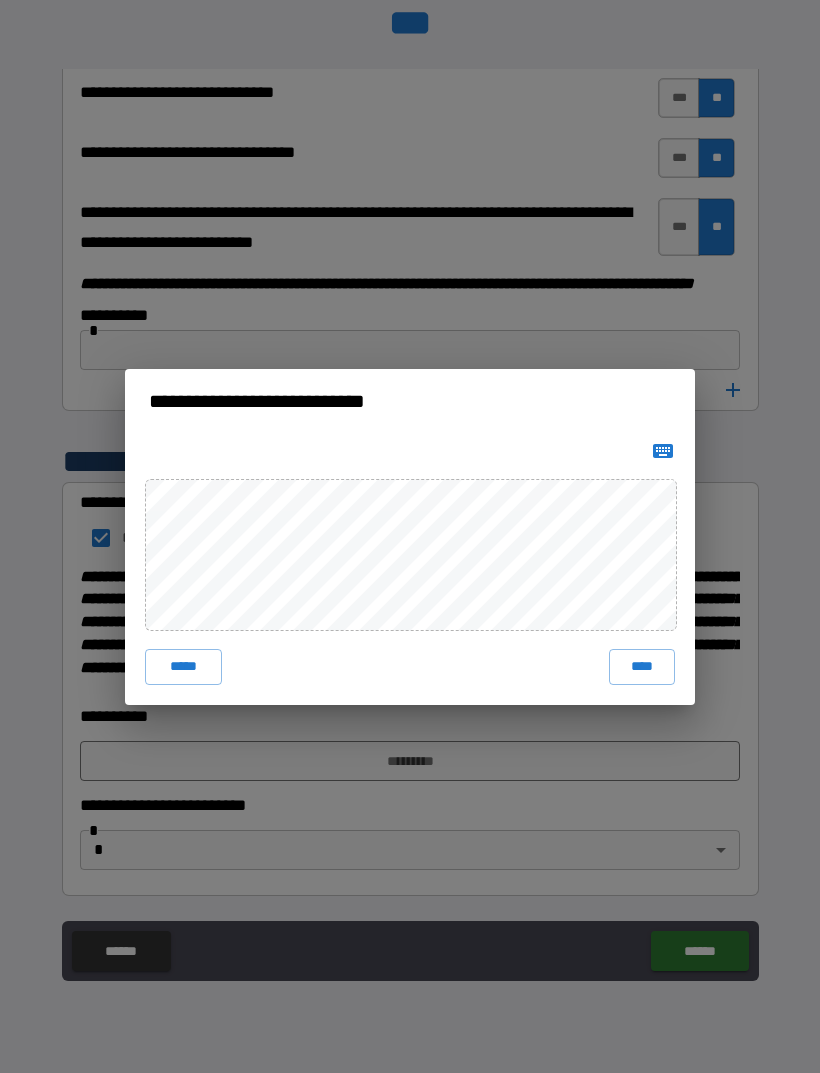 click on "****" at bounding box center [642, 667] 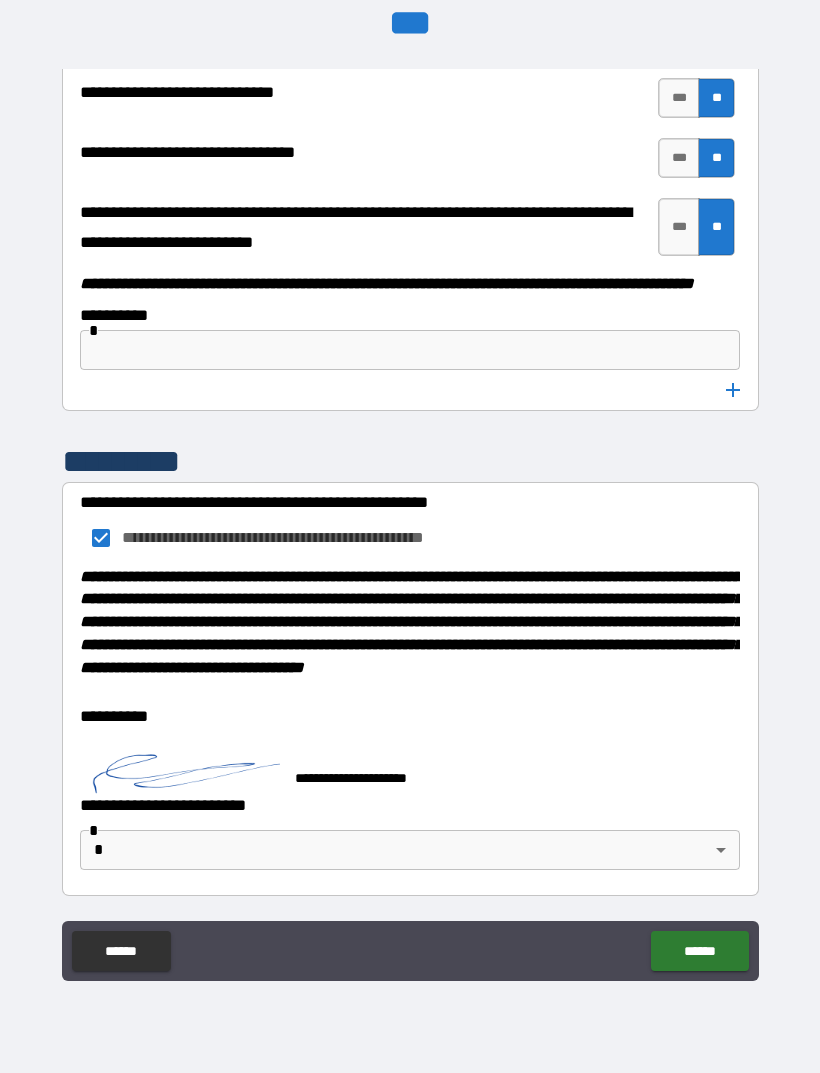 scroll, scrollTop: 10291, scrollLeft: 0, axis: vertical 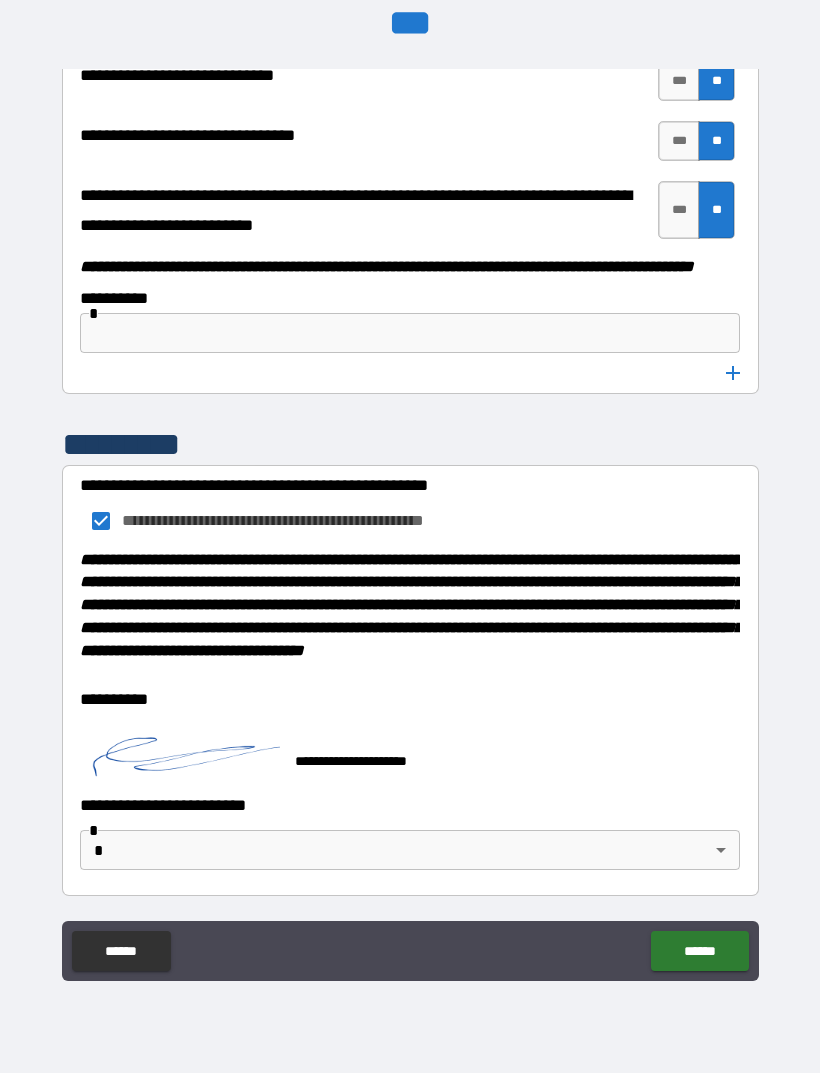 click on "**********" at bounding box center [410, 504] 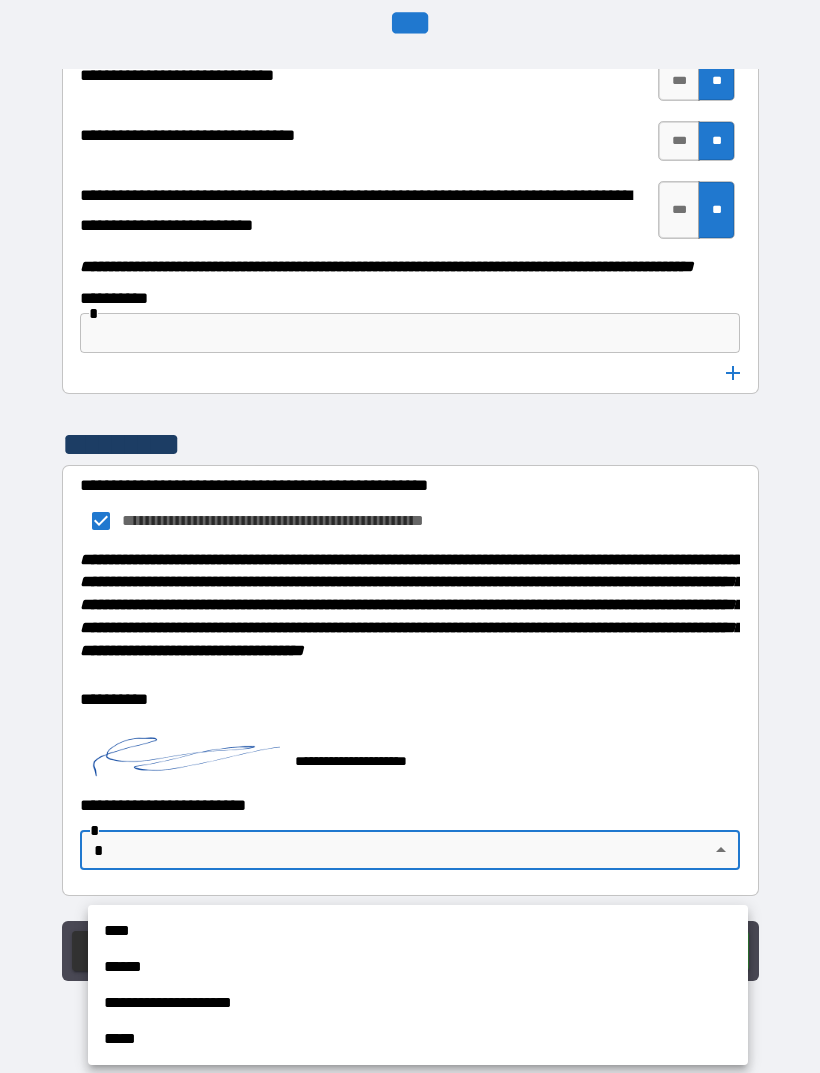 click on "****" at bounding box center (418, 931) 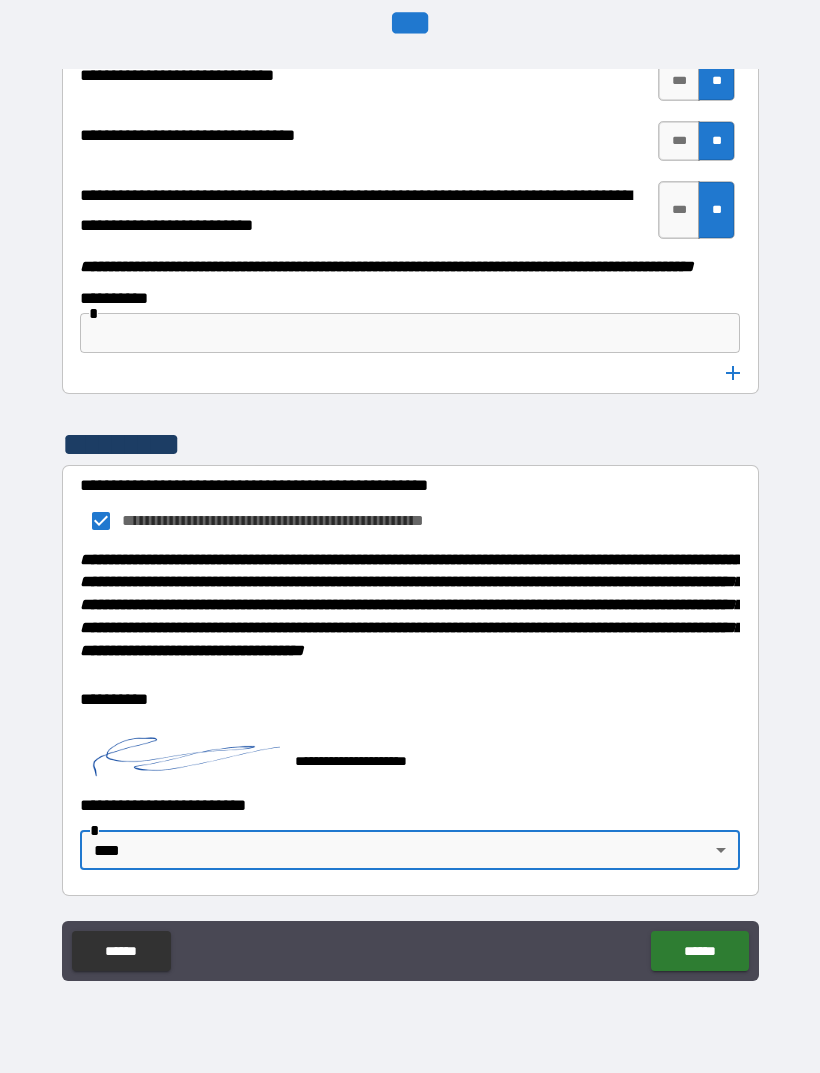 scroll, scrollTop: 0, scrollLeft: 0, axis: both 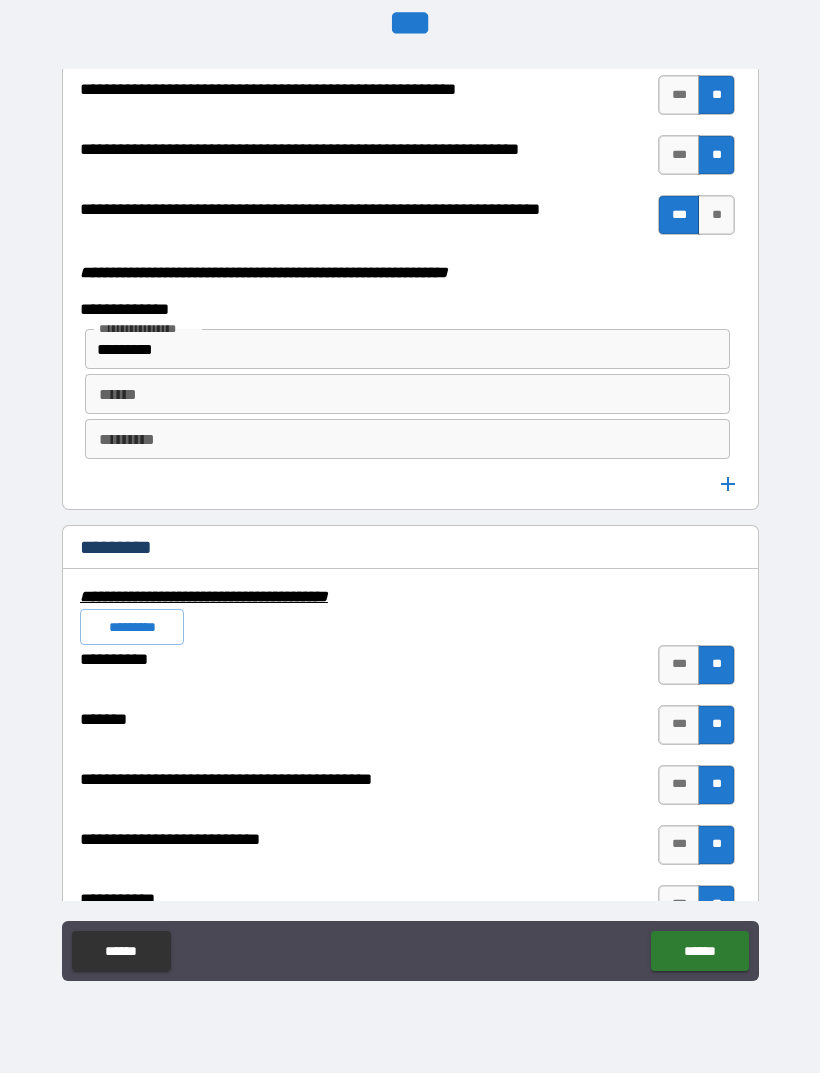 click on "******" at bounding box center (699, 951) 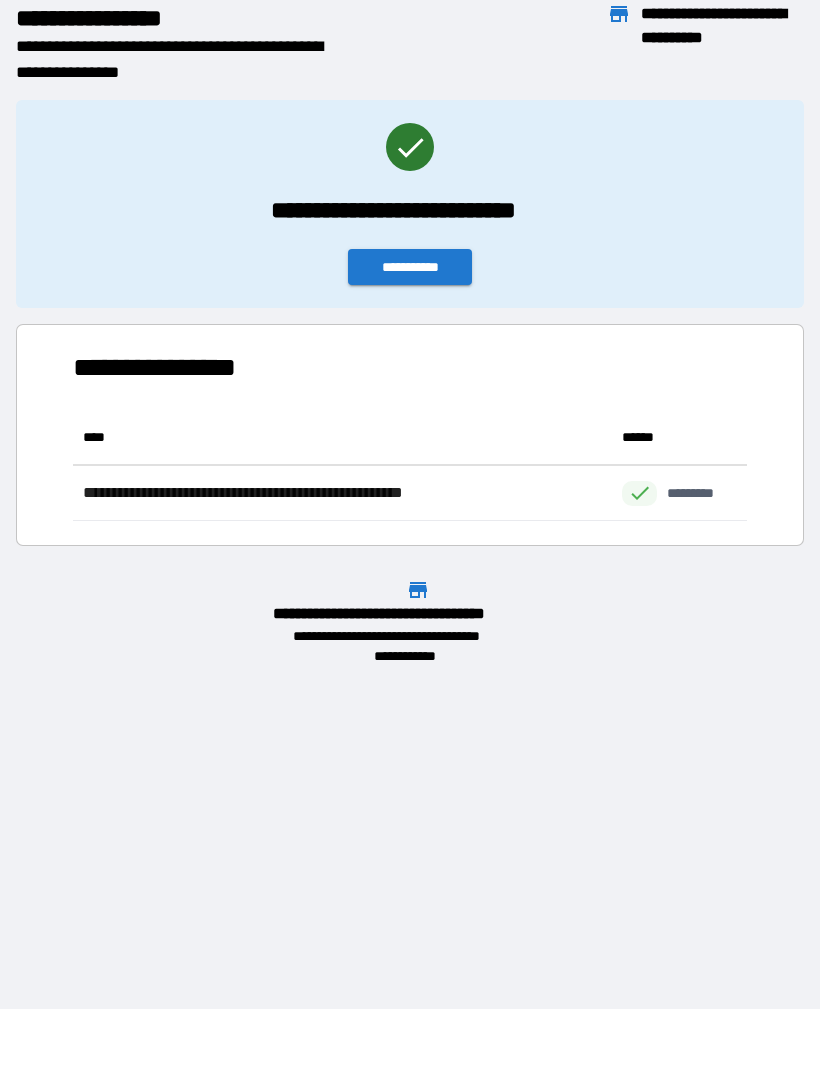 scroll, scrollTop: 111, scrollLeft: 674, axis: both 